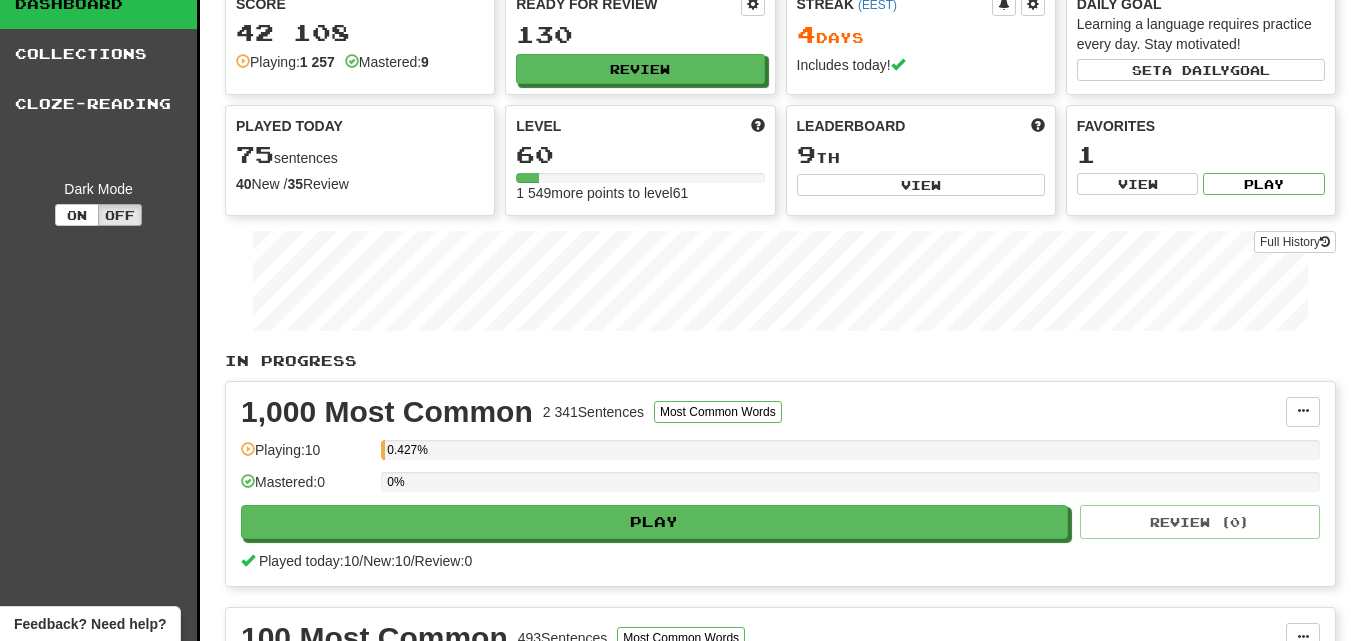 scroll, scrollTop: 0, scrollLeft: 0, axis: both 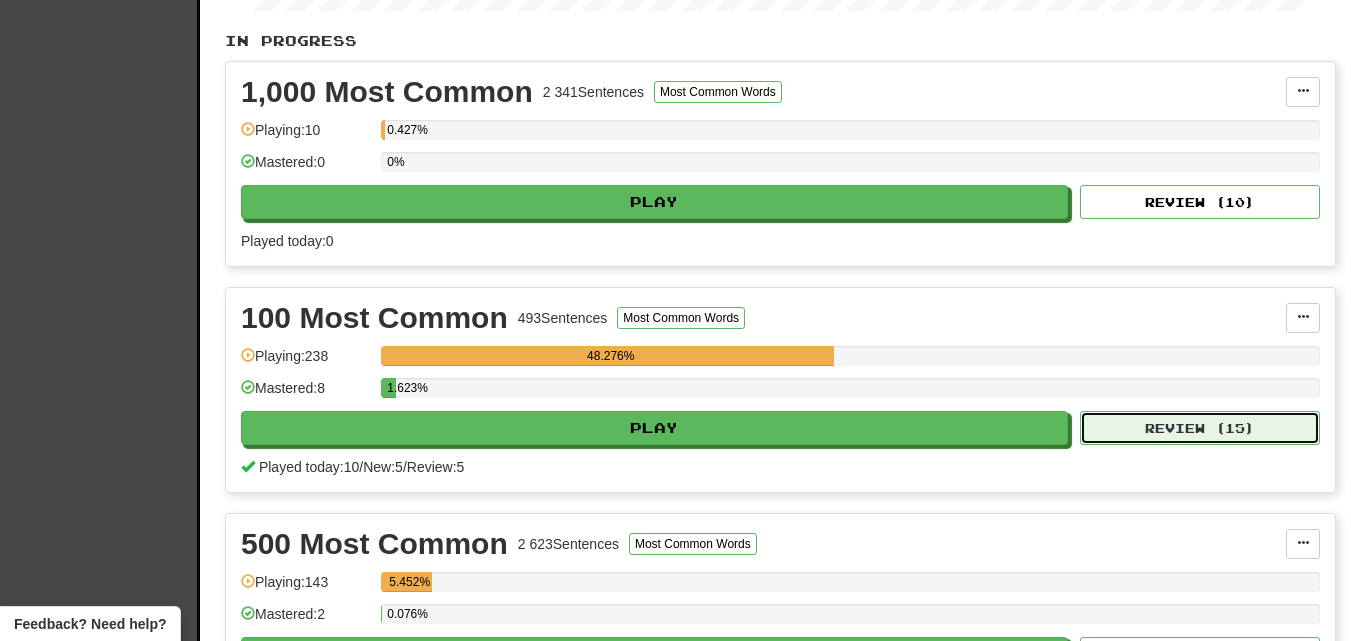 click on "Review ( 15 )" at bounding box center (1200, 428) 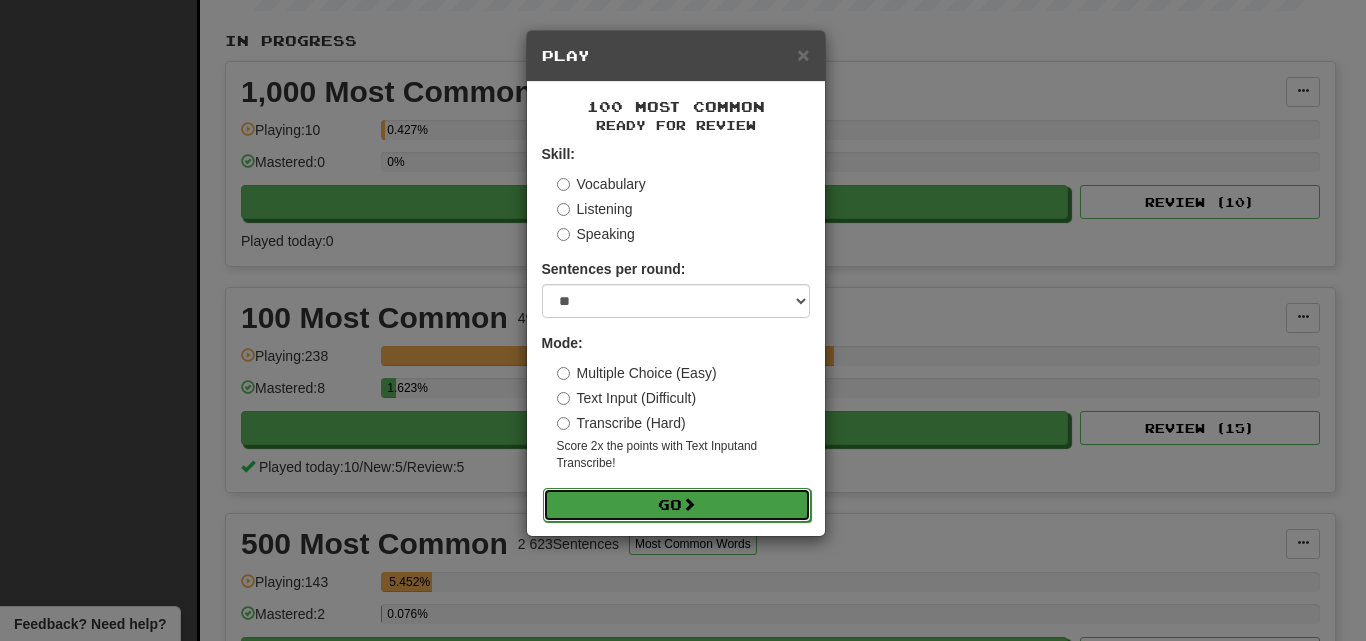 click on "Go" at bounding box center (677, 505) 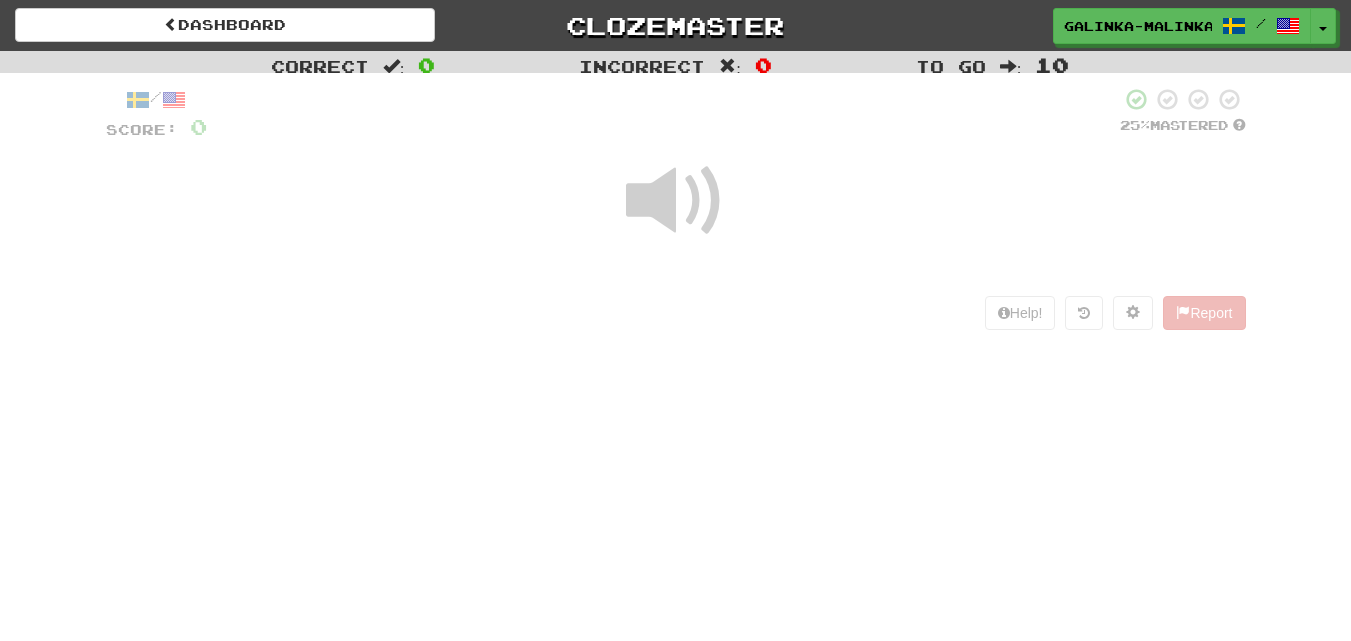 scroll, scrollTop: 0, scrollLeft: 0, axis: both 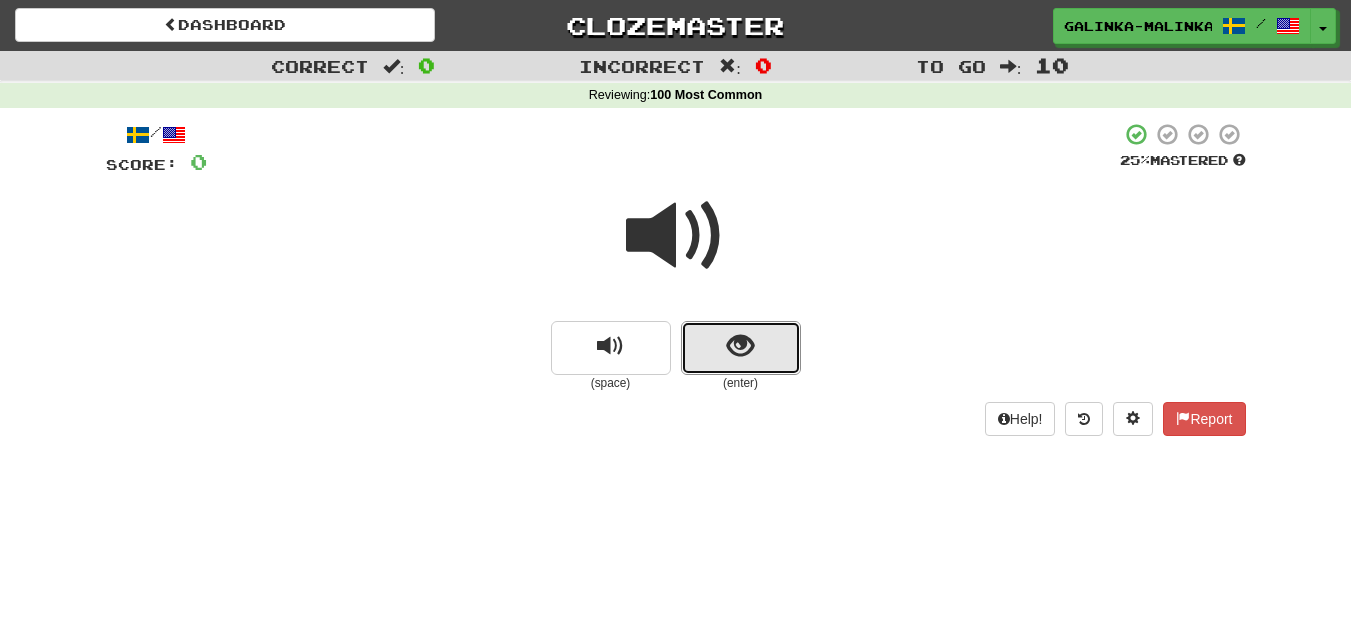 click at bounding box center [741, 348] 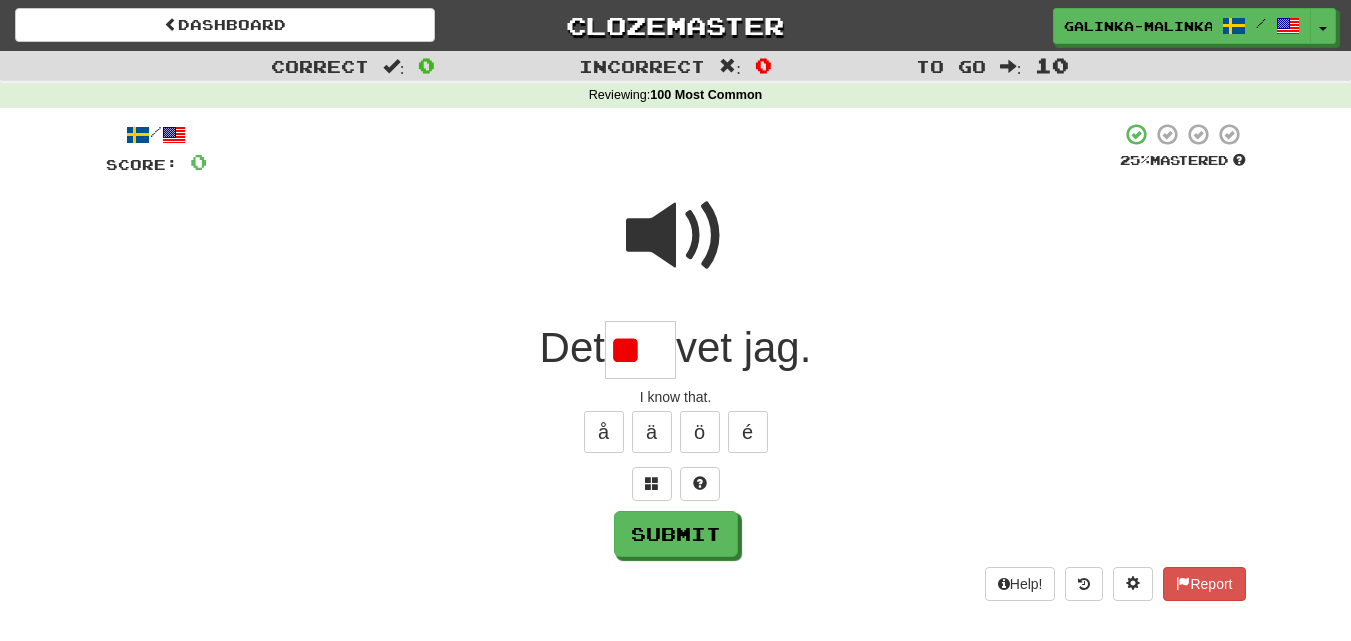 type on "*" 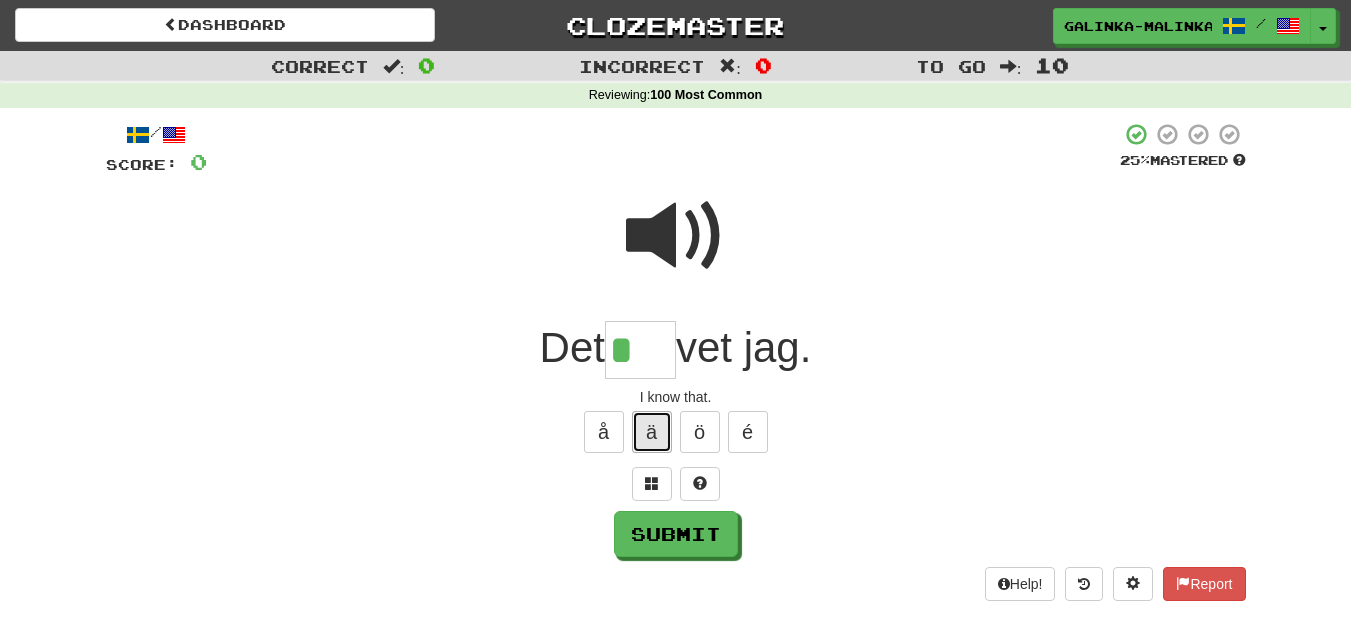 click on "ä" at bounding box center [652, 432] 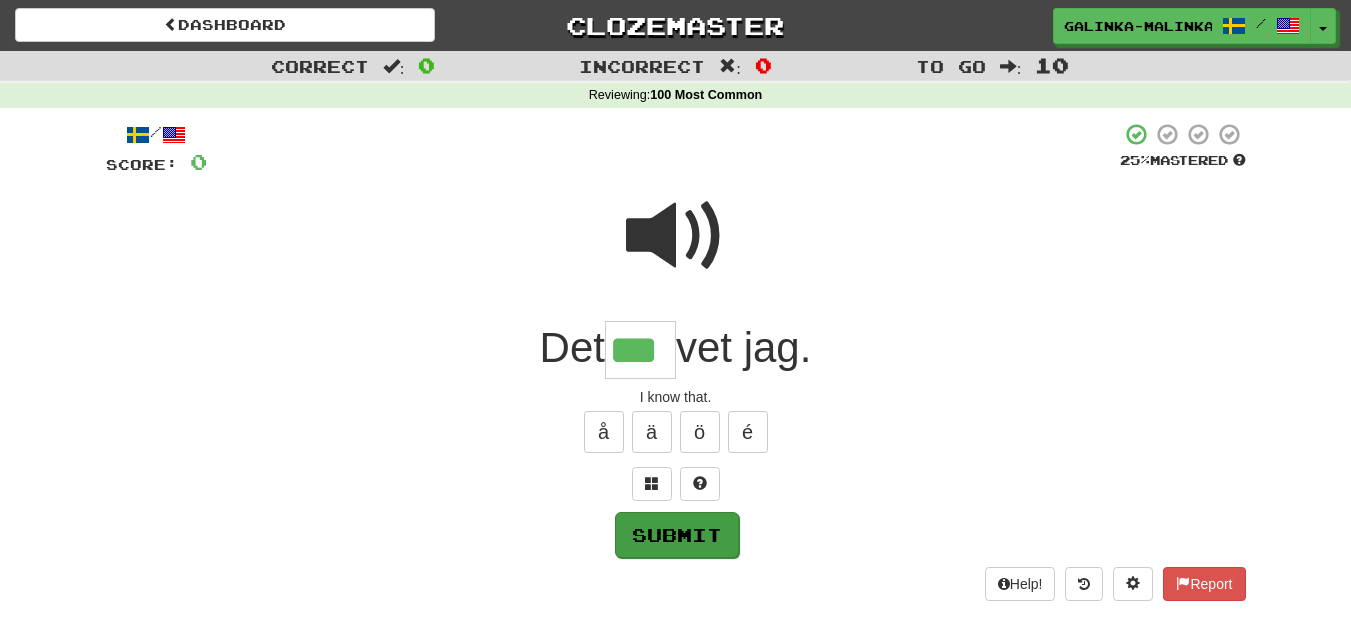 type on "***" 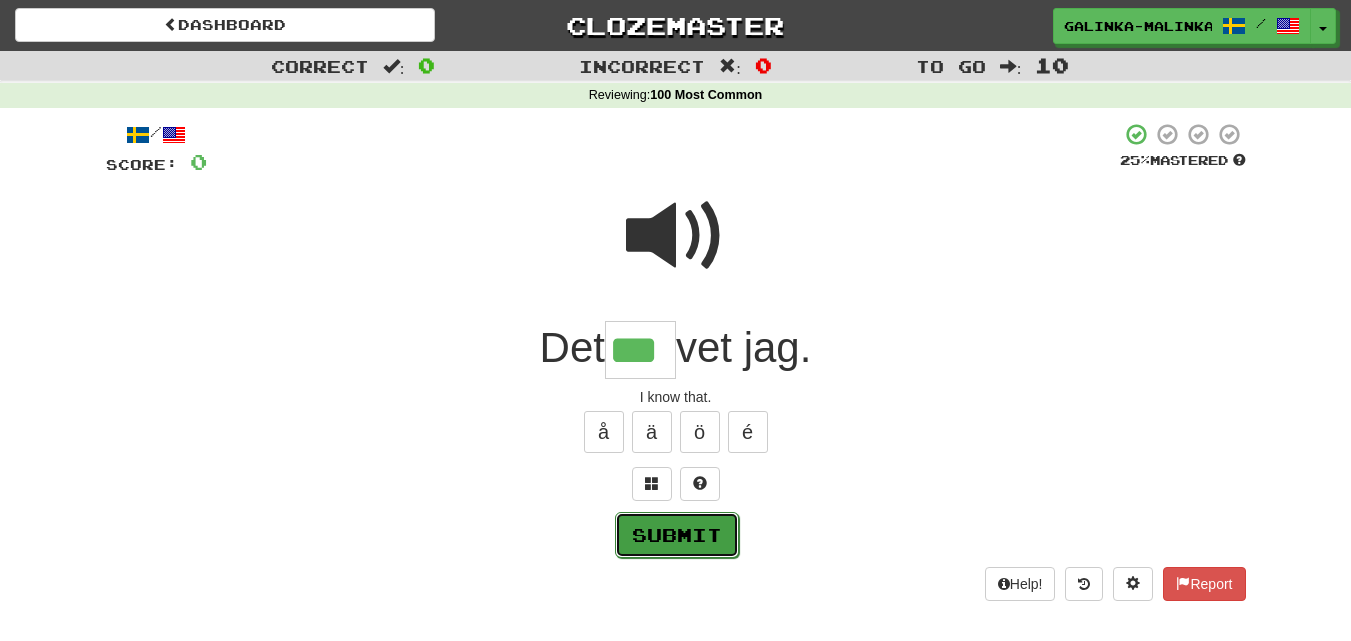 click on "Submit" at bounding box center (677, 535) 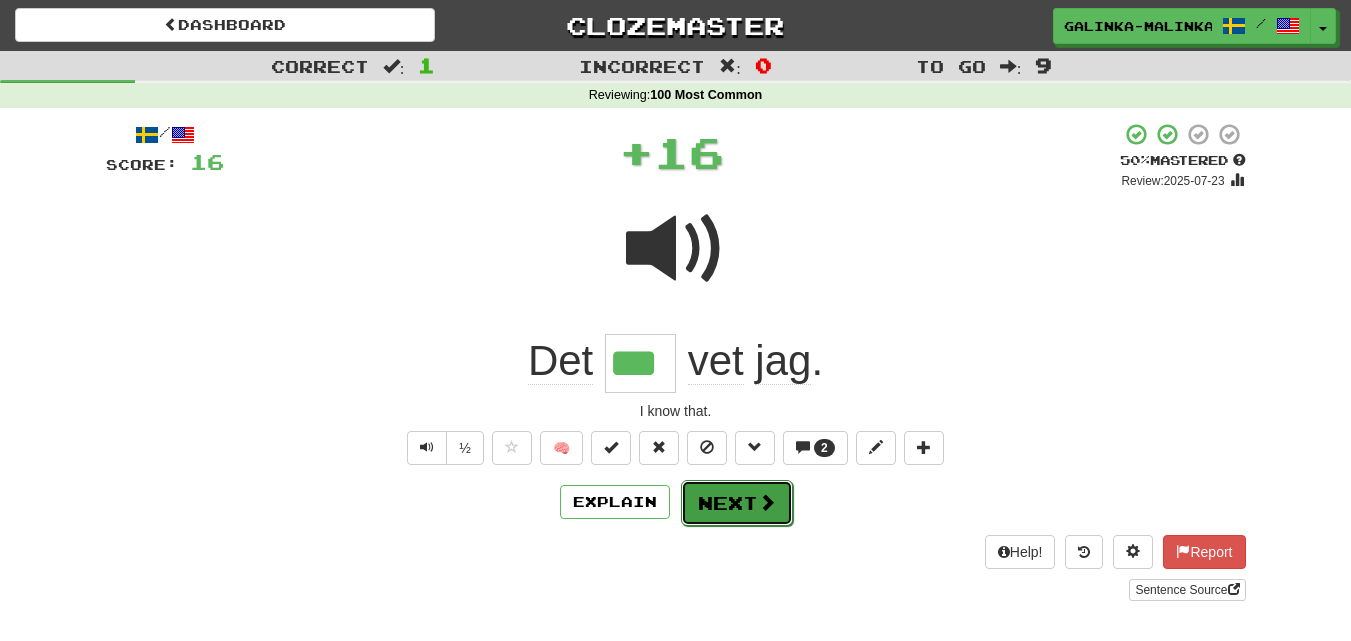 click on "Next" at bounding box center [737, 503] 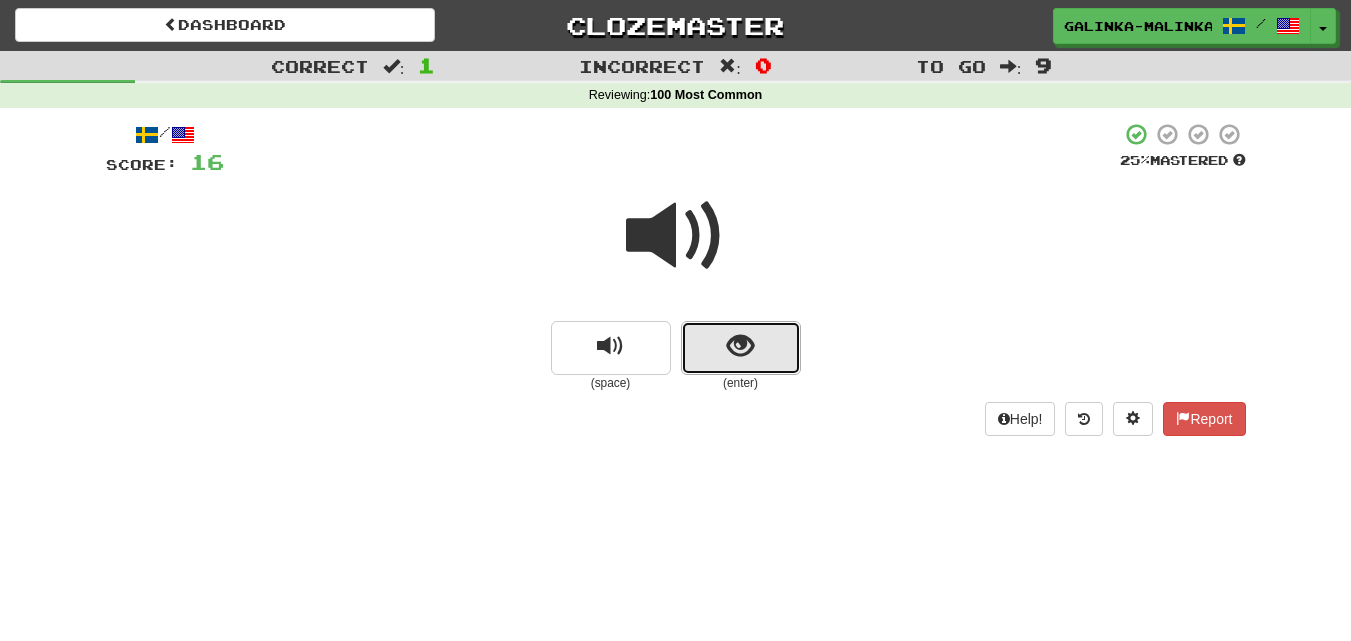 click at bounding box center (741, 348) 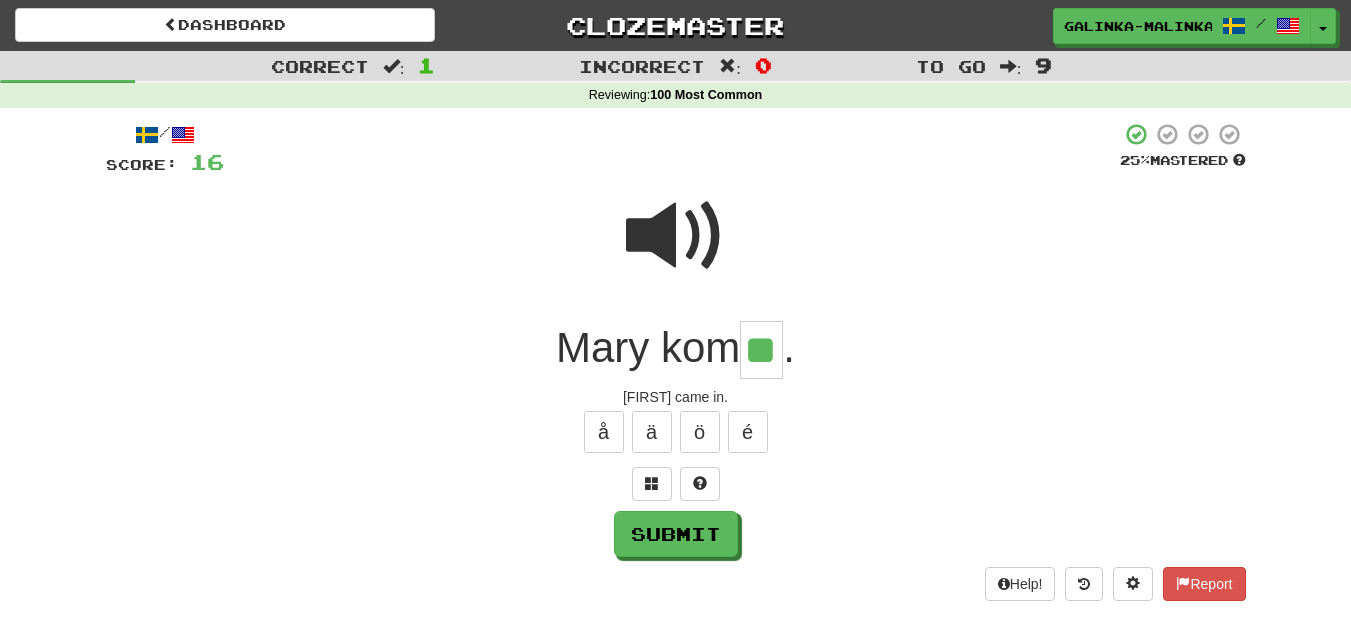 type on "**" 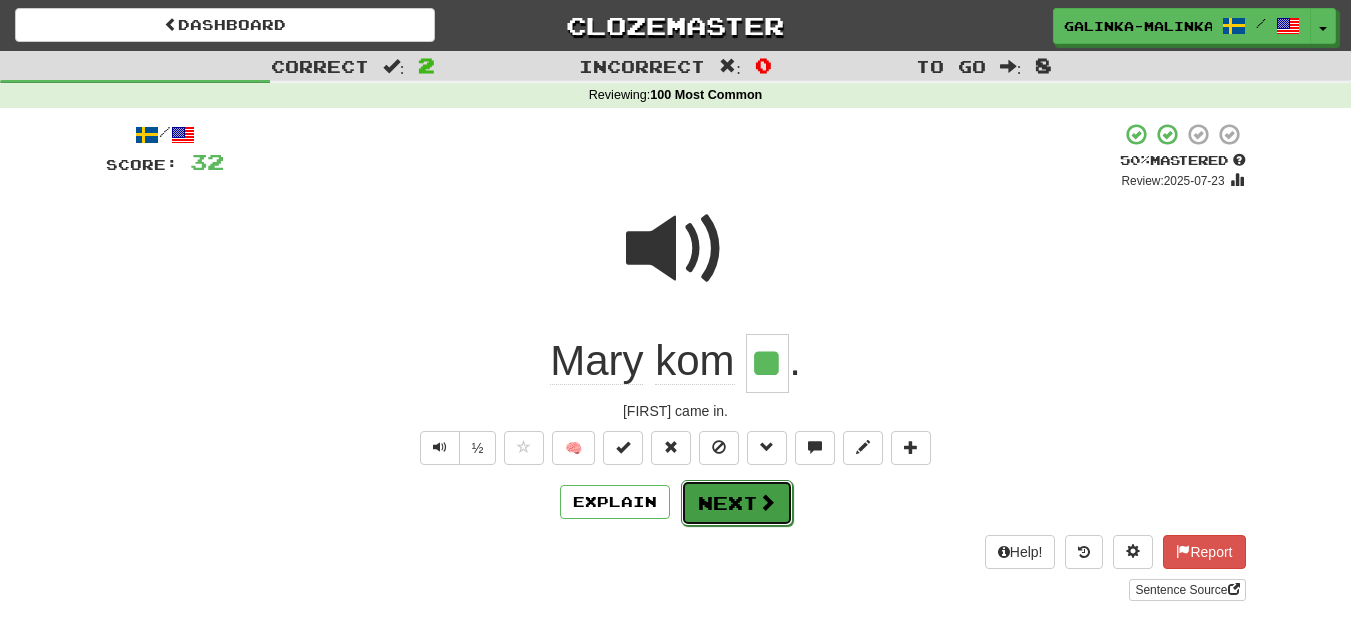 click on "Next" at bounding box center (737, 503) 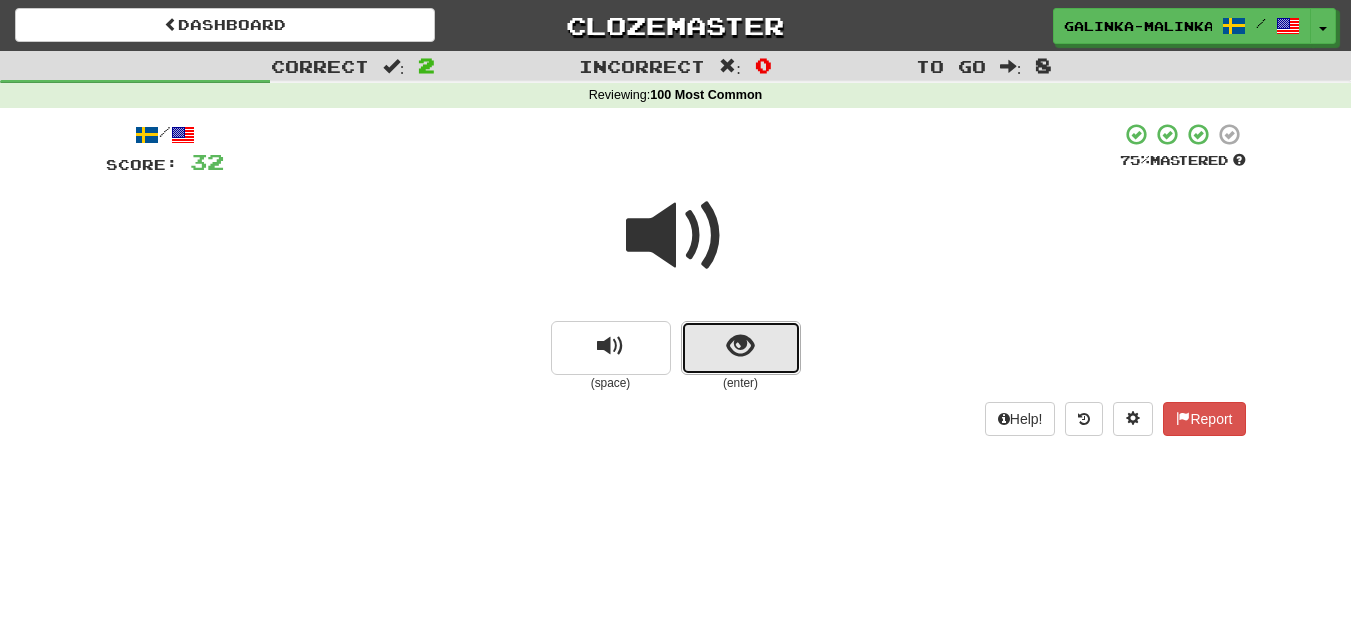 click at bounding box center [740, 346] 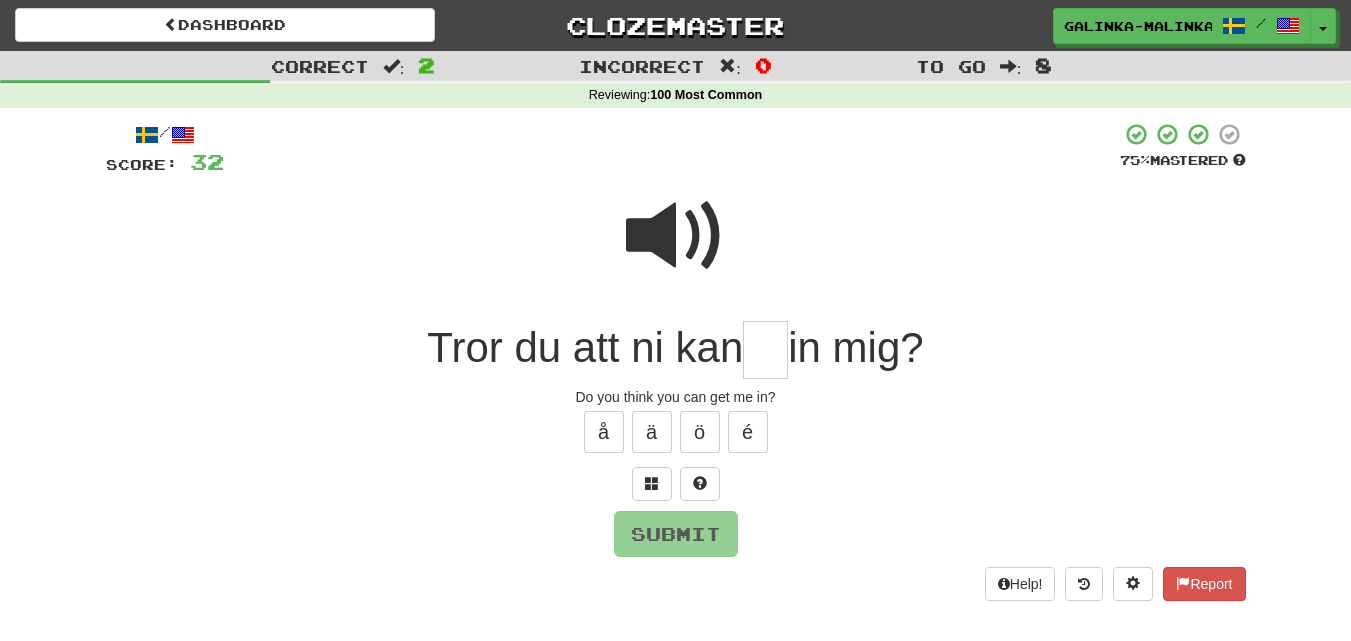 click at bounding box center (765, 350) 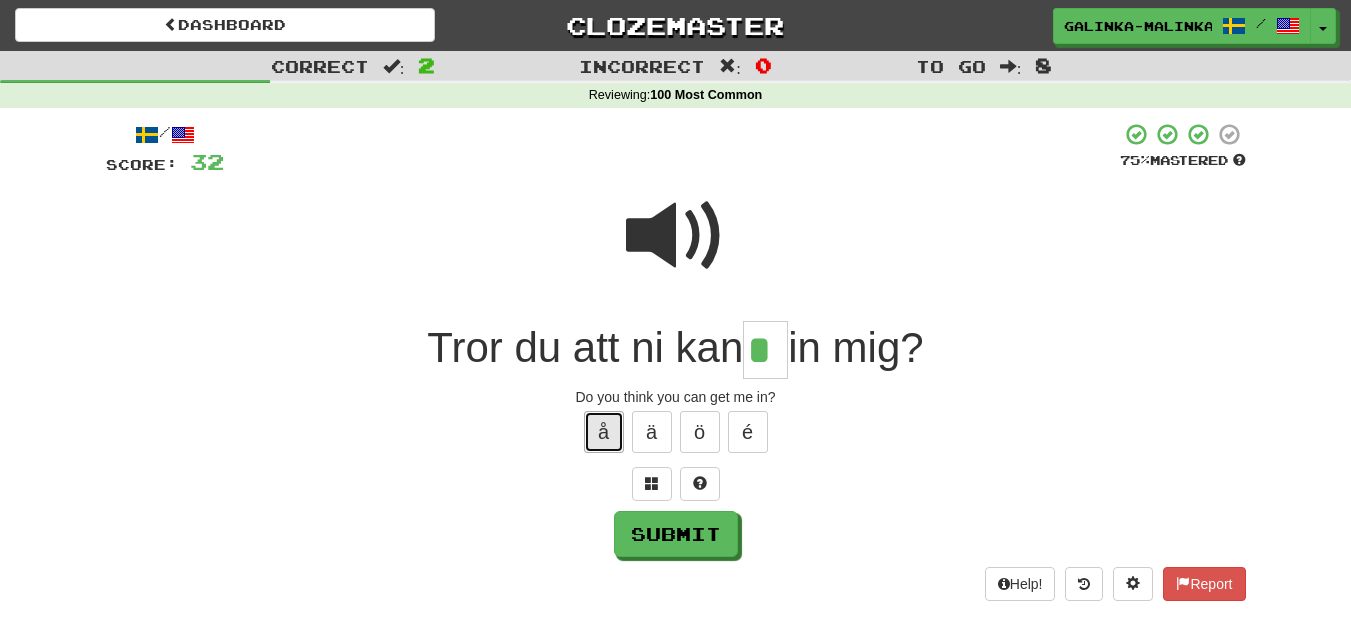 click on "å" at bounding box center [604, 432] 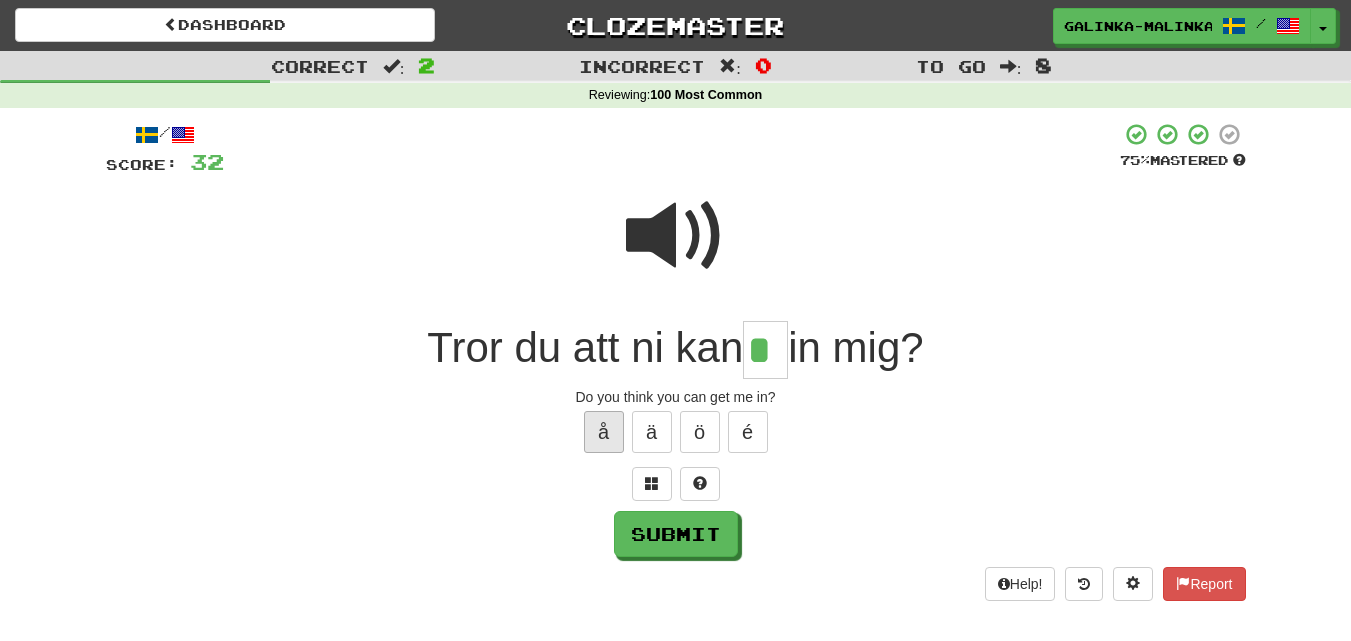 type on "**" 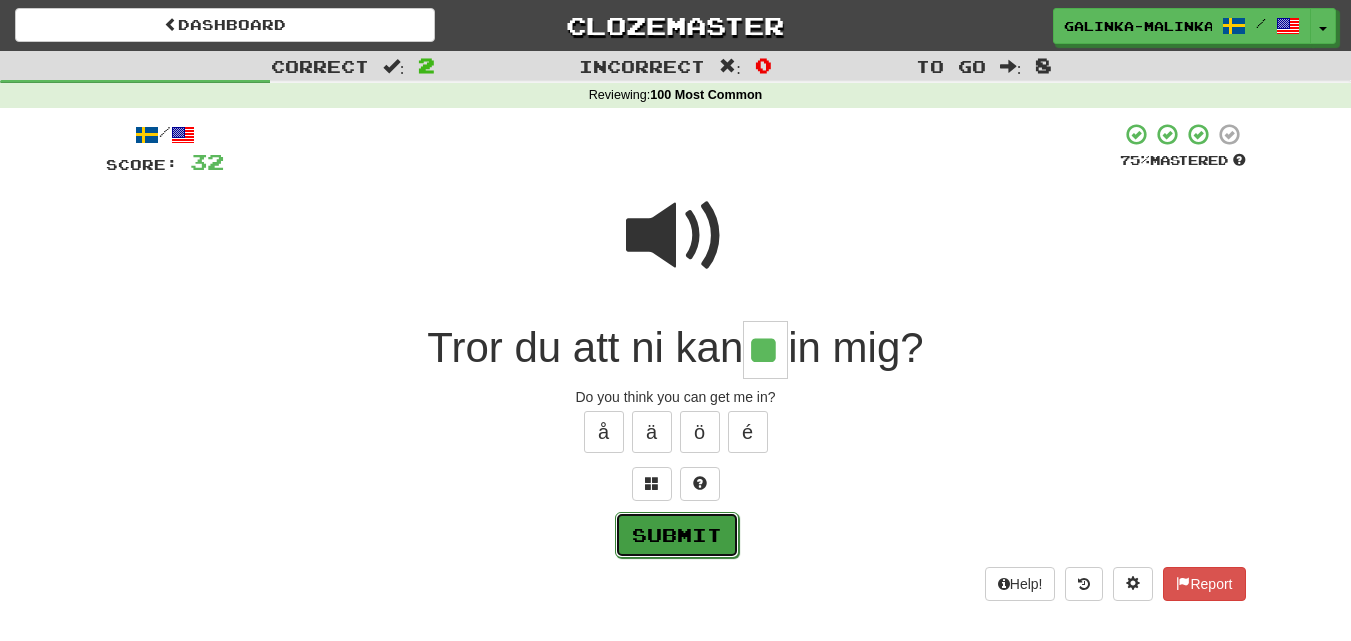 click on "Submit" at bounding box center [677, 535] 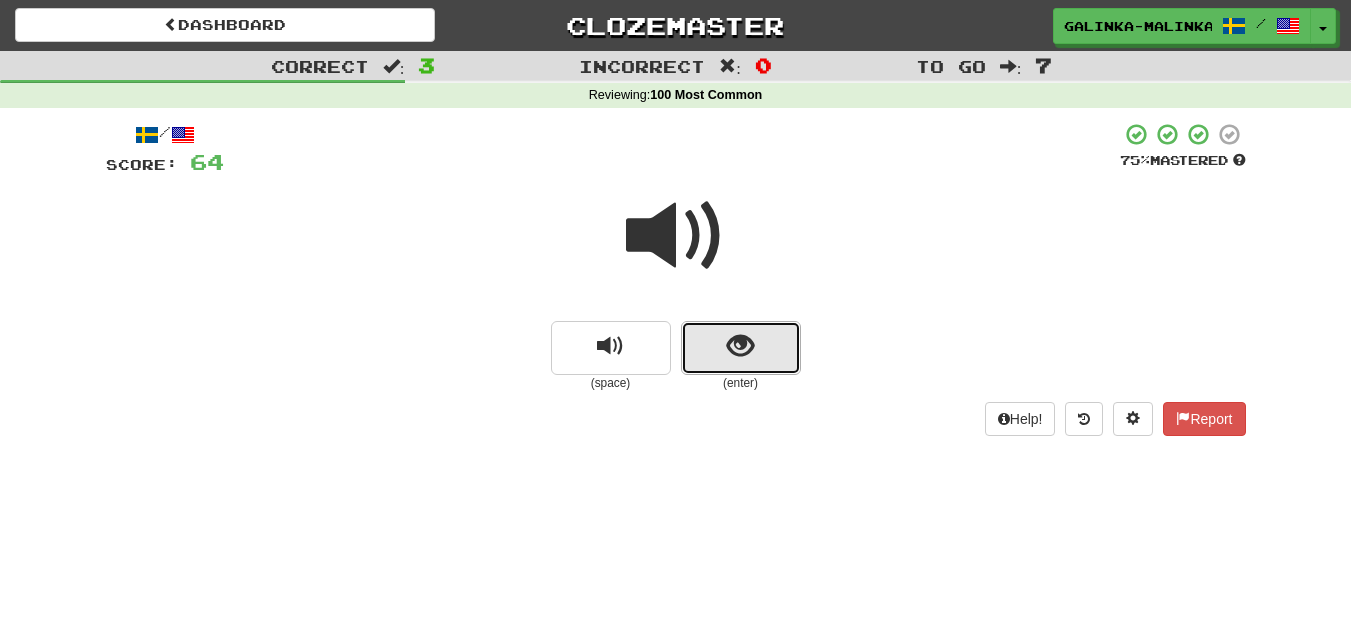 click at bounding box center [741, 348] 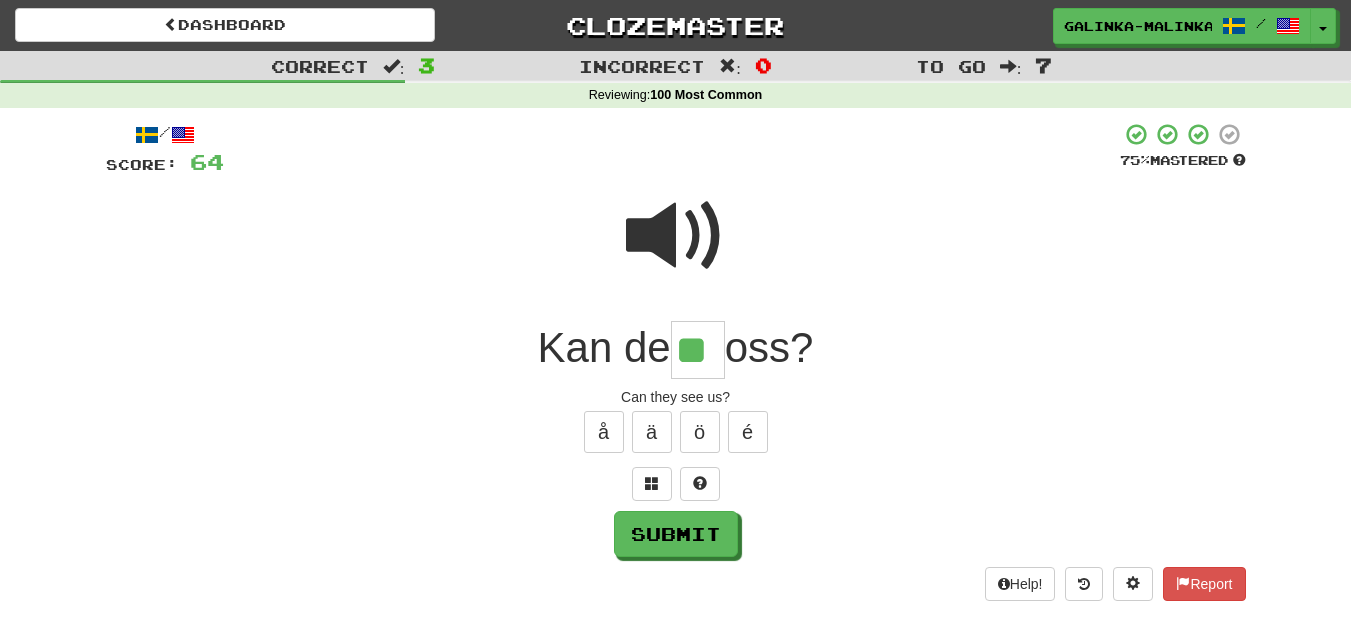 type on "**" 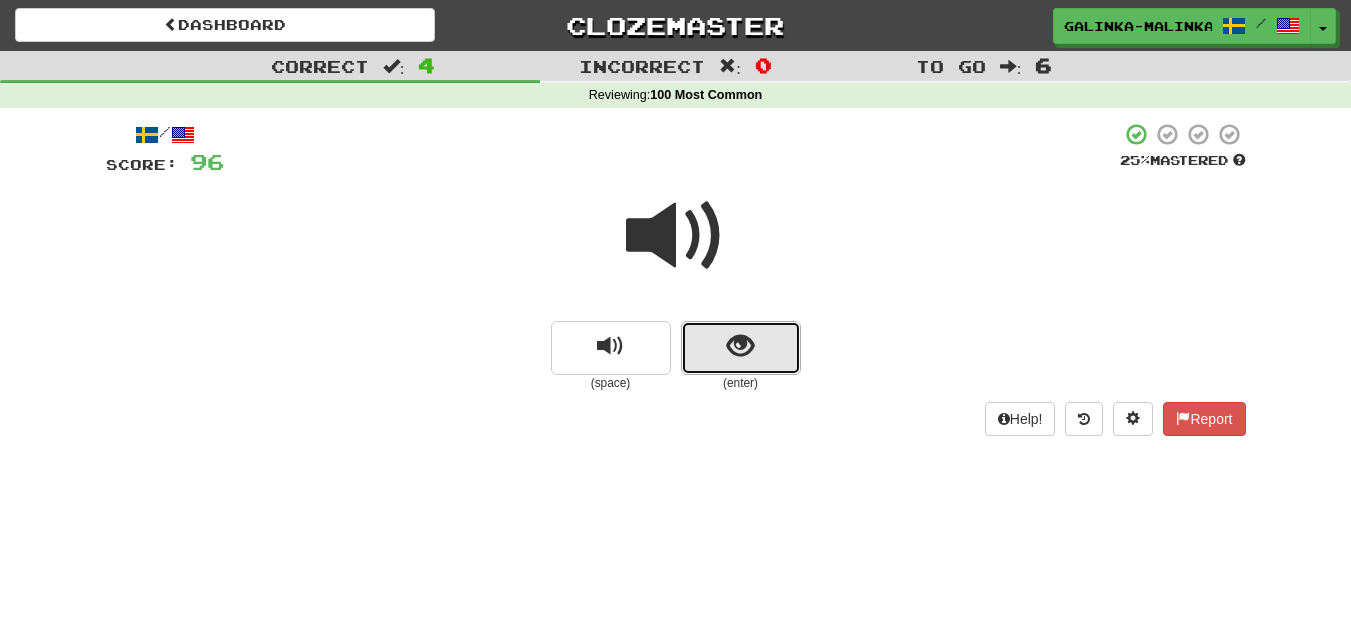 click at bounding box center [740, 346] 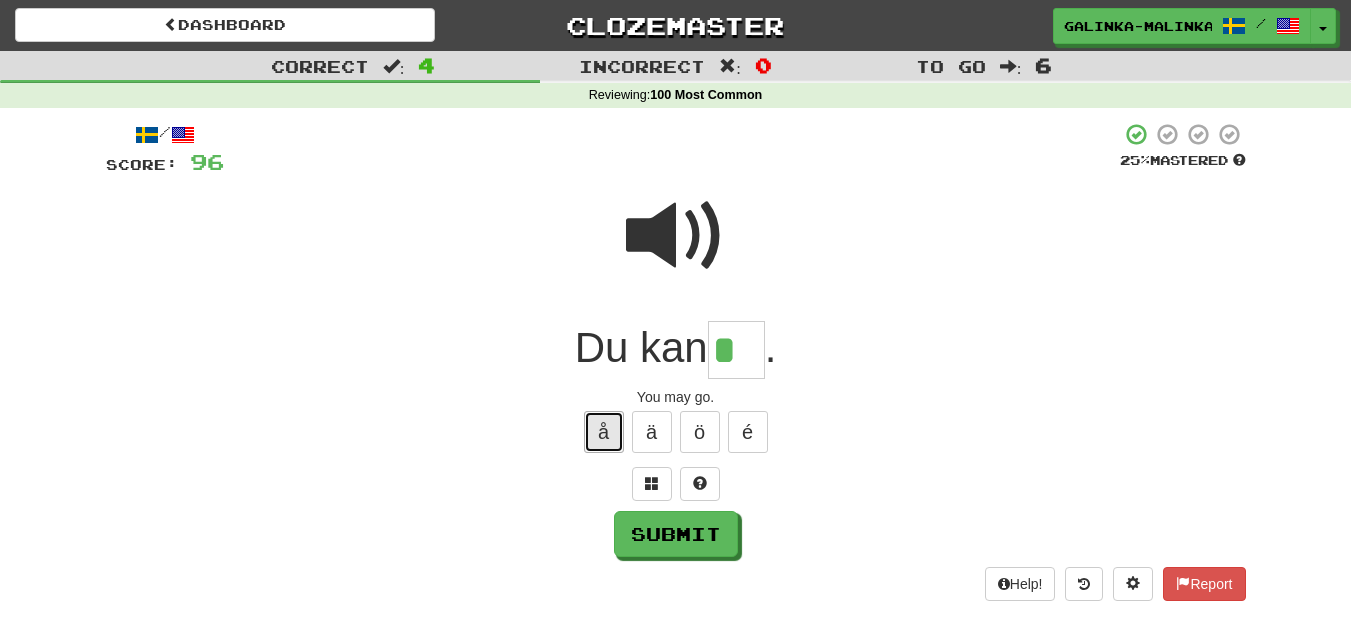 click on "å" at bounding box center (604, 432) 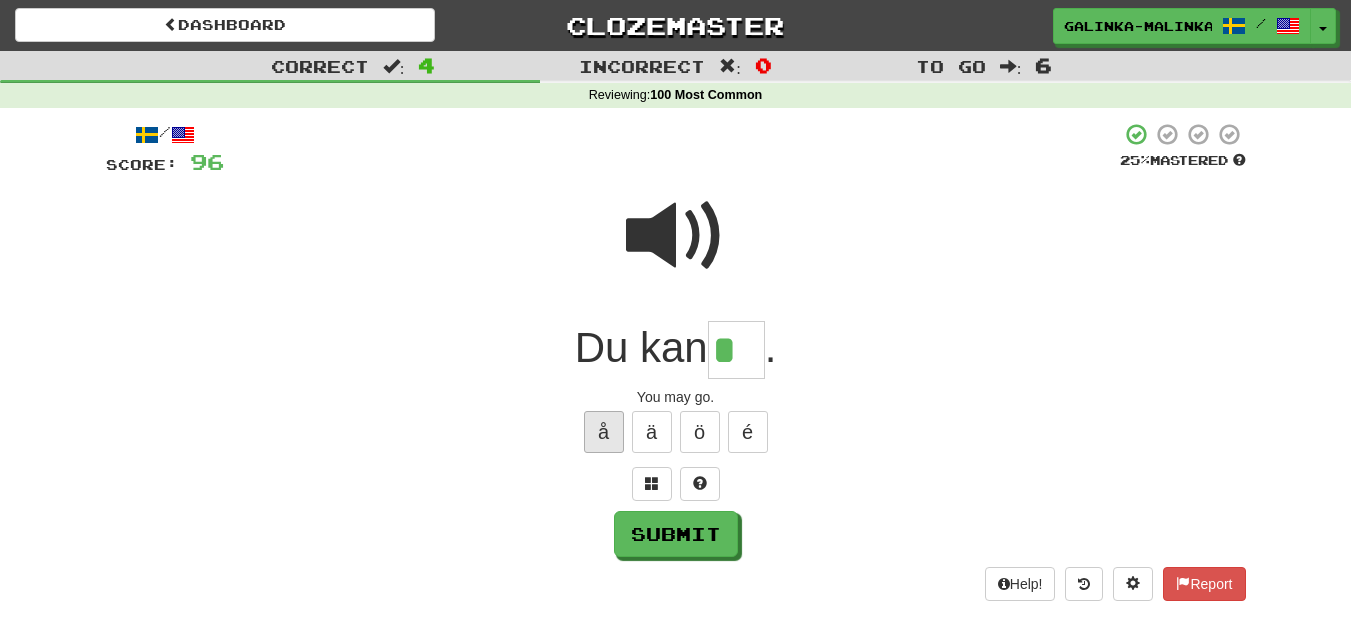 type on "**" 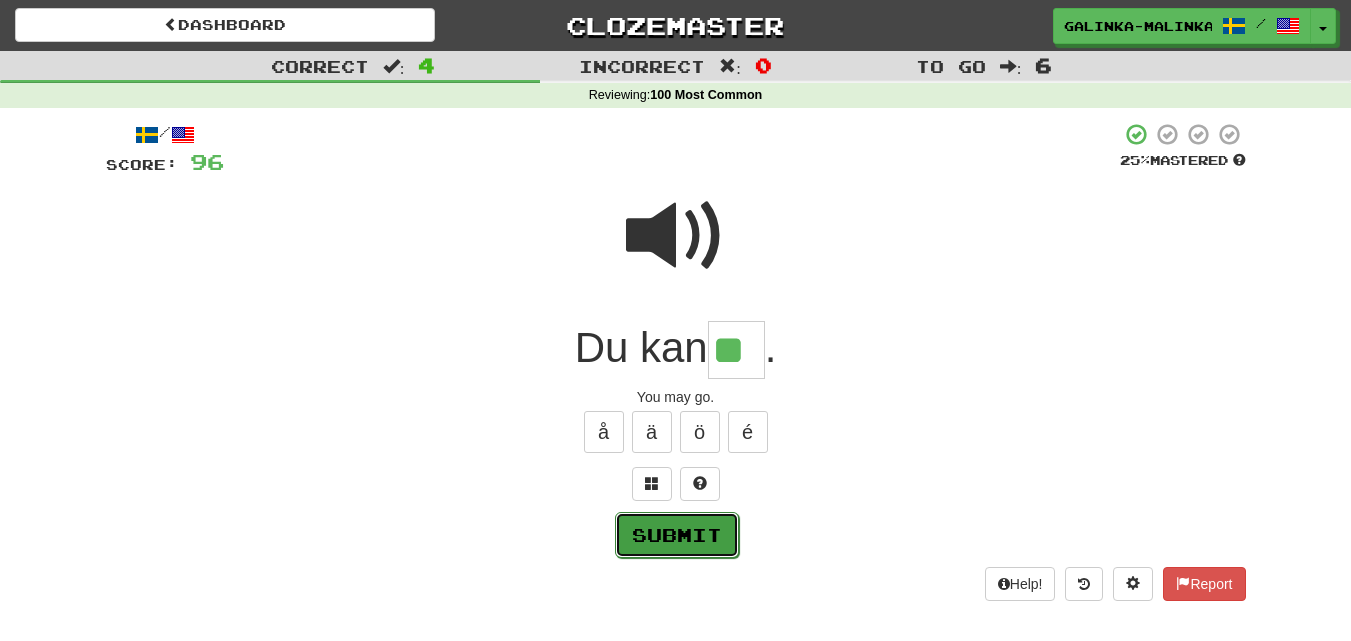 click on "Submit" at bounding box center [677, 535] 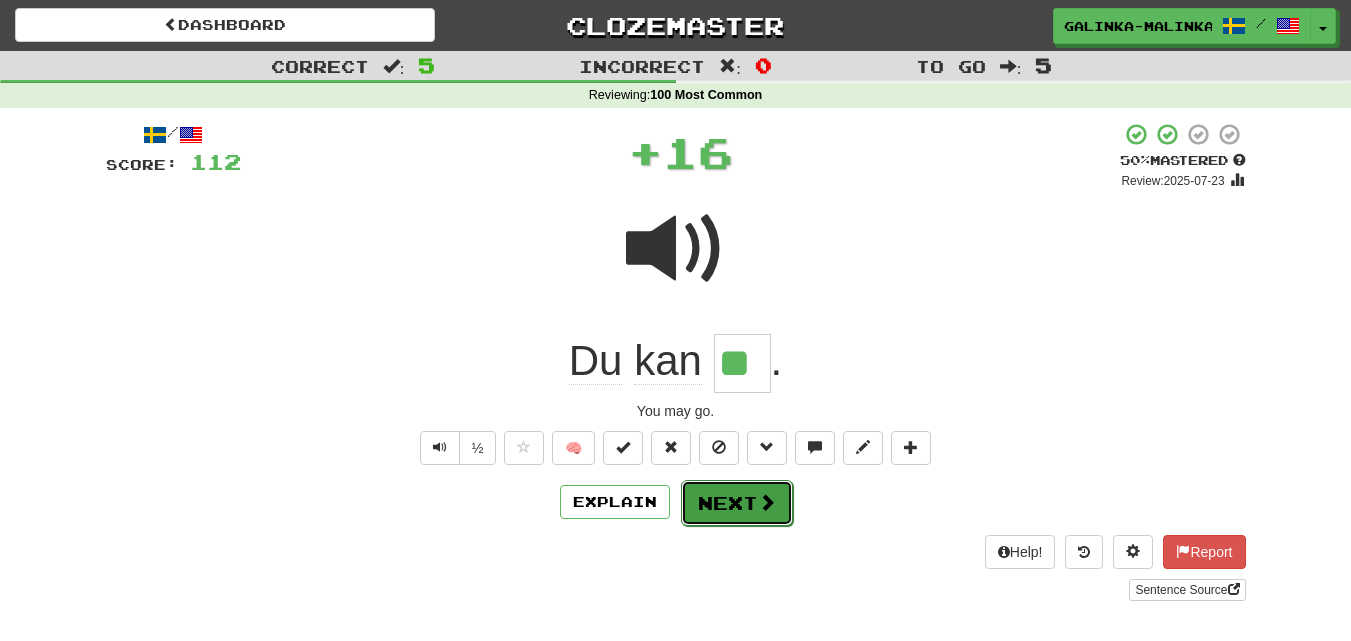 click on "Next" at bounding box center [737, 503] 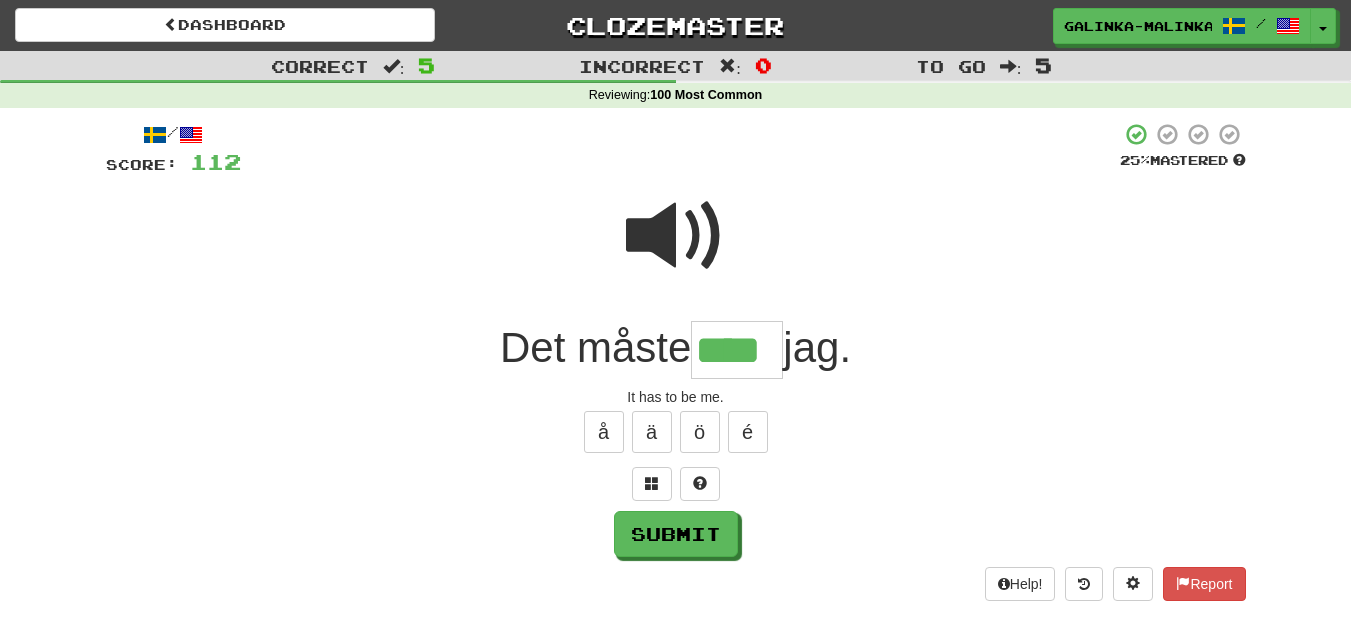 type on "****" 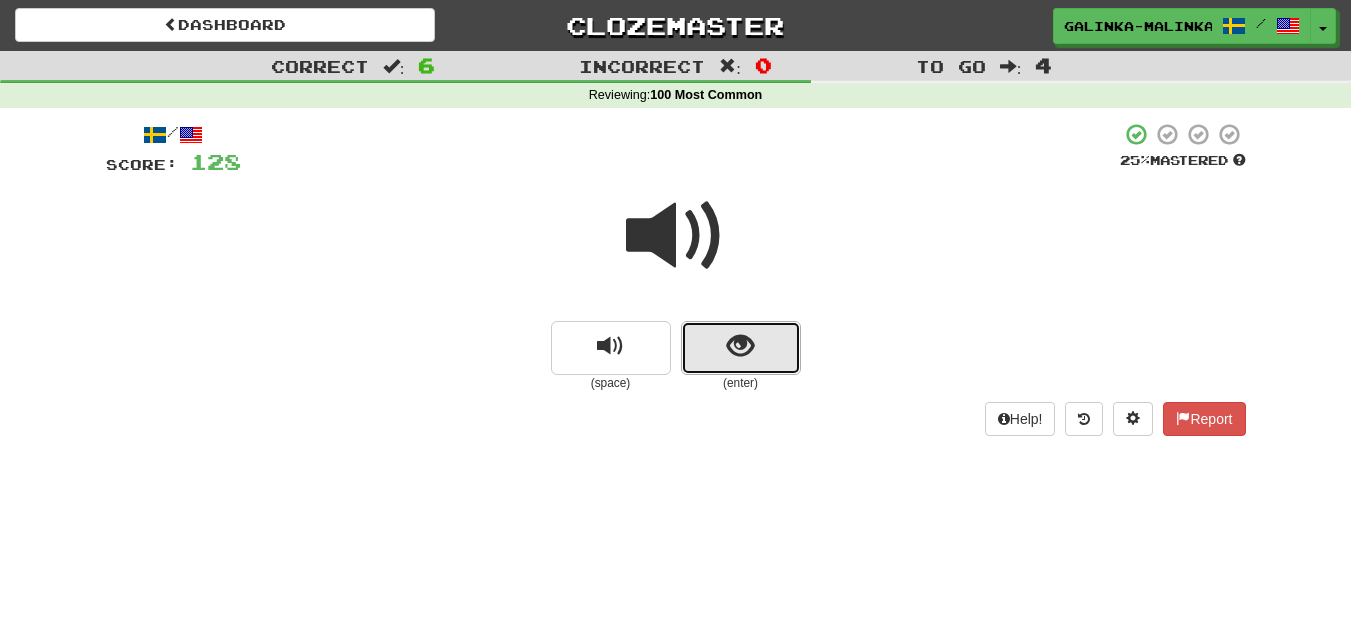 click at bounding box center [741, 348] 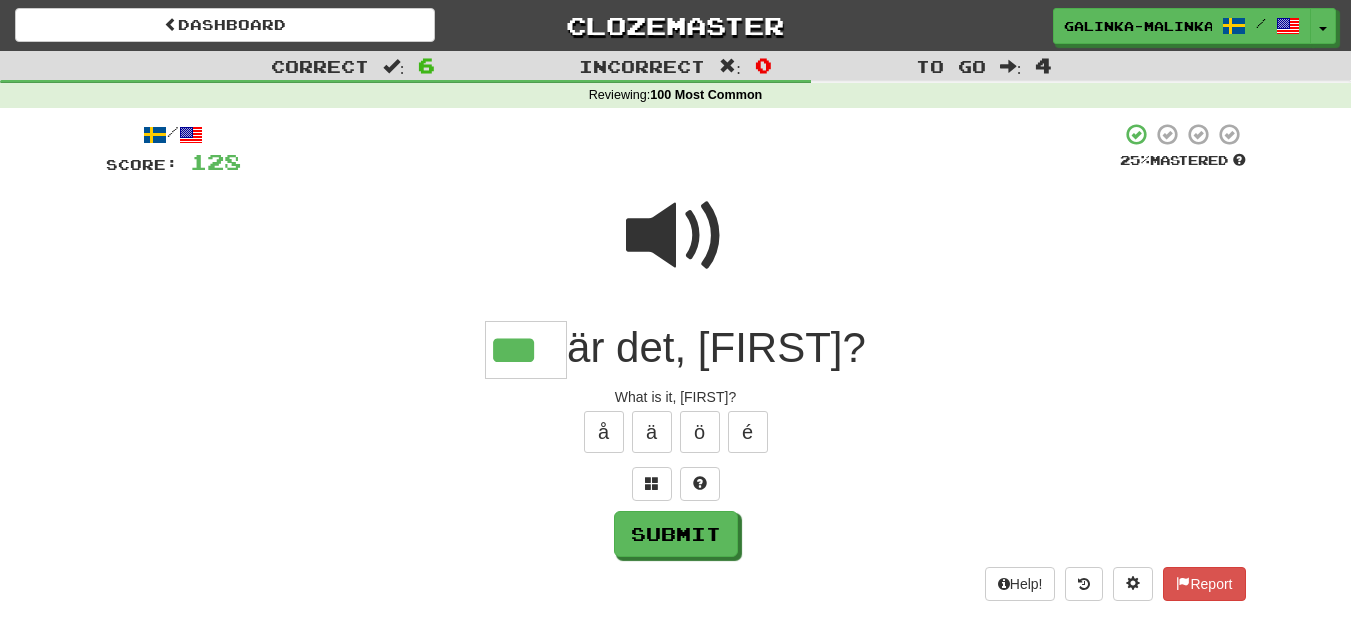 type on "***" 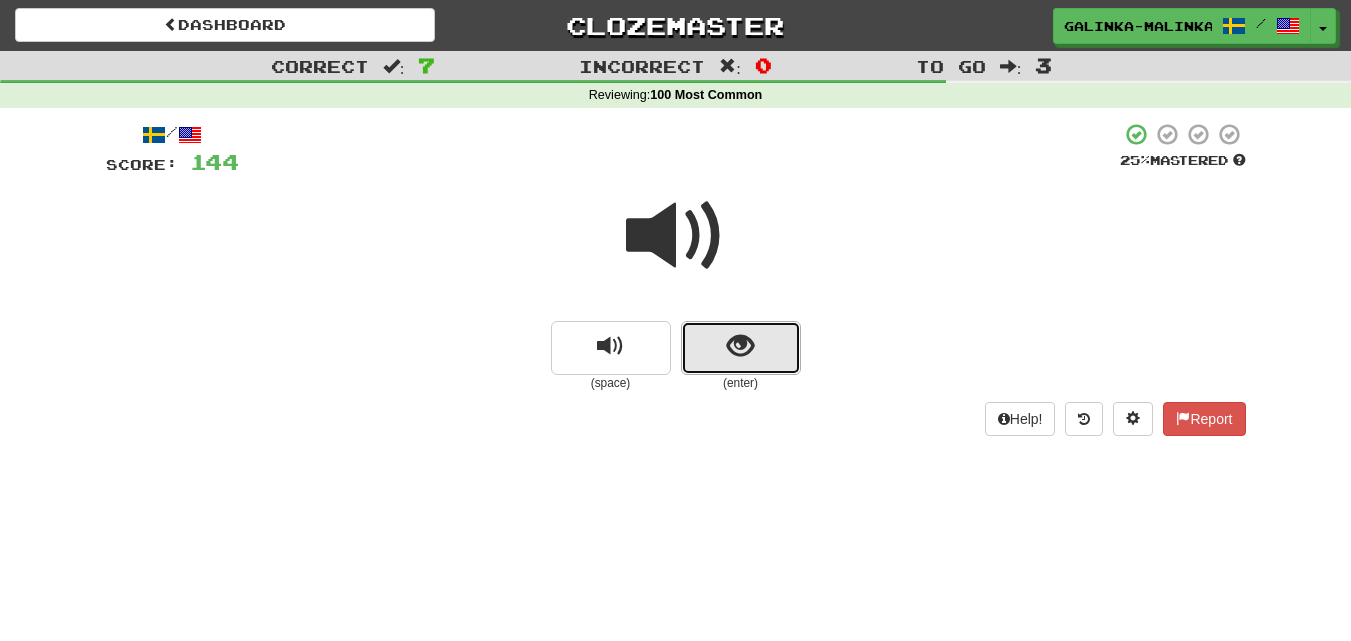click at bounding box center (741, 348) 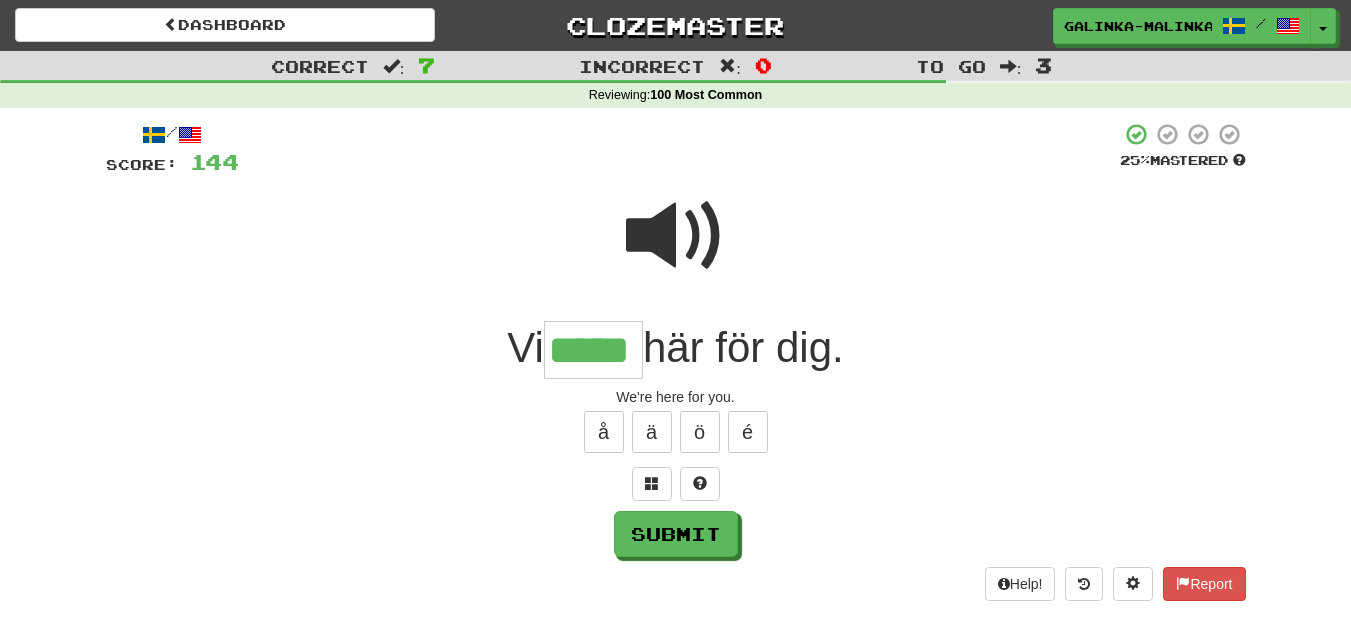 type on "*****" 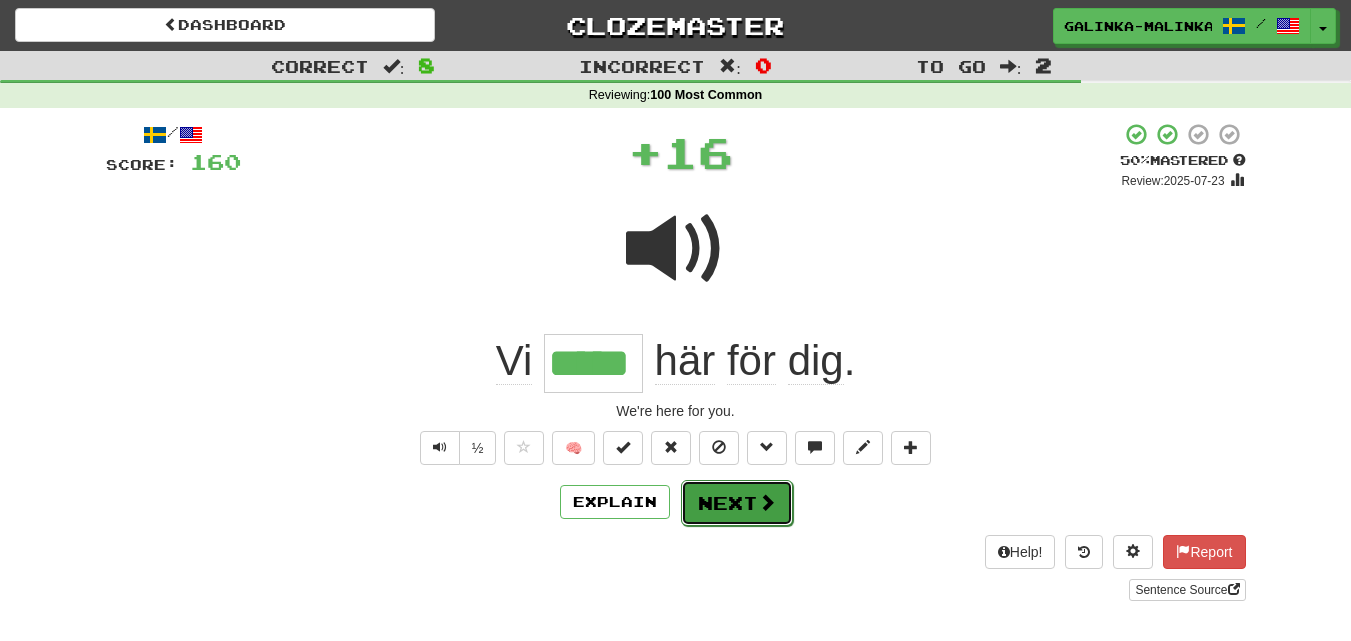 click on "Next" at bounding box center (737, 503) 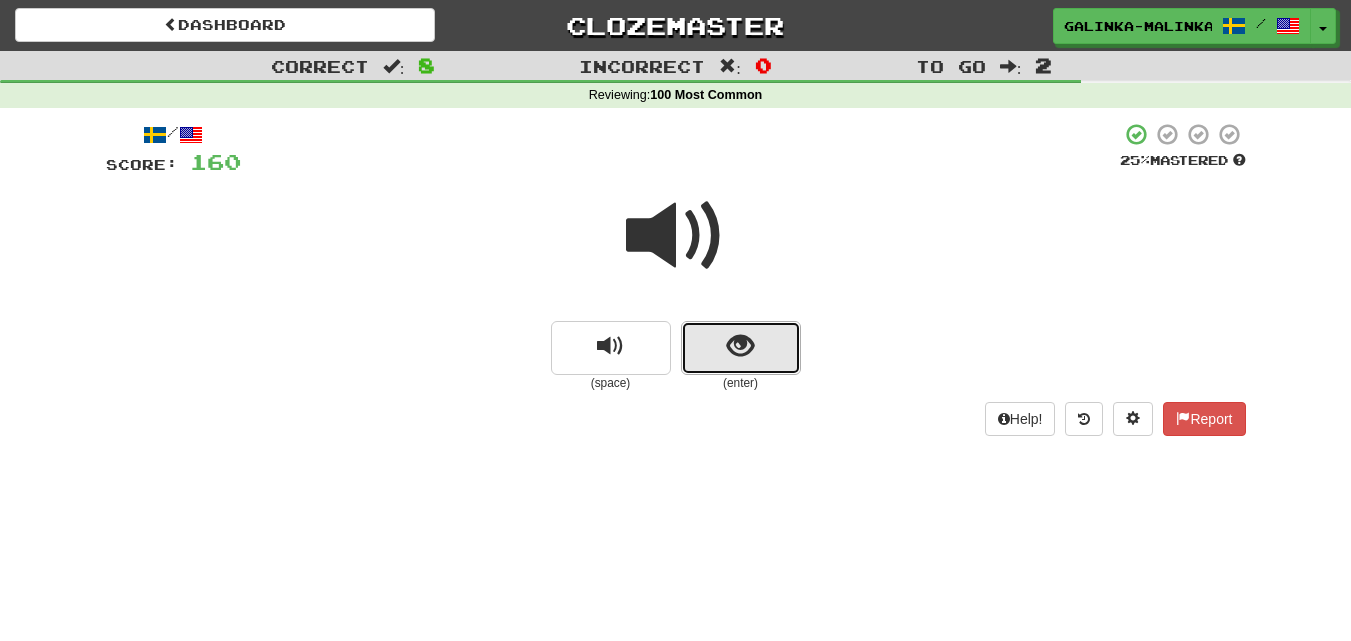click at bounding box center [741, 348] 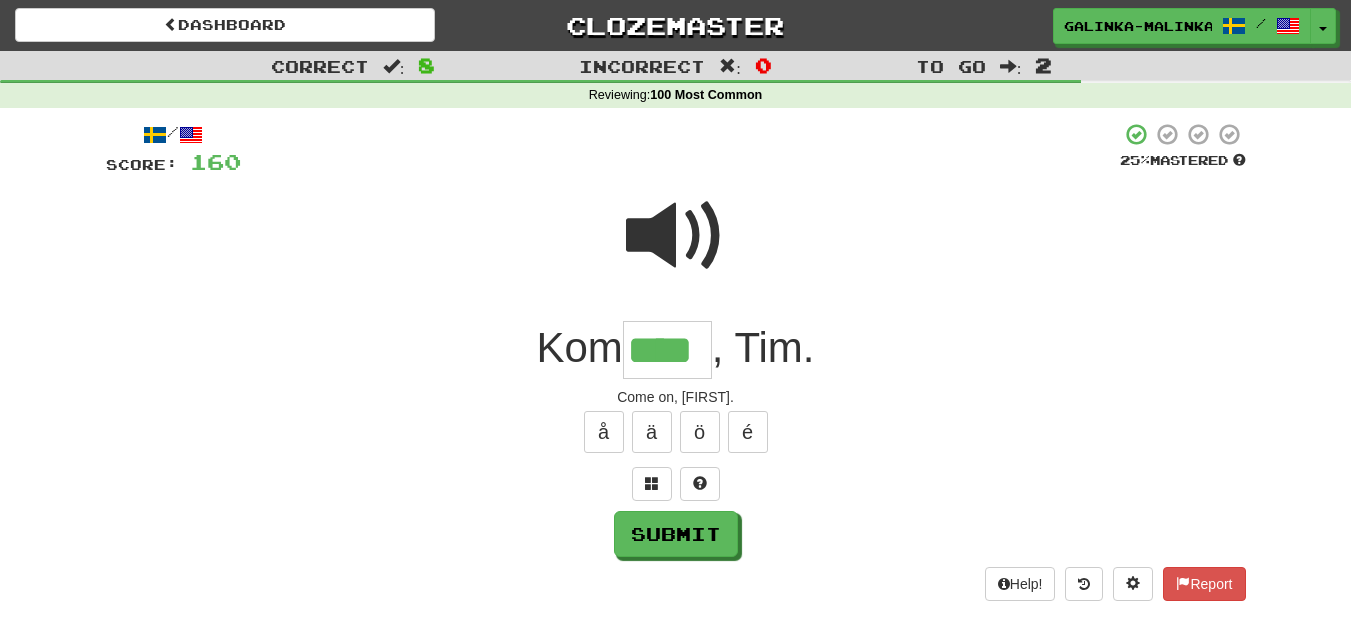 type on "****" 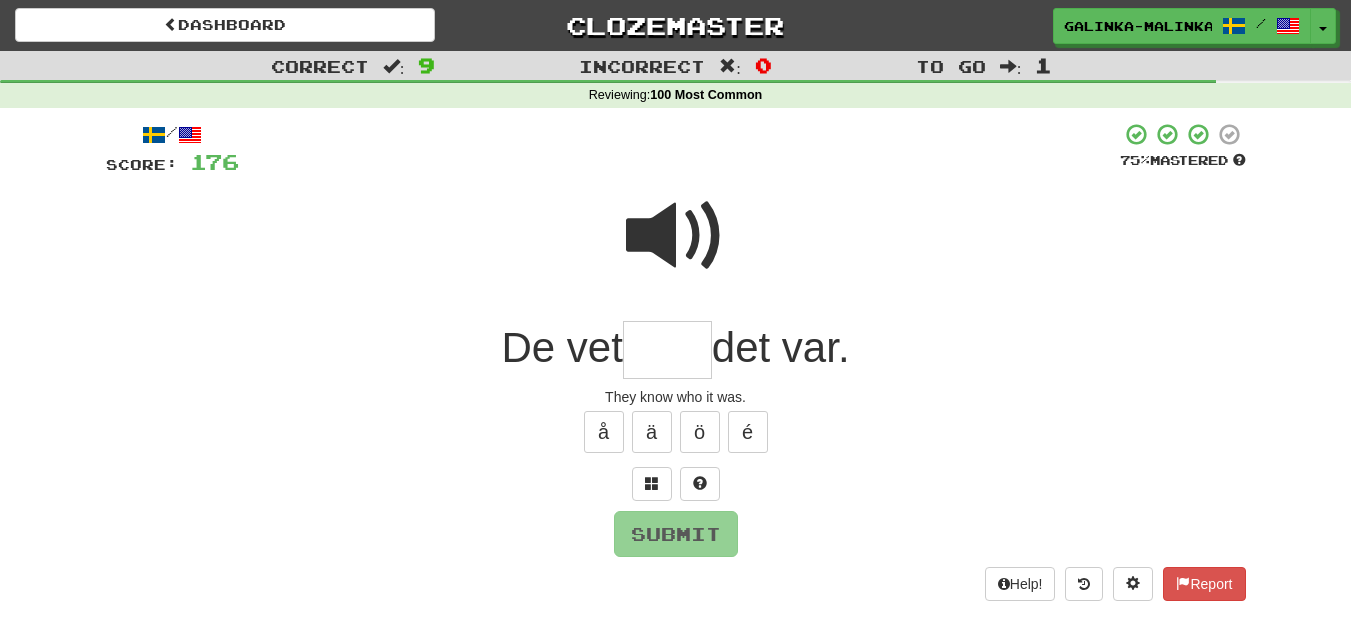 click at bounding box center (676, 236) 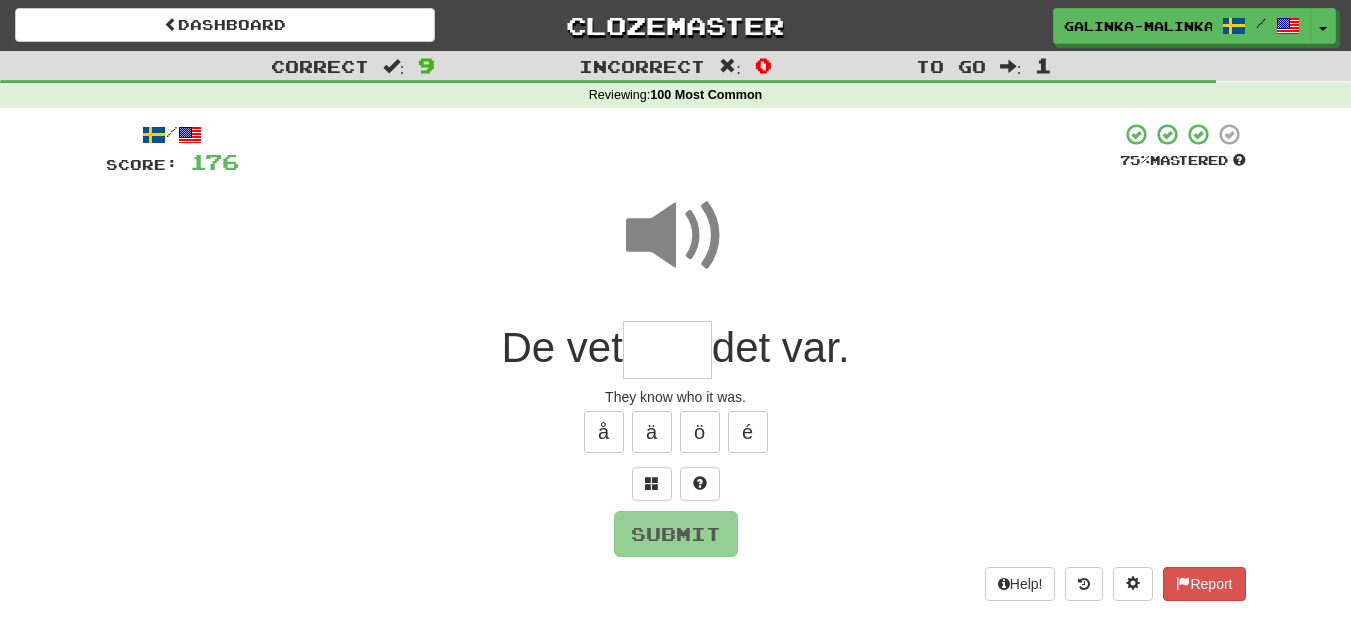 click at bounding box center [667, 350] 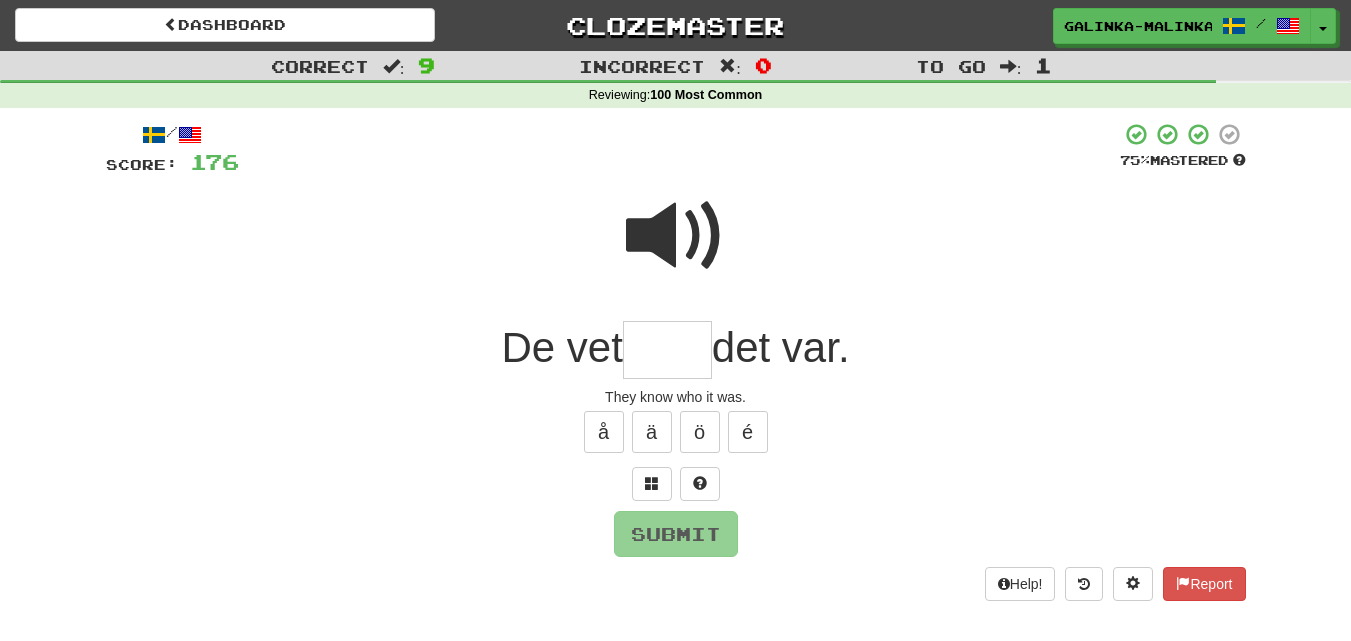 click at bounding box center (676, 236) 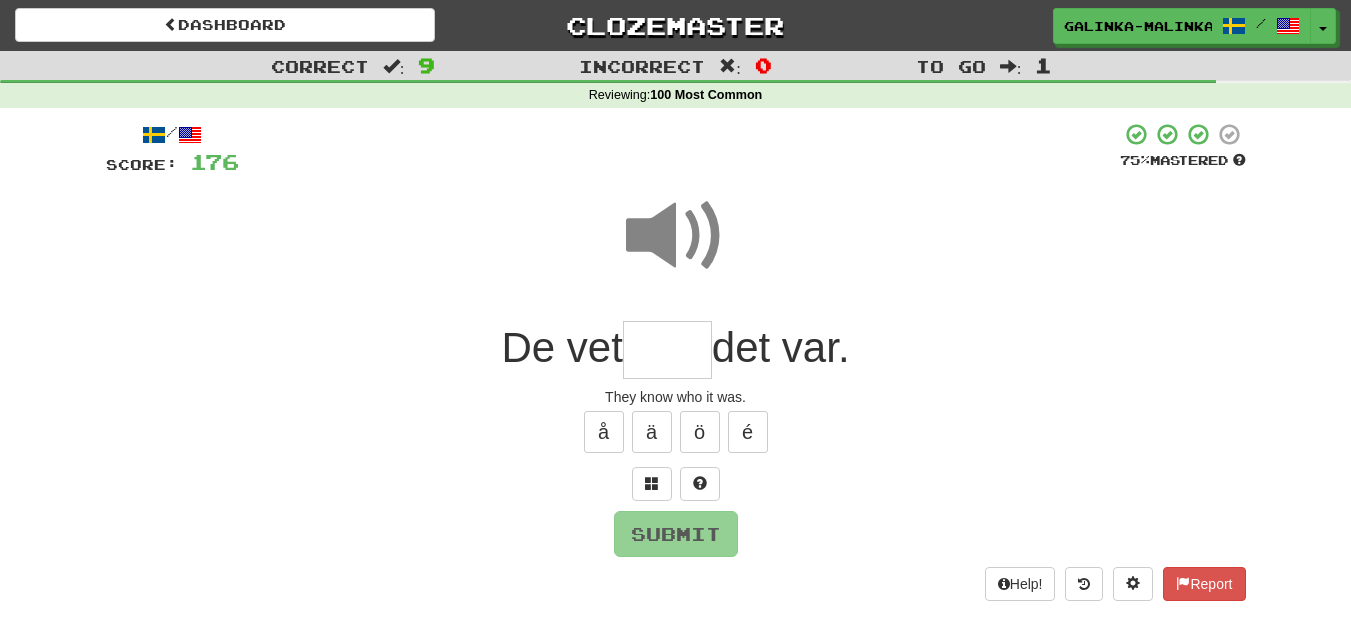 click at bounding box center (667, 350) 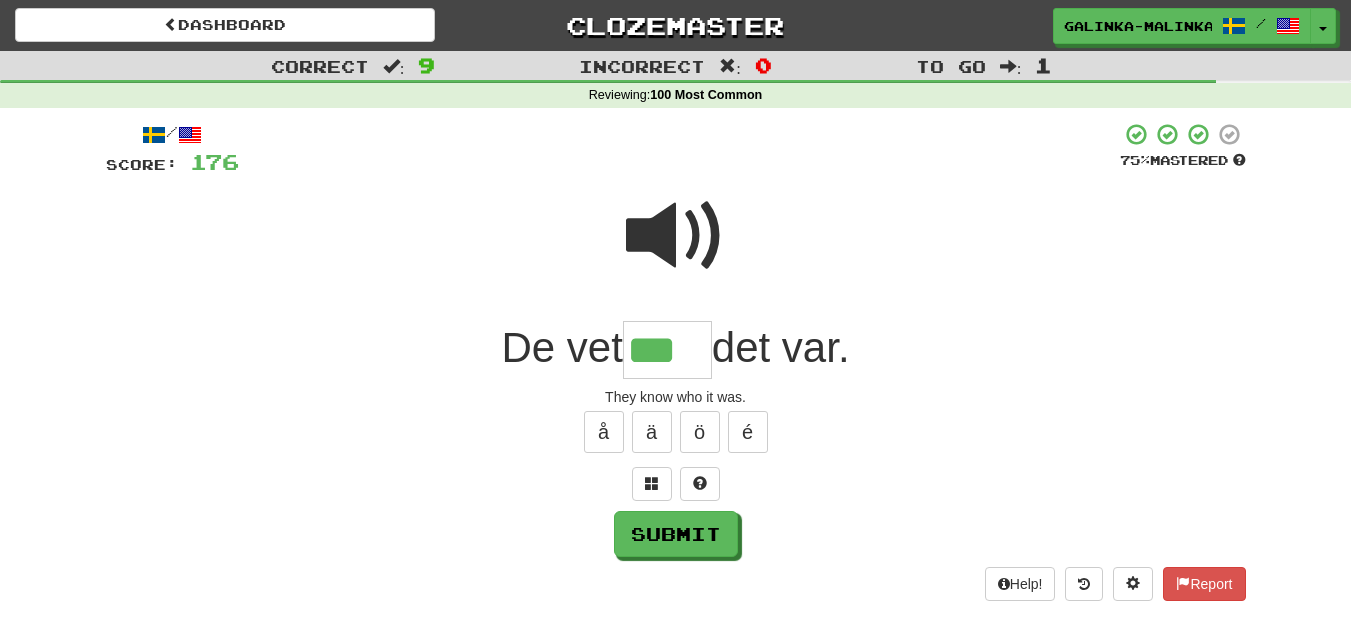 type on "***" 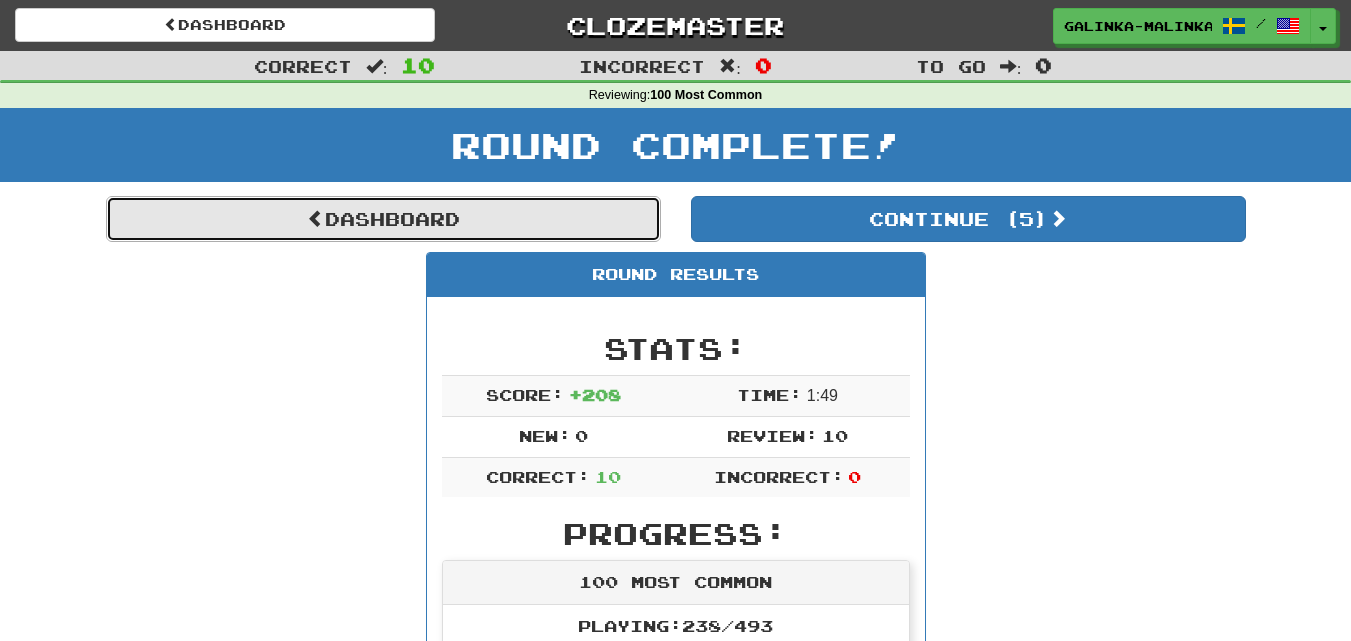 click on "Dashboard" at bounding box center [383, 219] 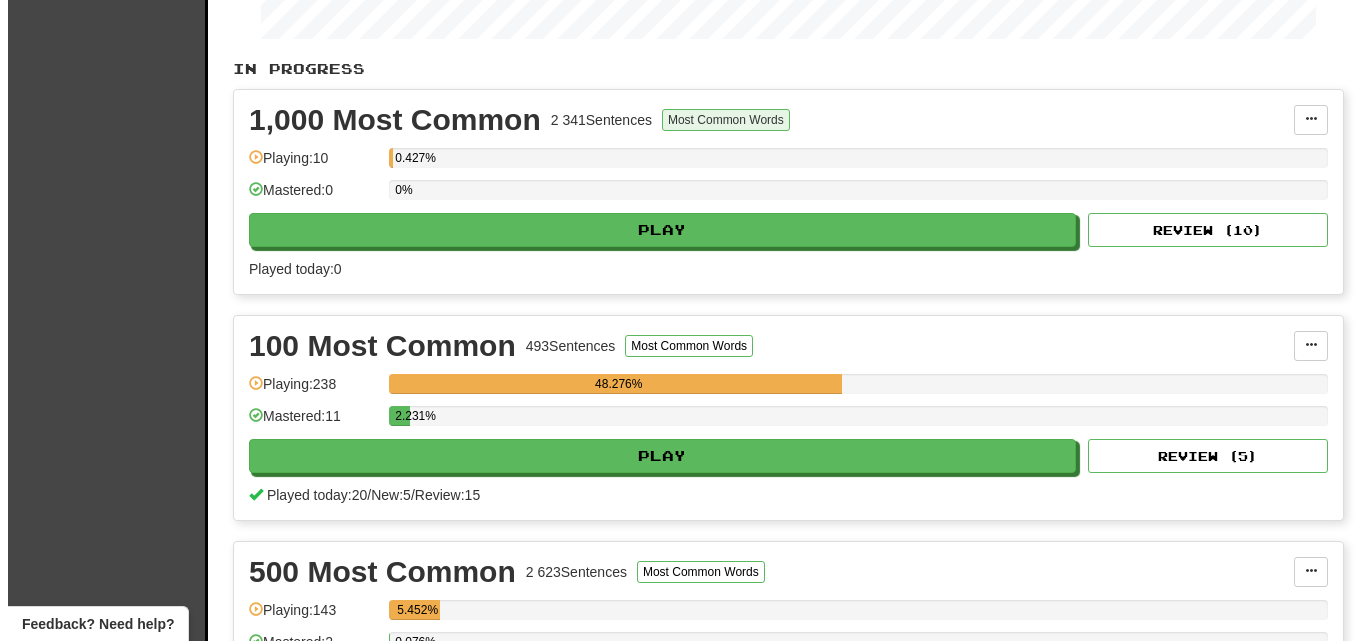 scroll, scrollTop: 400, scrollLeft: 0, axis: vertical 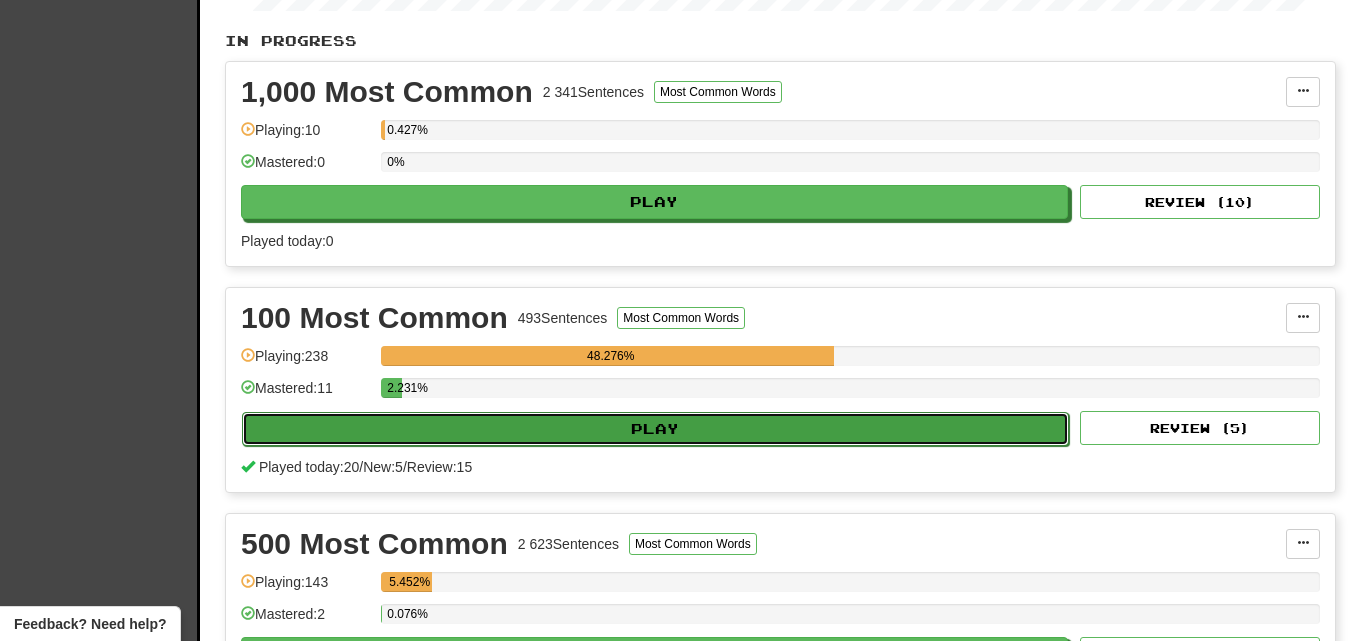 click on "Play" at bounding box center [655, 429] 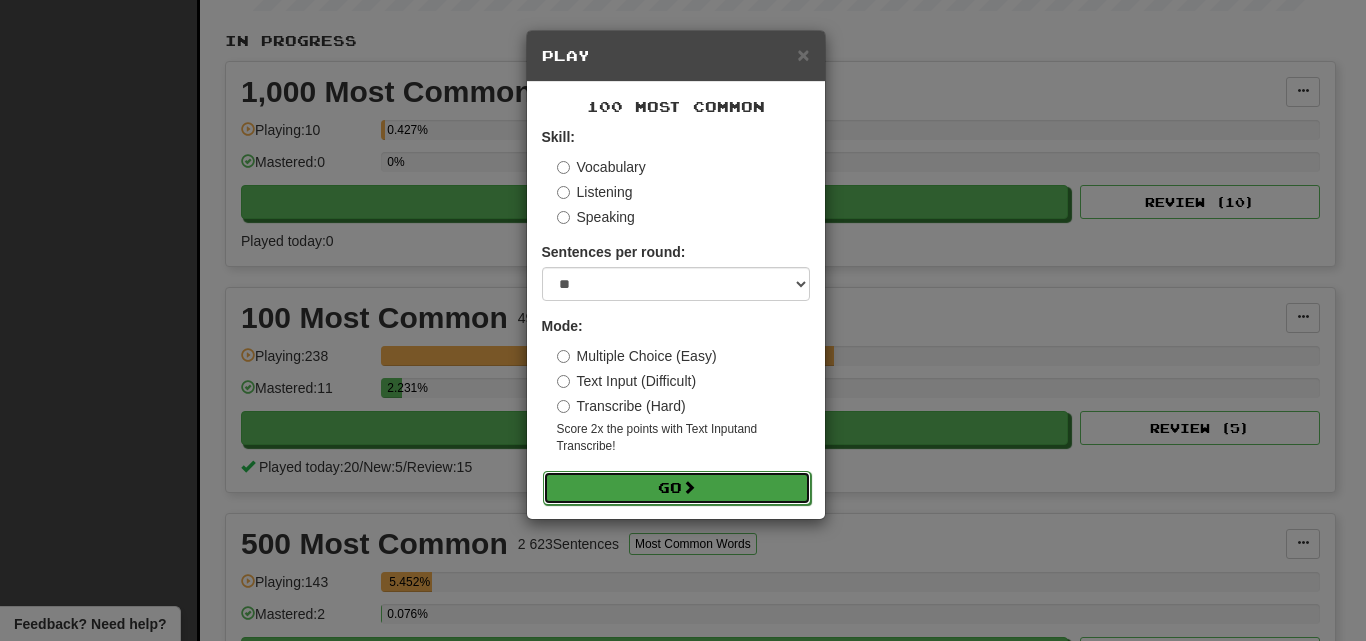 click on "Go" at bounding box center (677, 488) 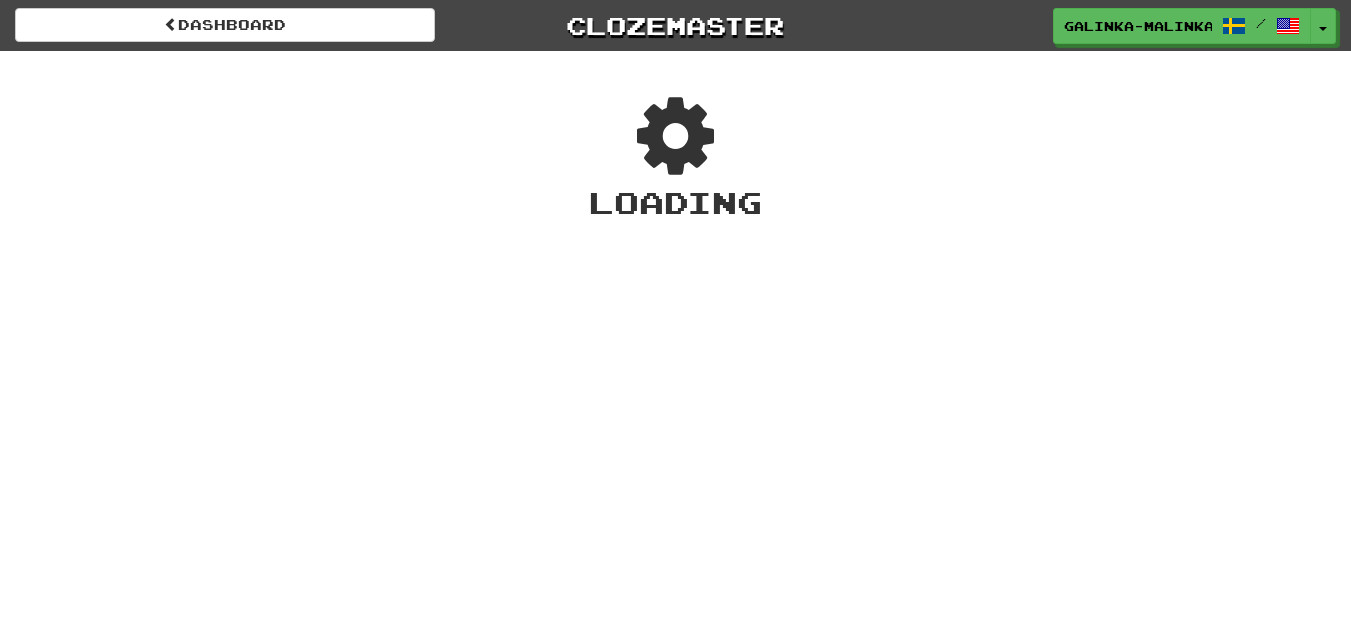 scroll, scrollTop: 0, scrollLeft: 0, axis: both 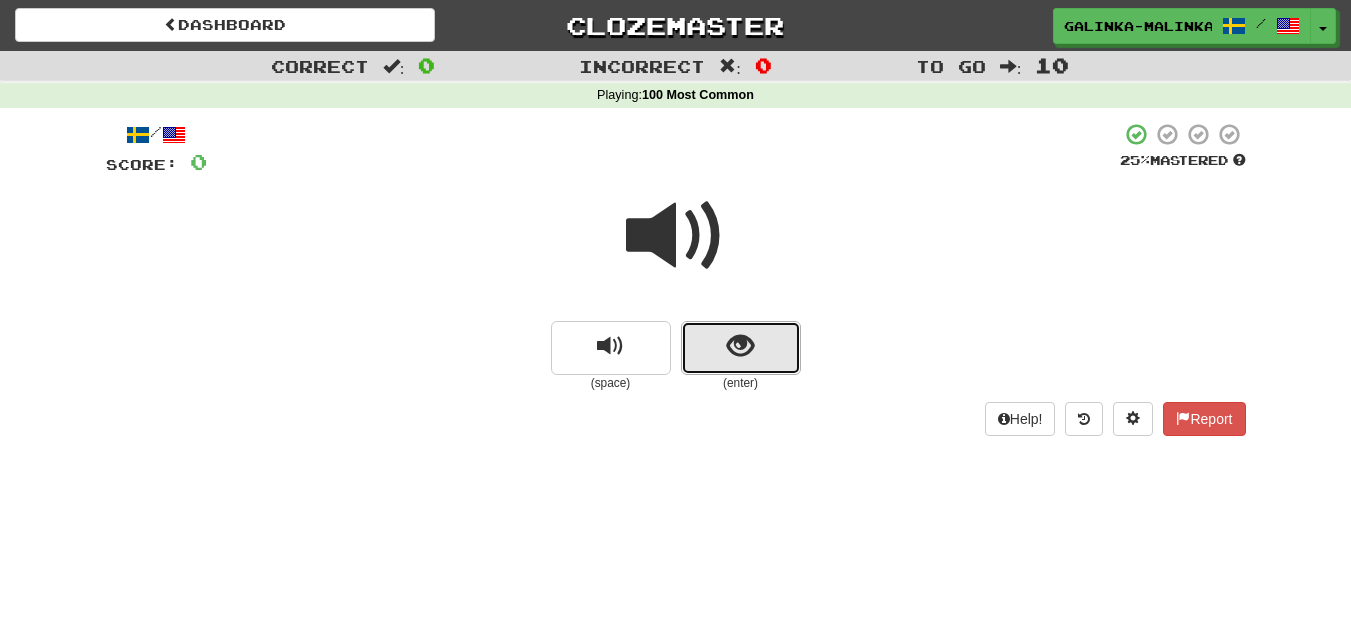 click at bounding box center (741, 348) 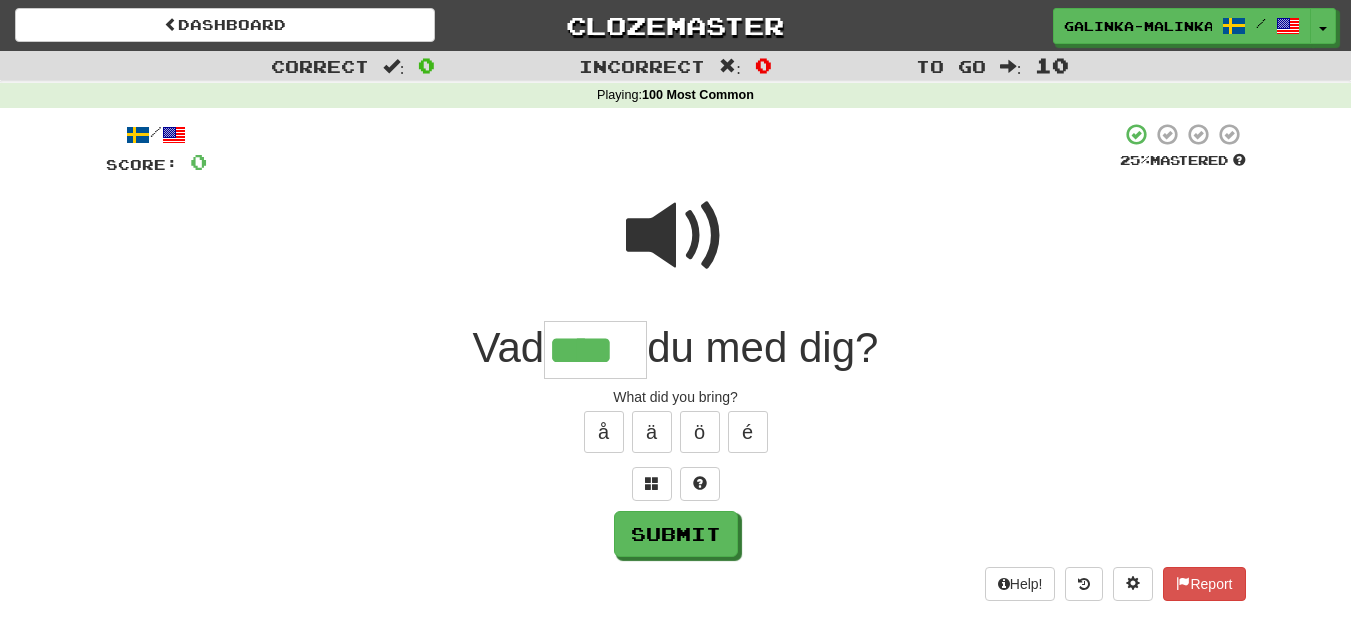 type on "****" 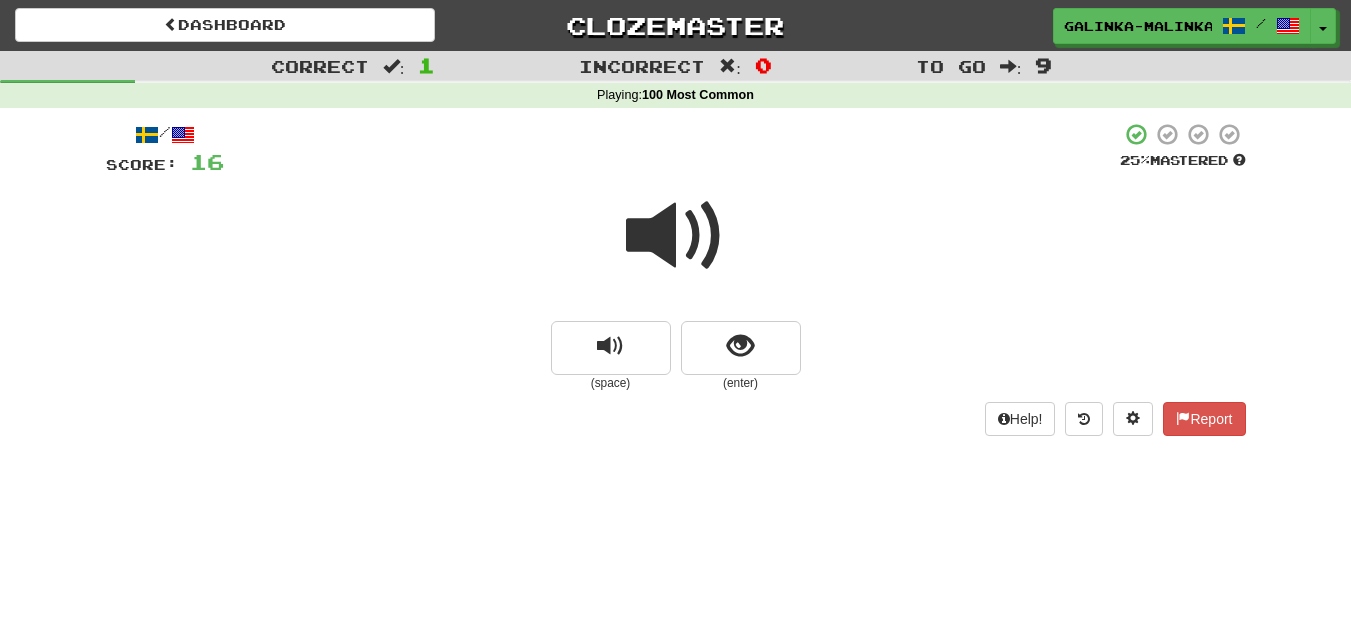 click on "(enter)" at bounding box center [741, 383] 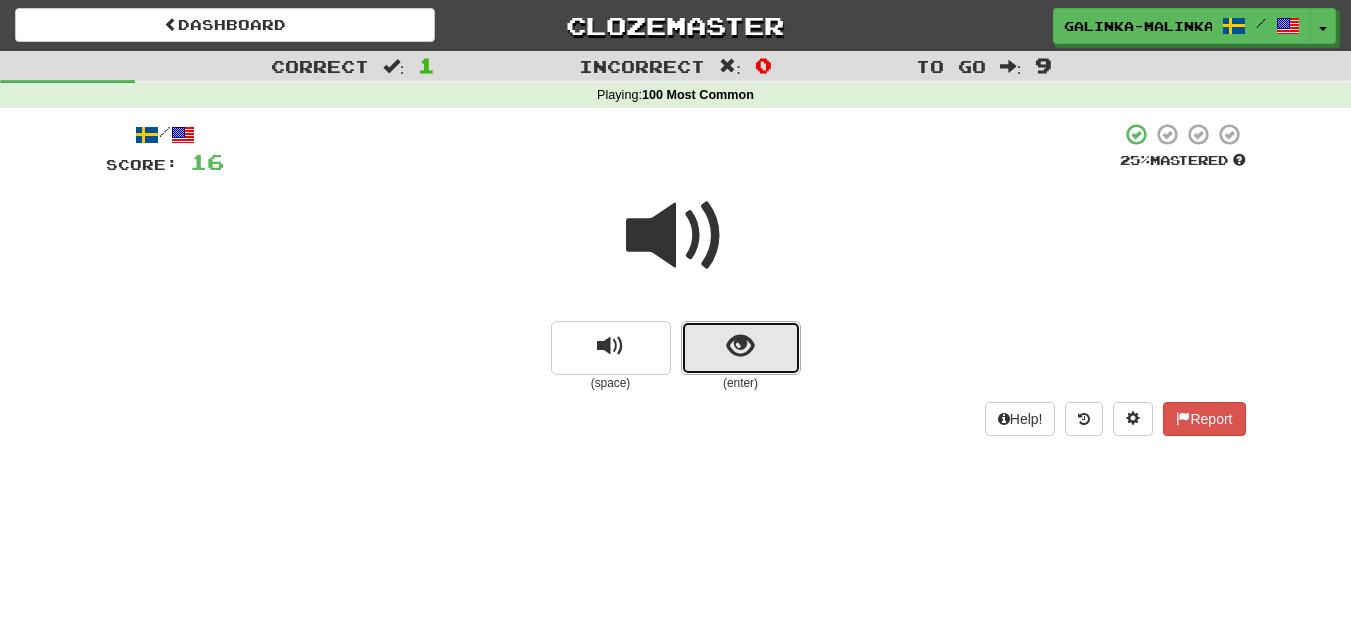 click at bounding box center (741, 348) 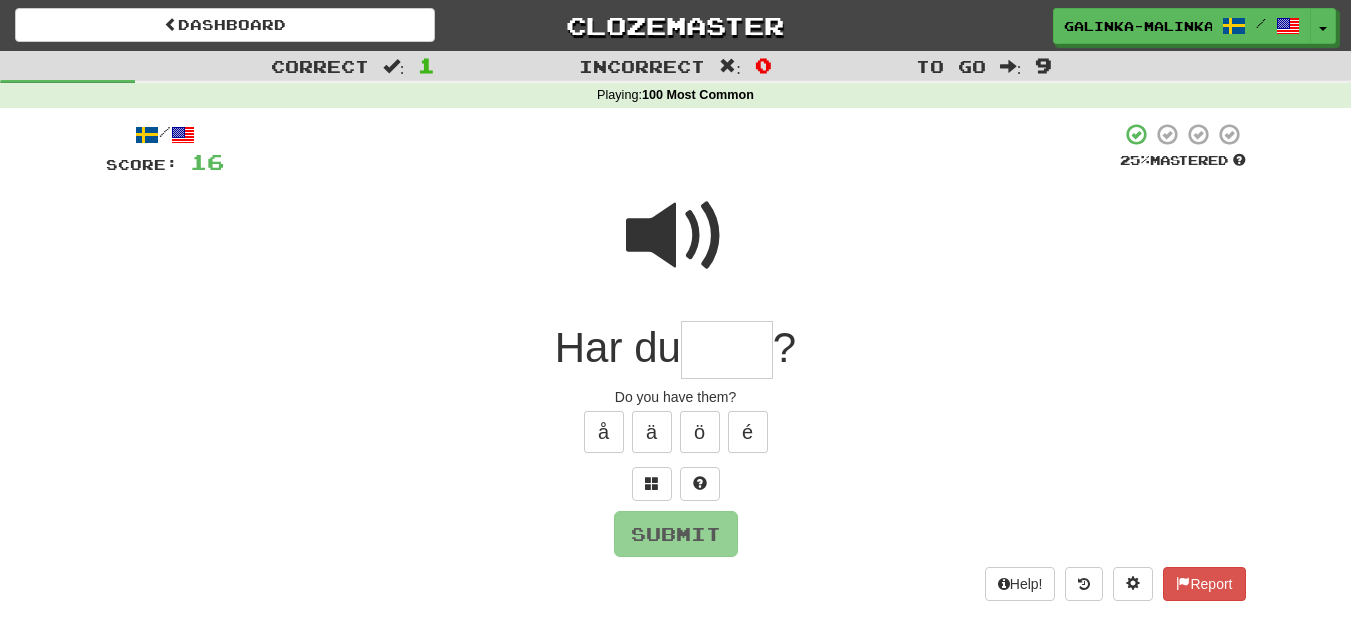 click at bounding box center (676, 236) 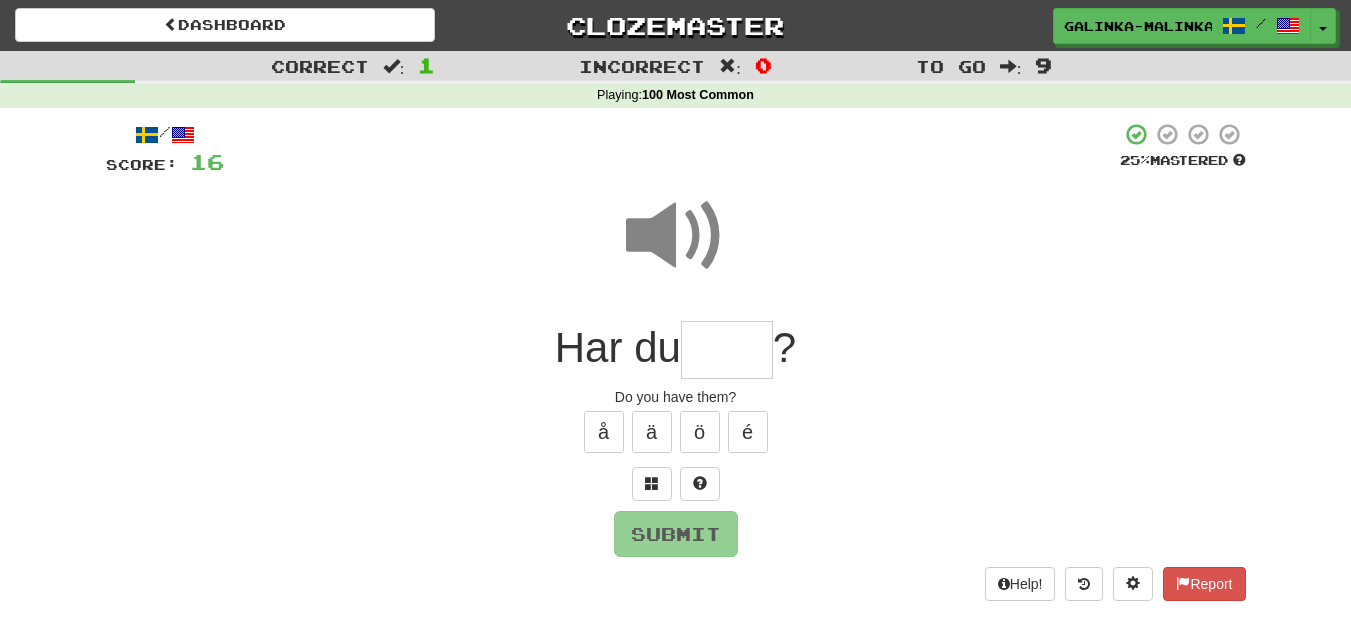 click at bounding box center [727, 350] 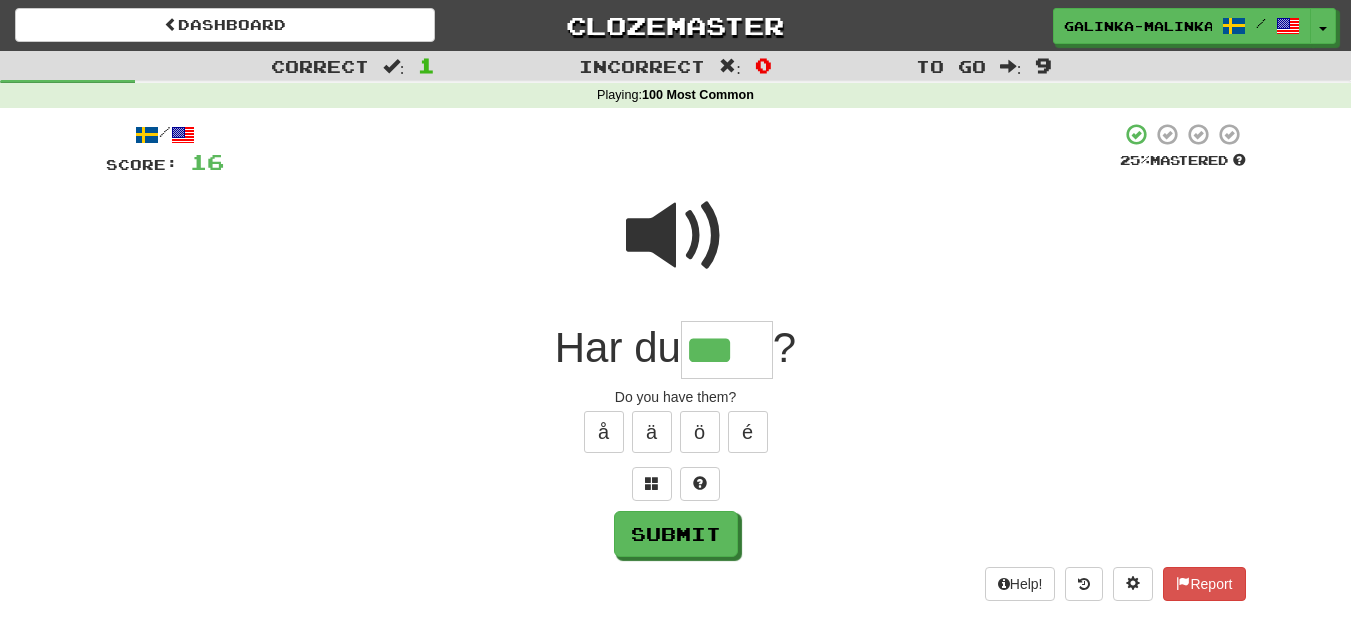 type on "***" 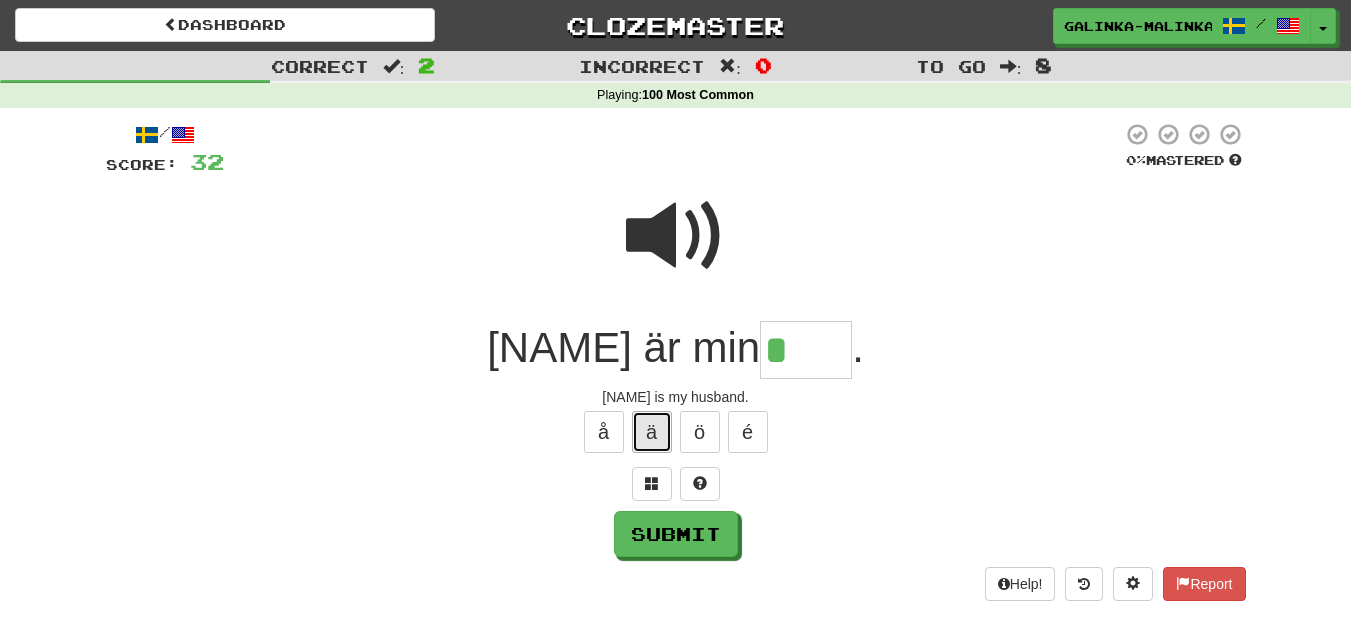 click on "ä" at bounding box center (652, 432) 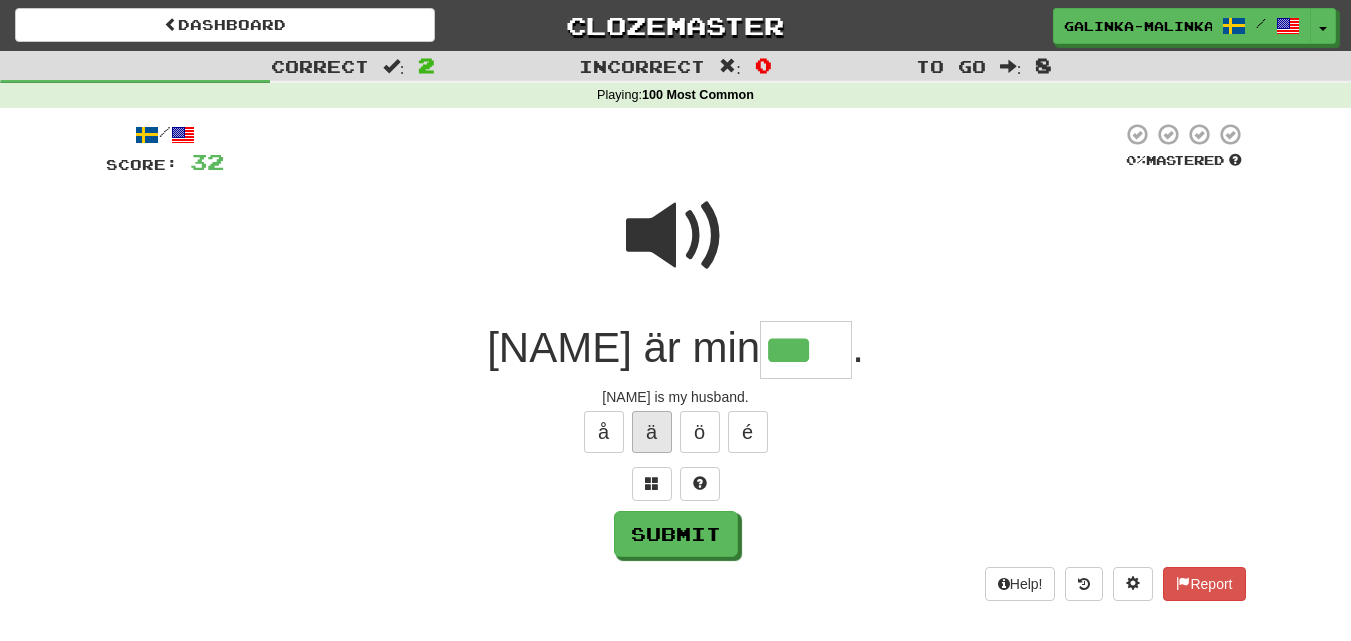 type on "***" 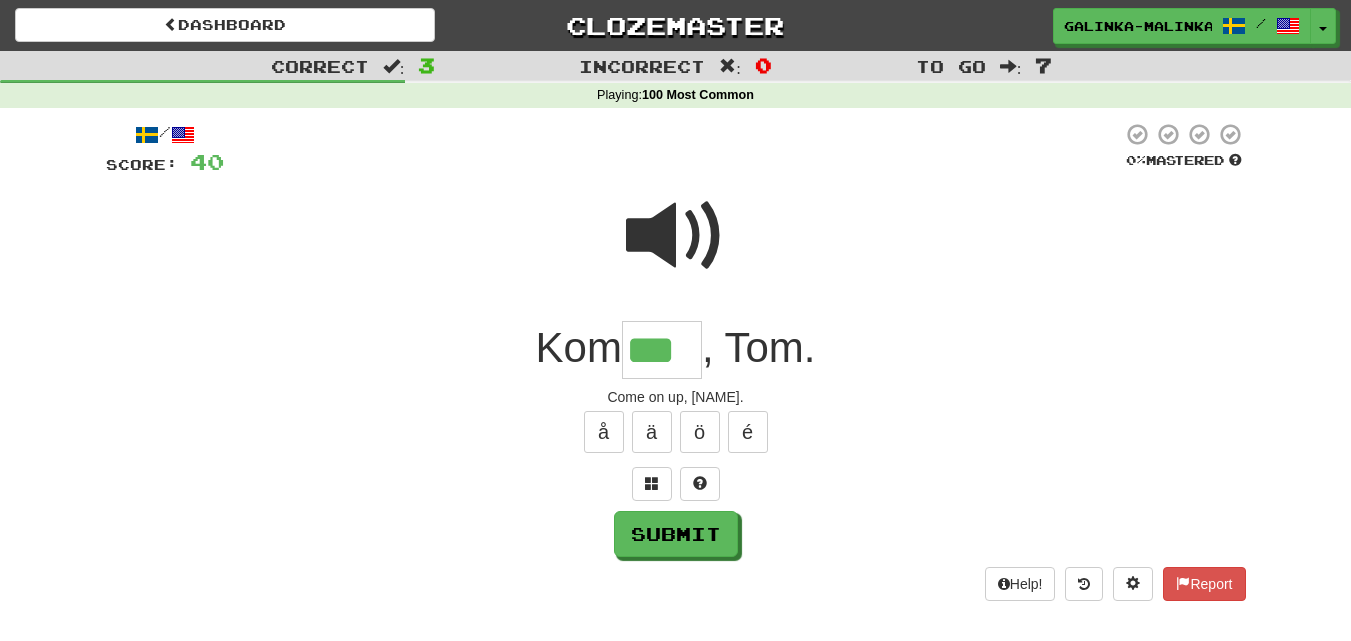 type on "***" 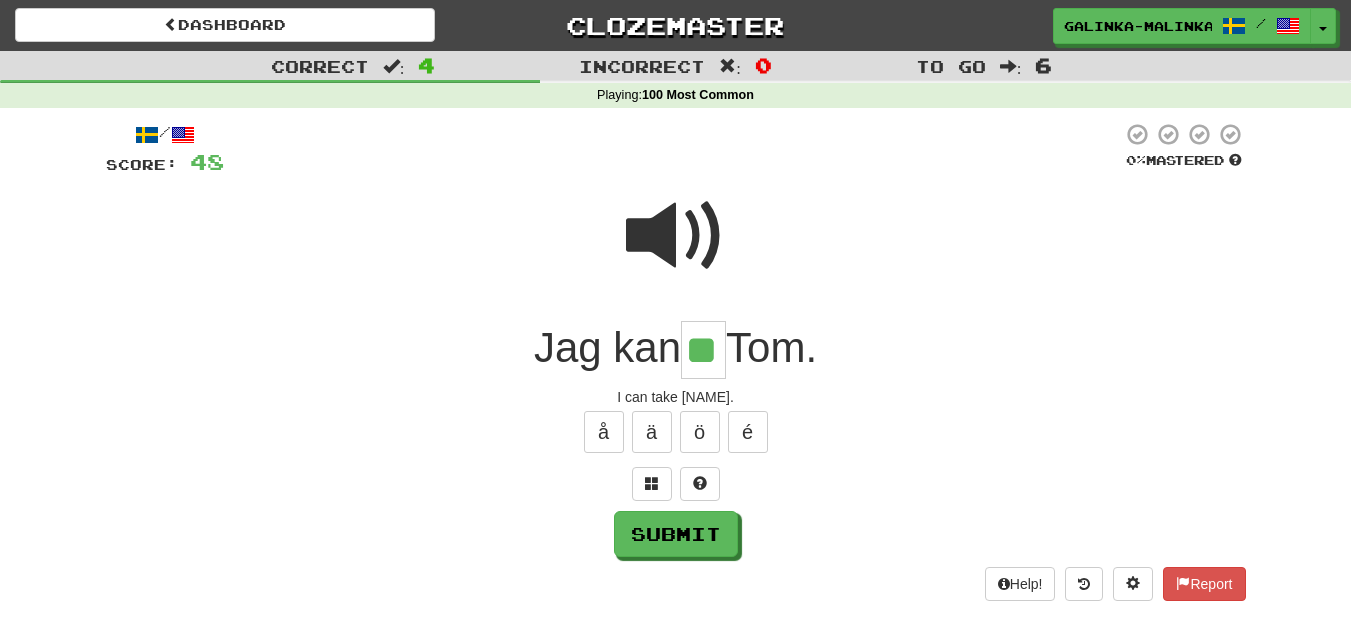 type on "**" 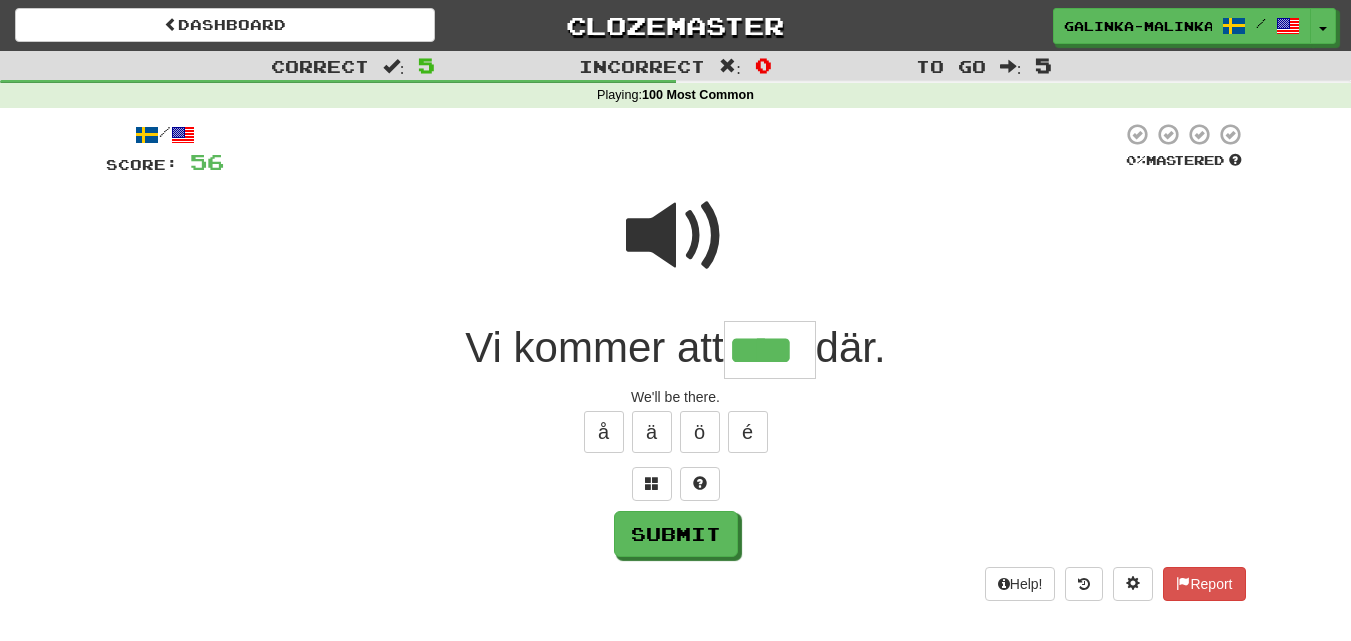 type on "****" 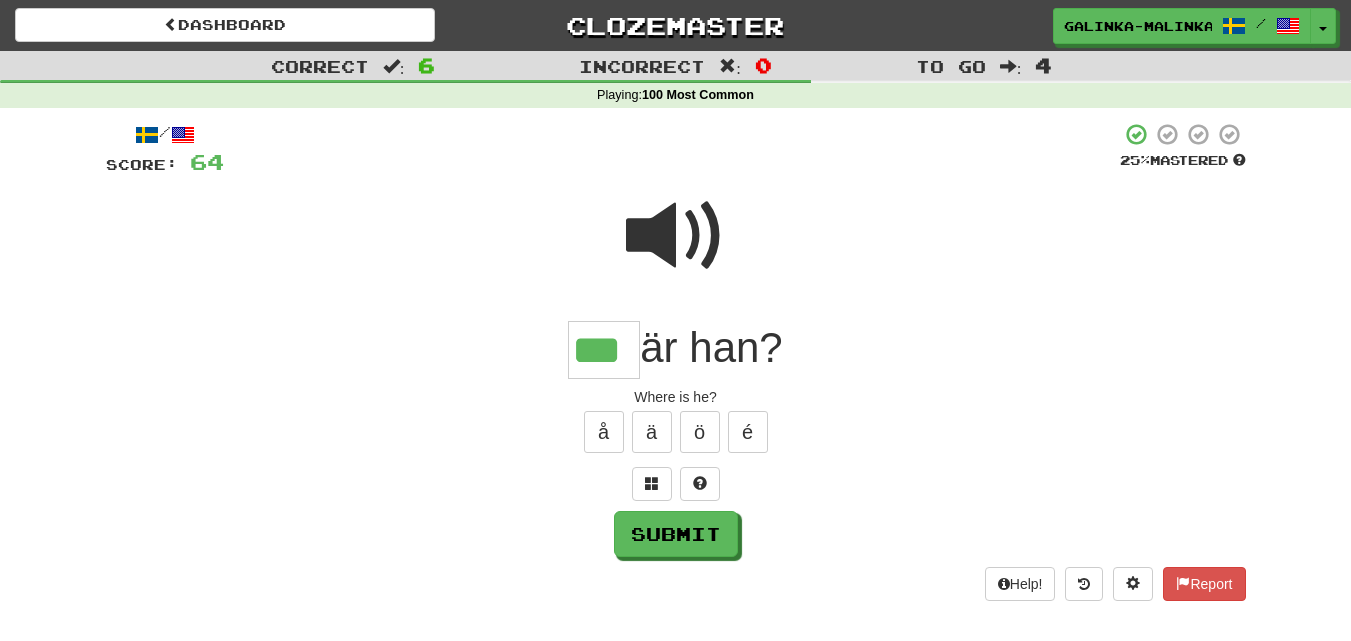 type on "***" 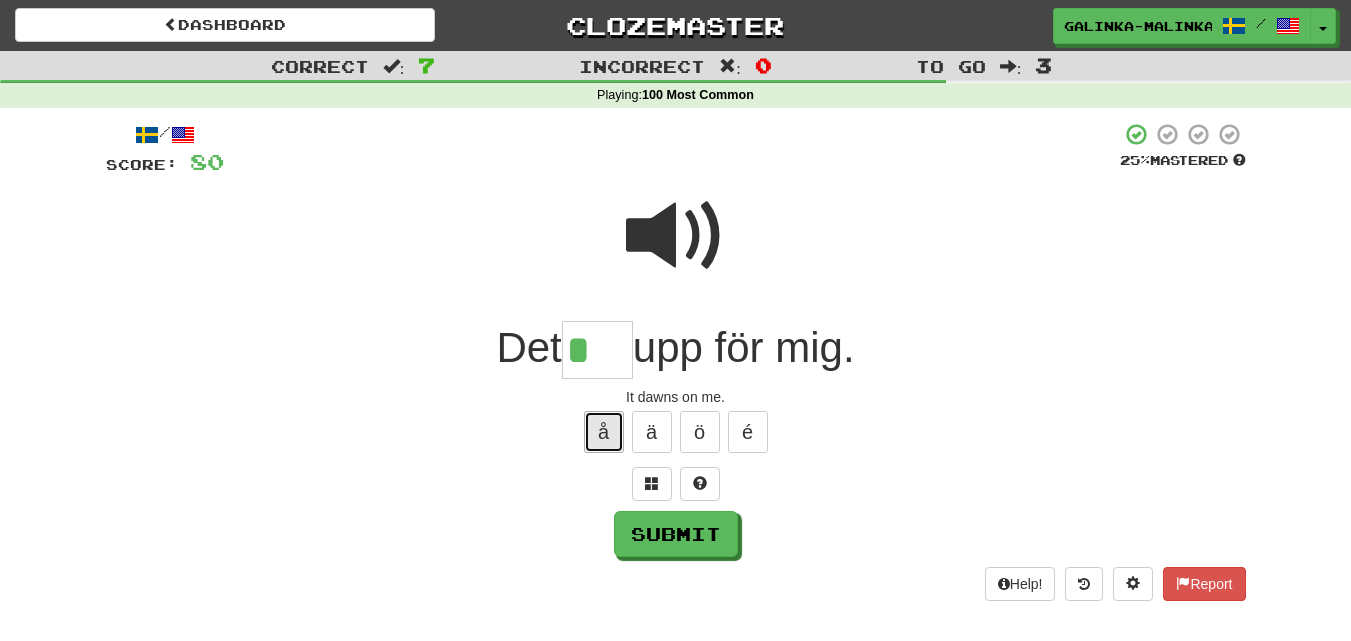 click on "å" at bounding box center (604, 432) 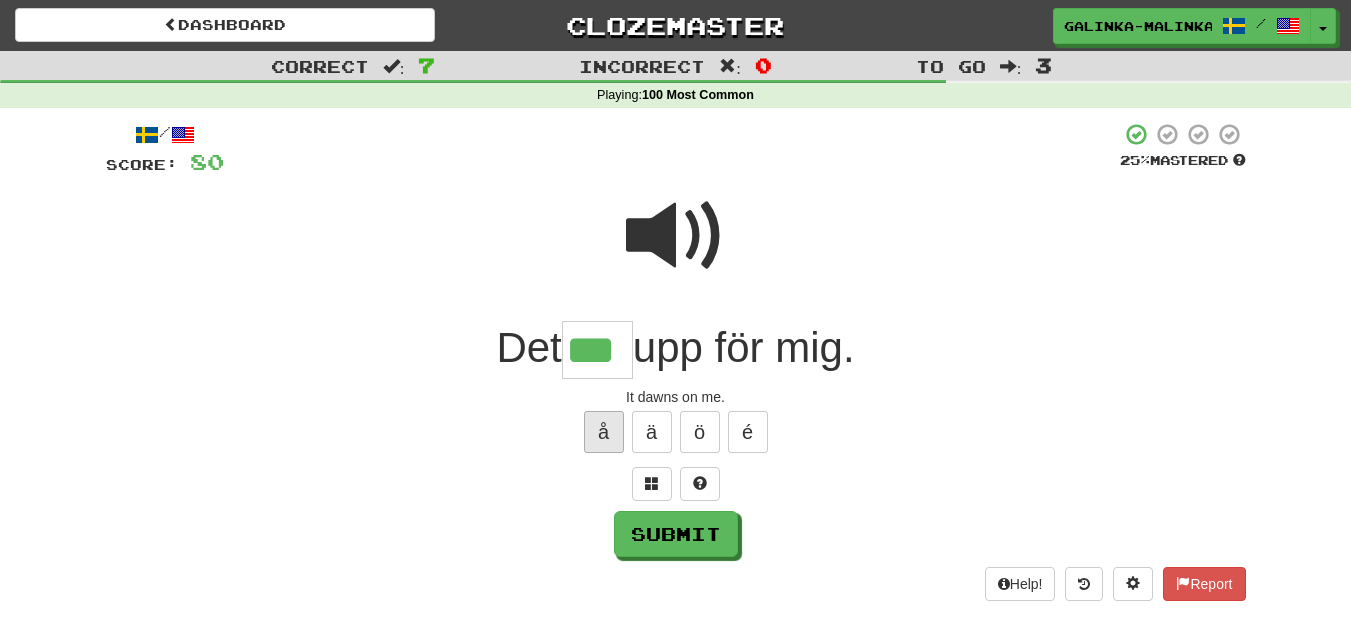 type on "***" 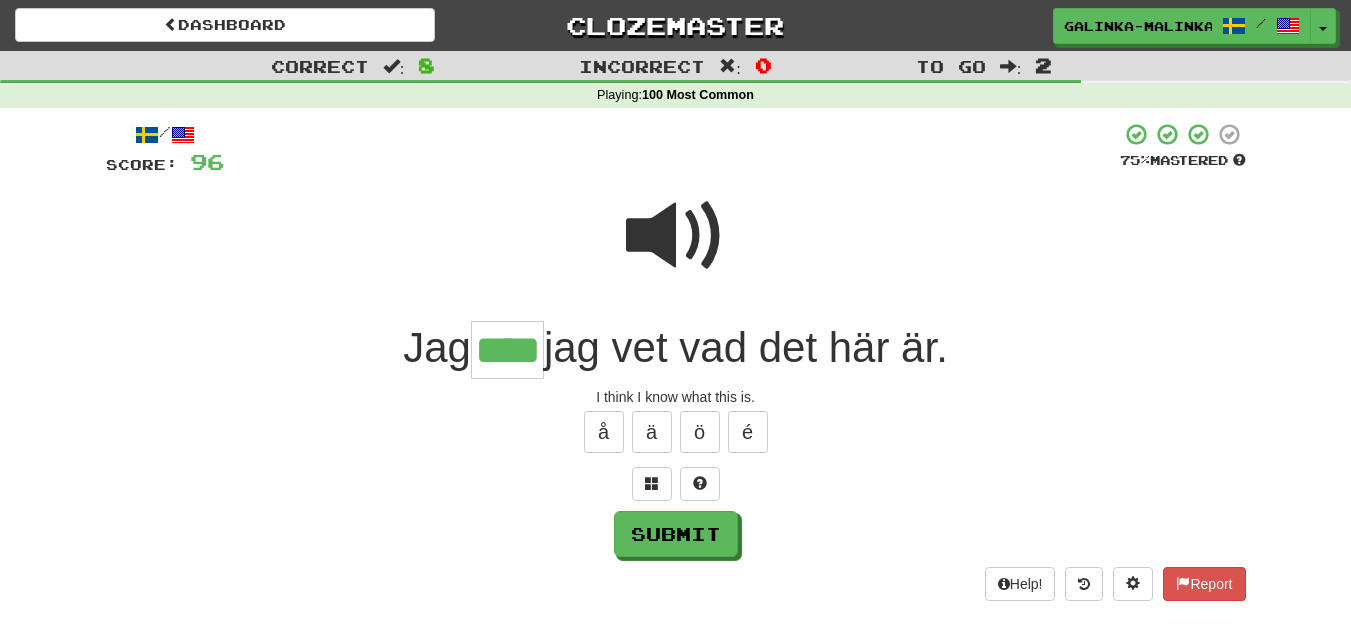 type on "****" 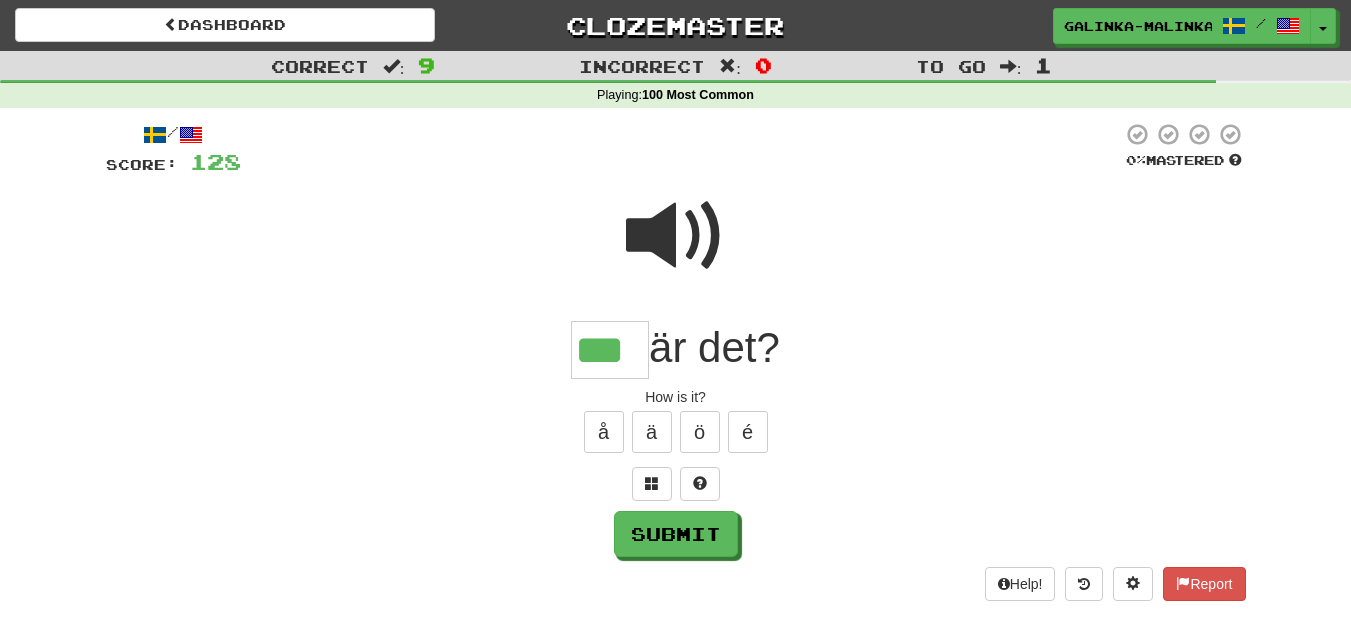 type on "***" 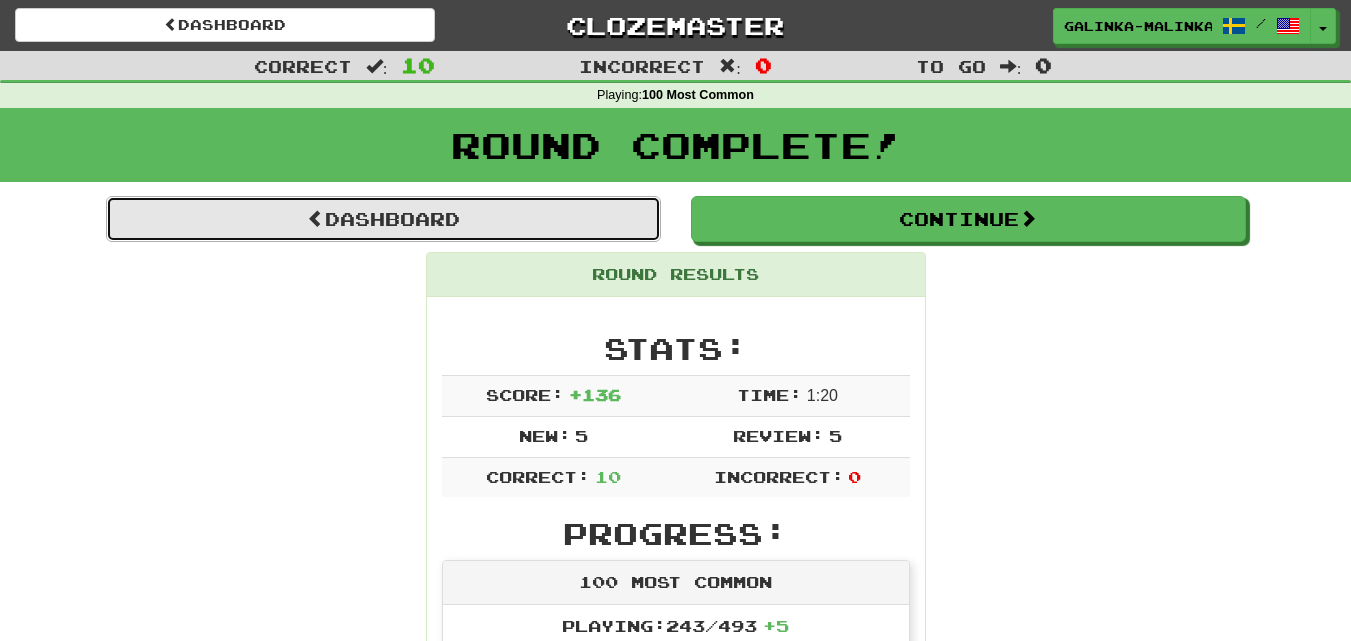 click on "Dashboard" at bounding box center [383, 219] 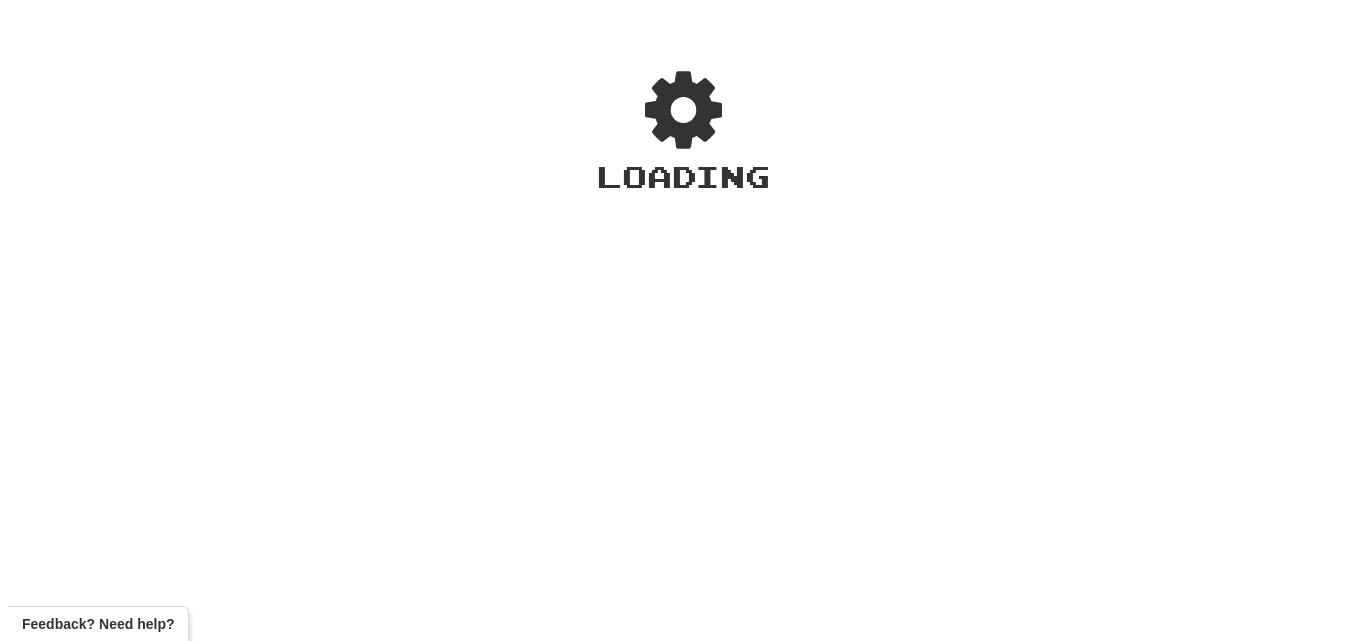 scroll, scrollTop: 0, scrollLeft: 0, axis: both 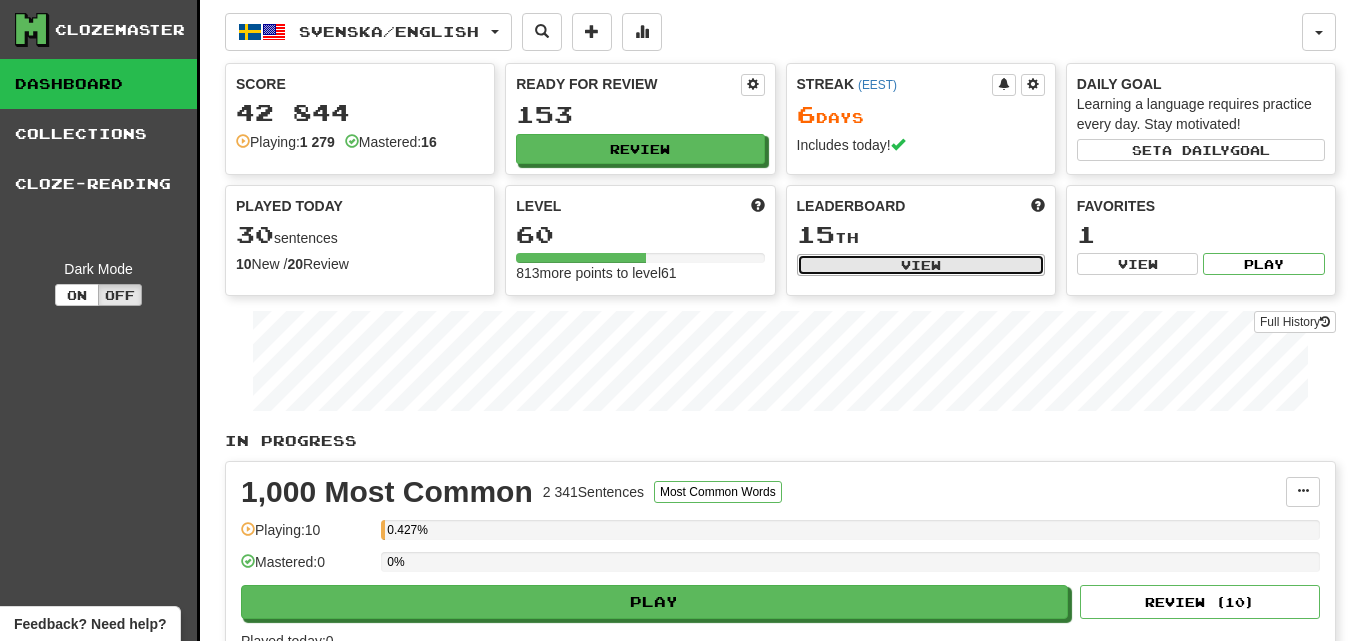 click on "View" at bounding box center [921, 265] 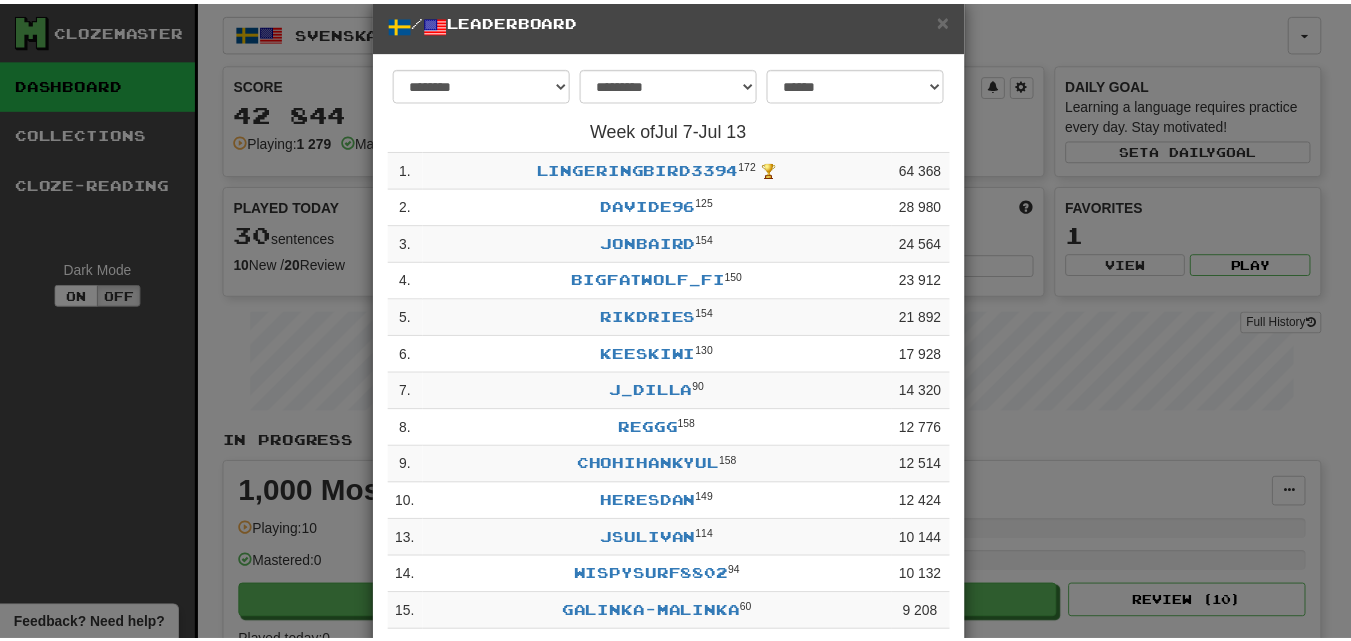 scroll, scrollTop: 0, scrollLeft: 0, axis: both 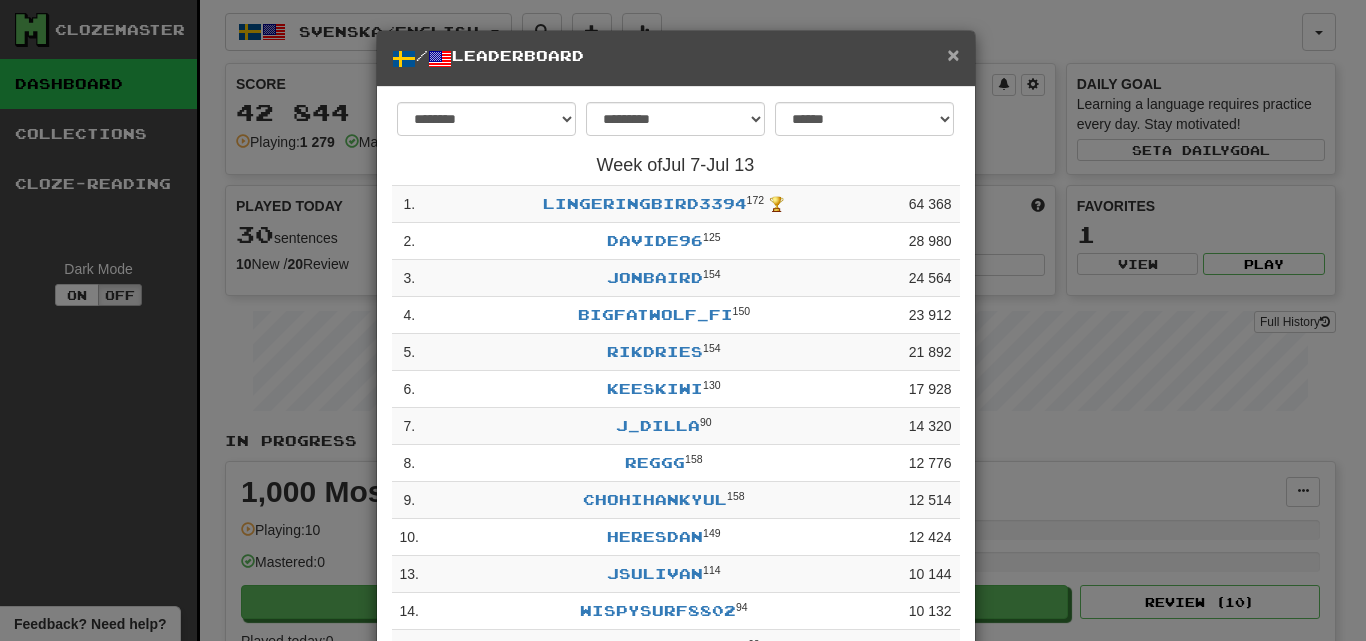 click on "×" at bounding box center [953, 54] 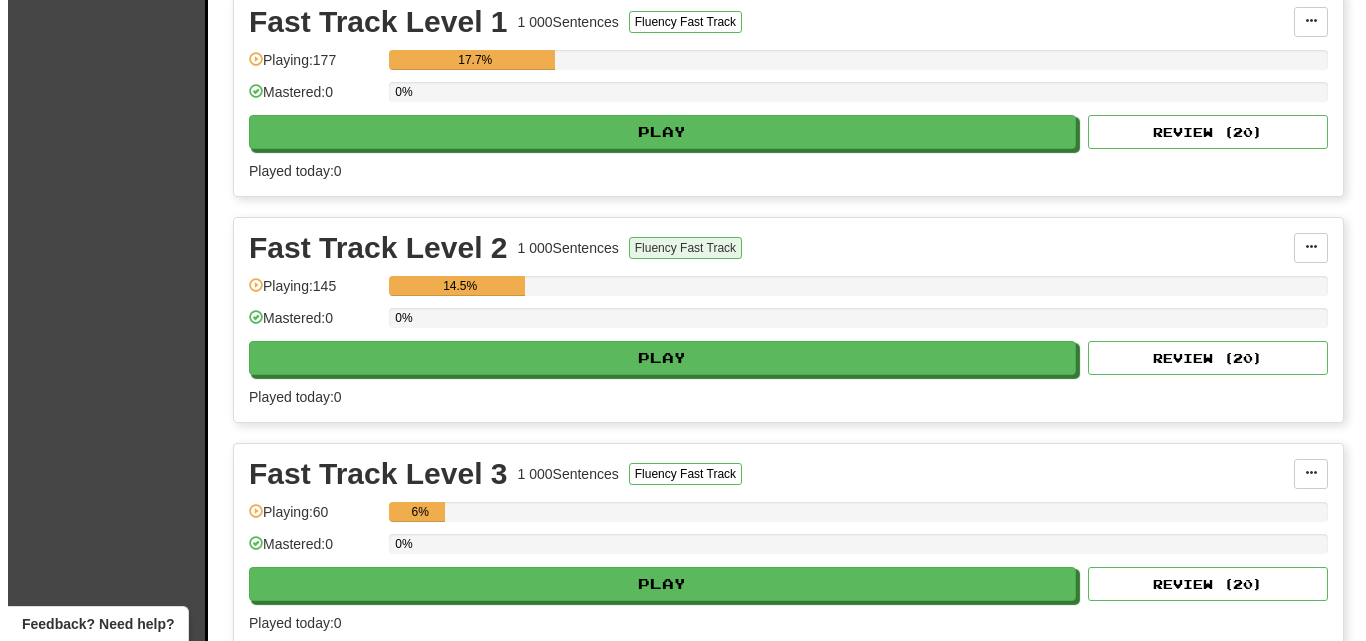 scroll, scrollTop: 1500, scrollLeft: 0, axis: vertical 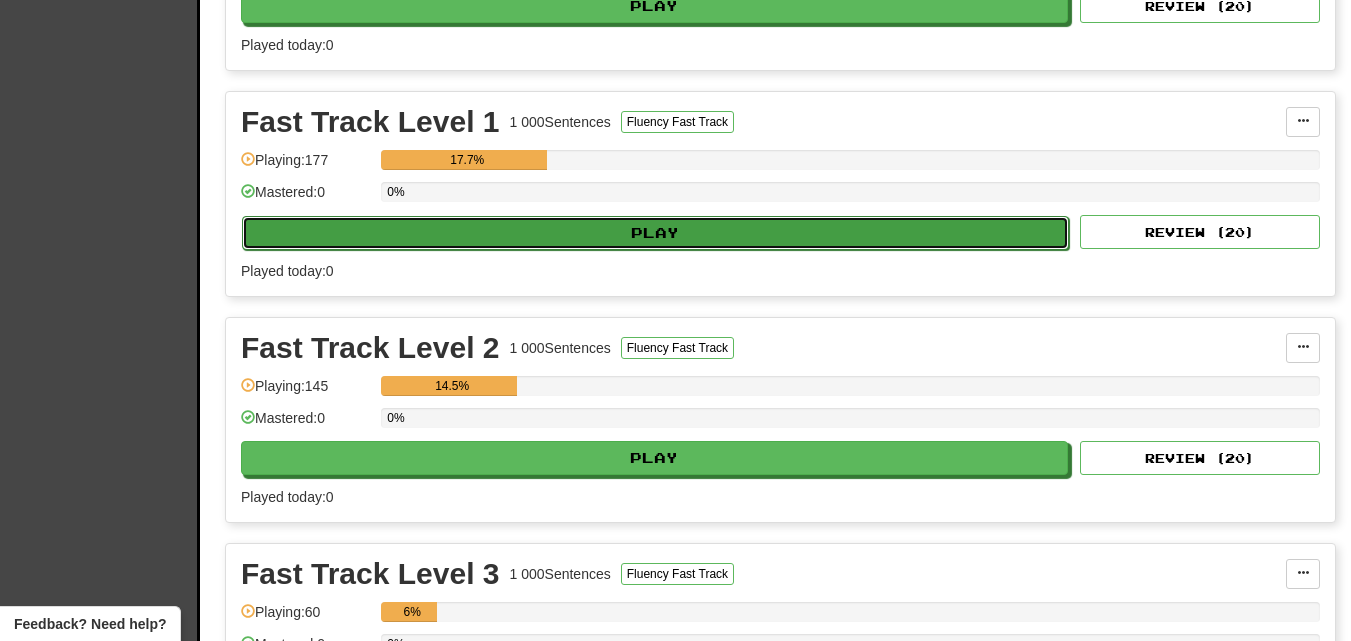 click on "Play" at bounding box center [655, 233] 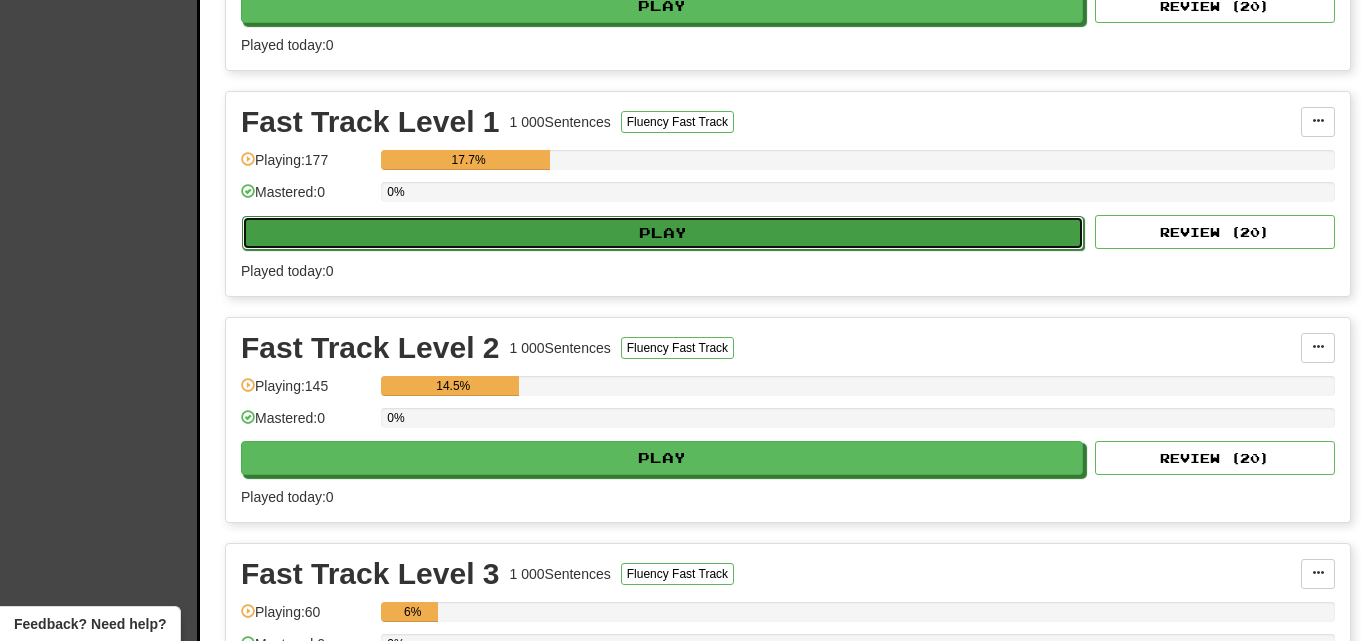 select on "**" 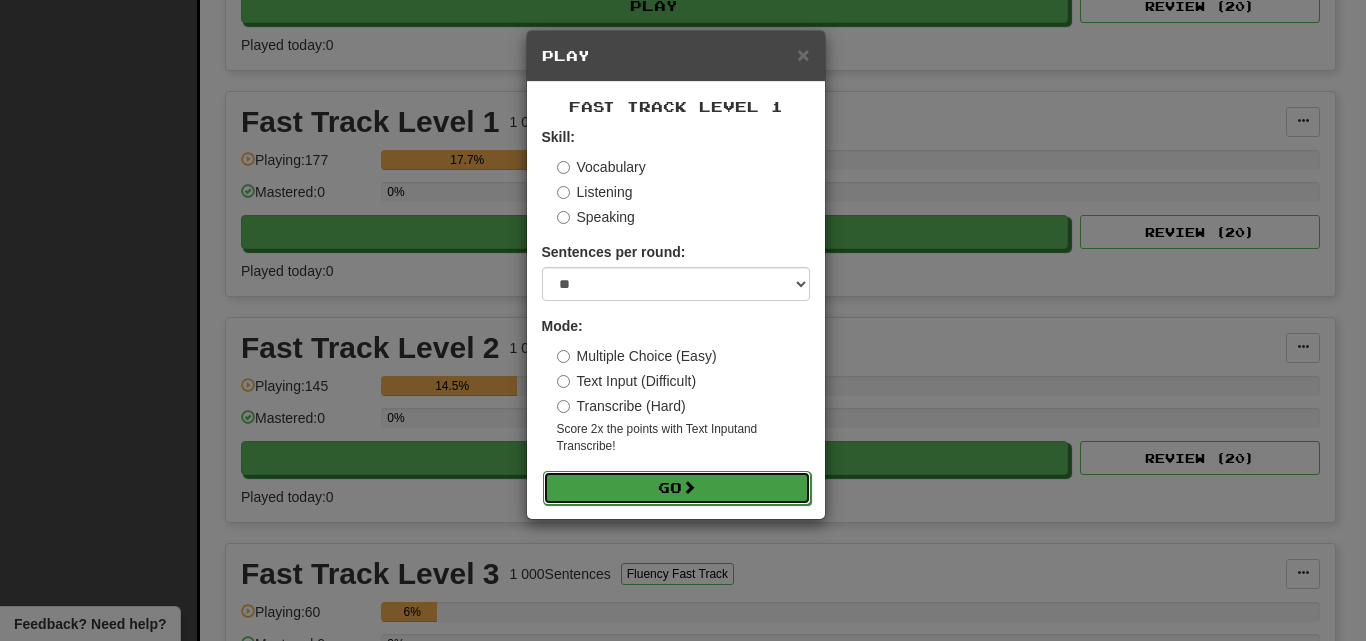 click on "Go" at bounding box center [677, 488] 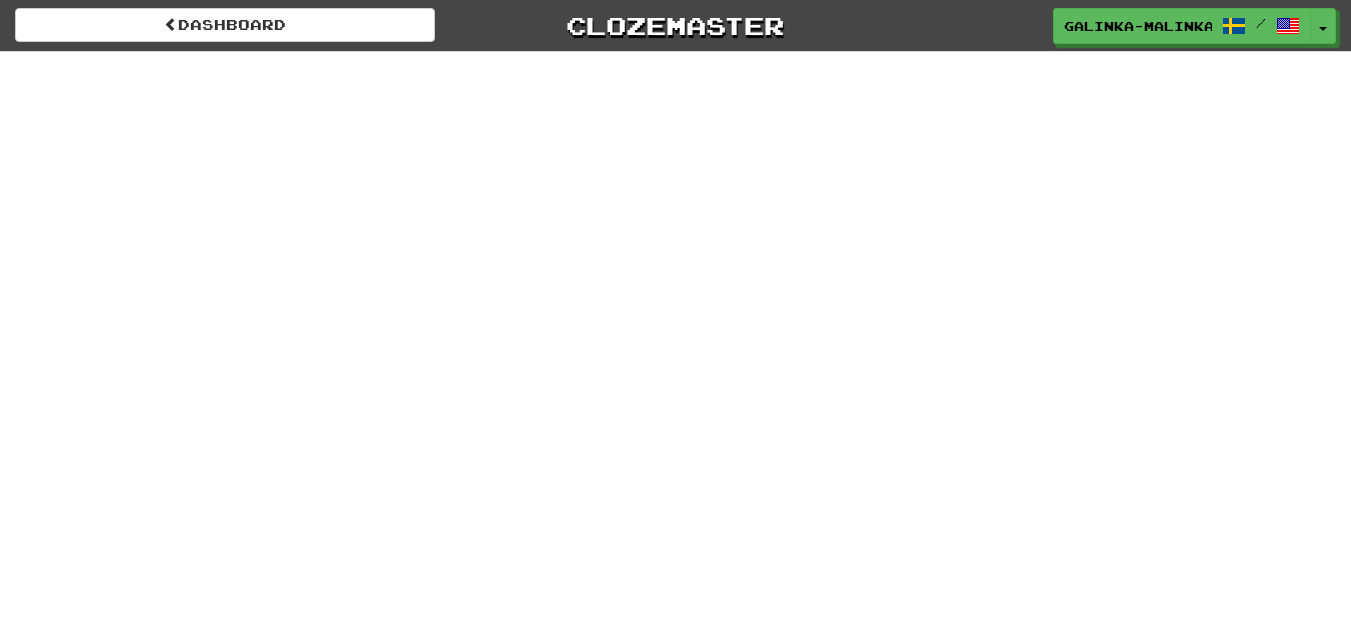 scroll, scrollTop: 0, scrollLeft: 0, axis: both 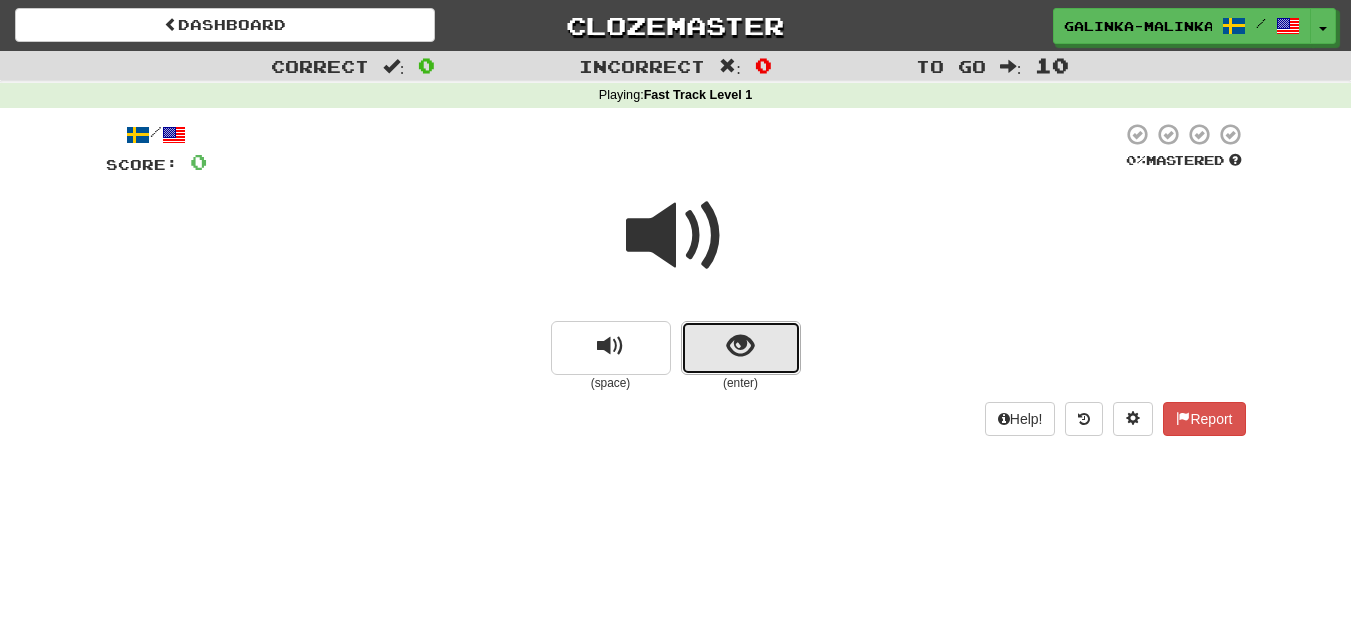 click at bounding box center (740, 346) 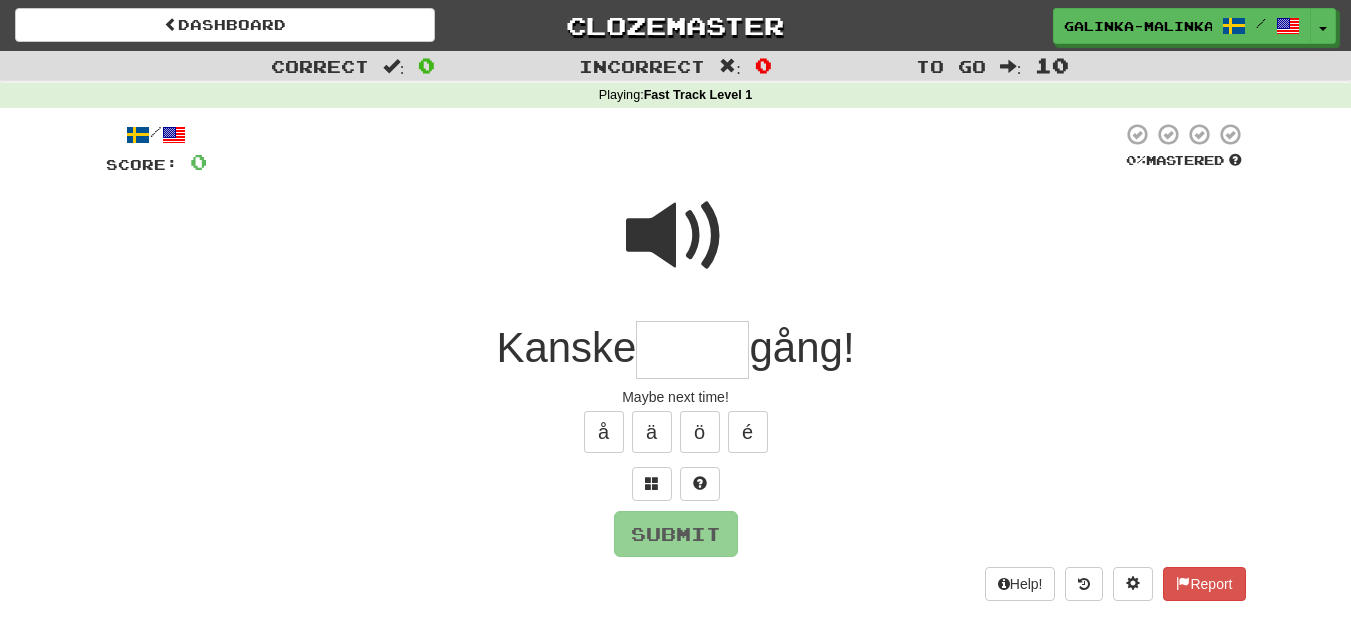 click at bounding box center (676, 236) 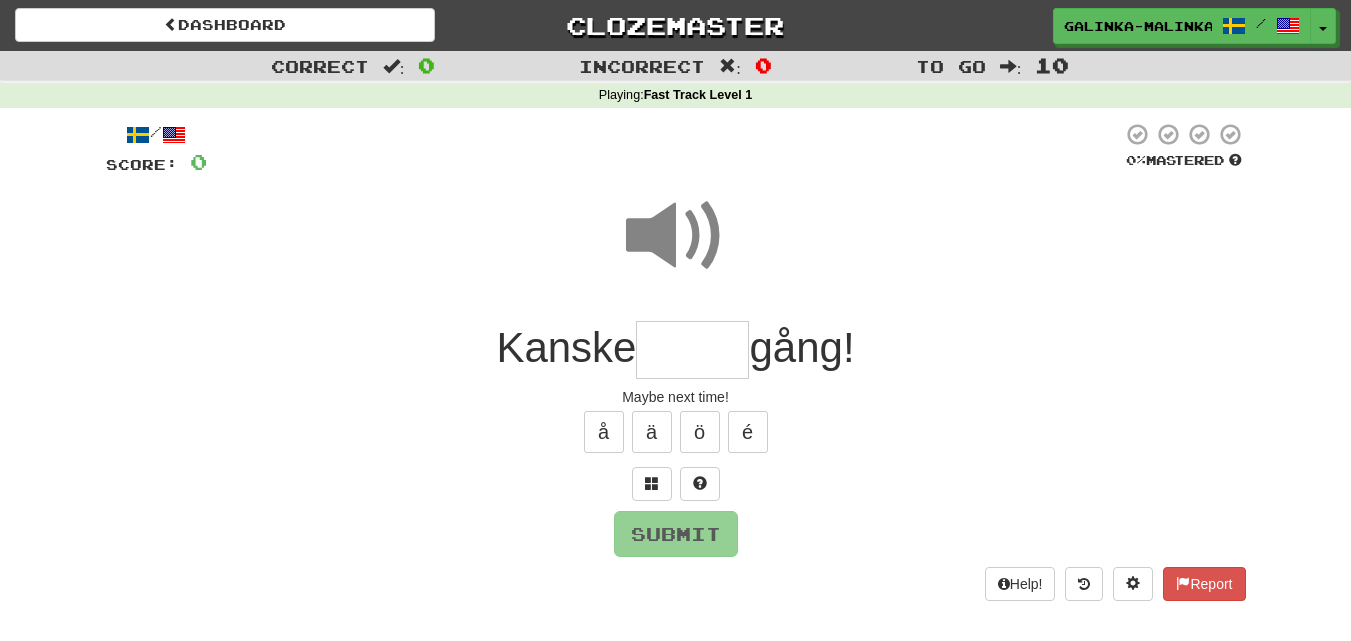 click at bounding box center [692, 350] 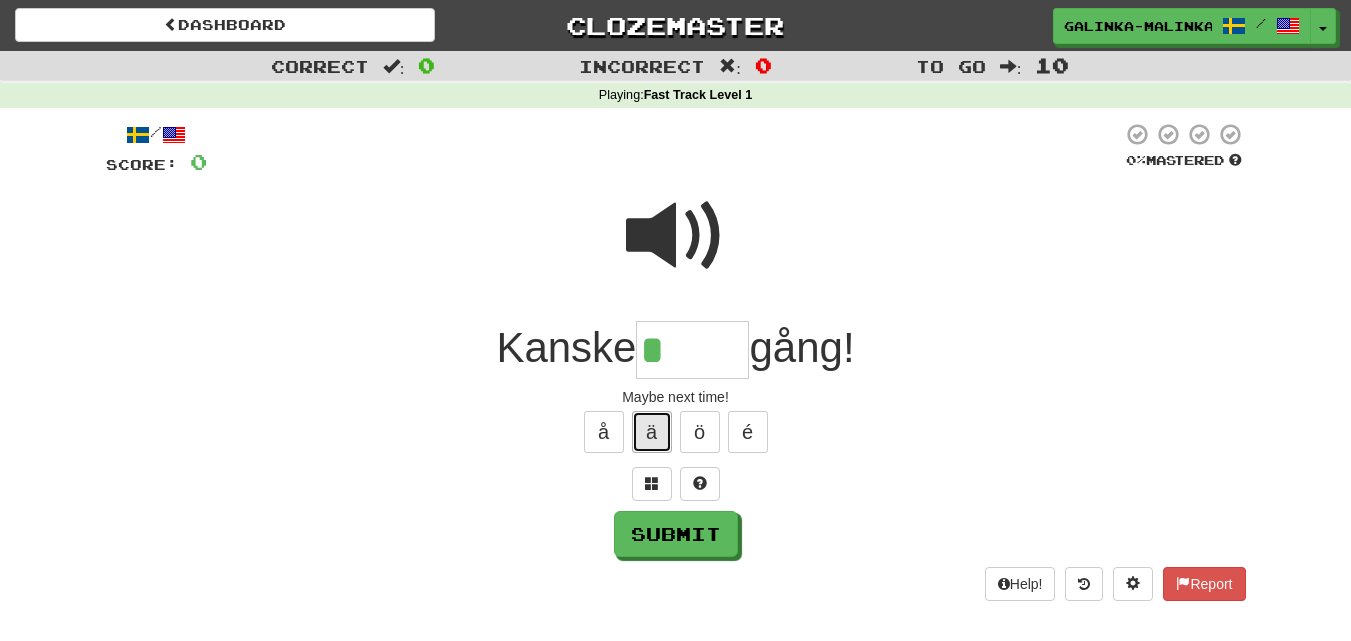 click on "ä" at bounding box center [652, 432] 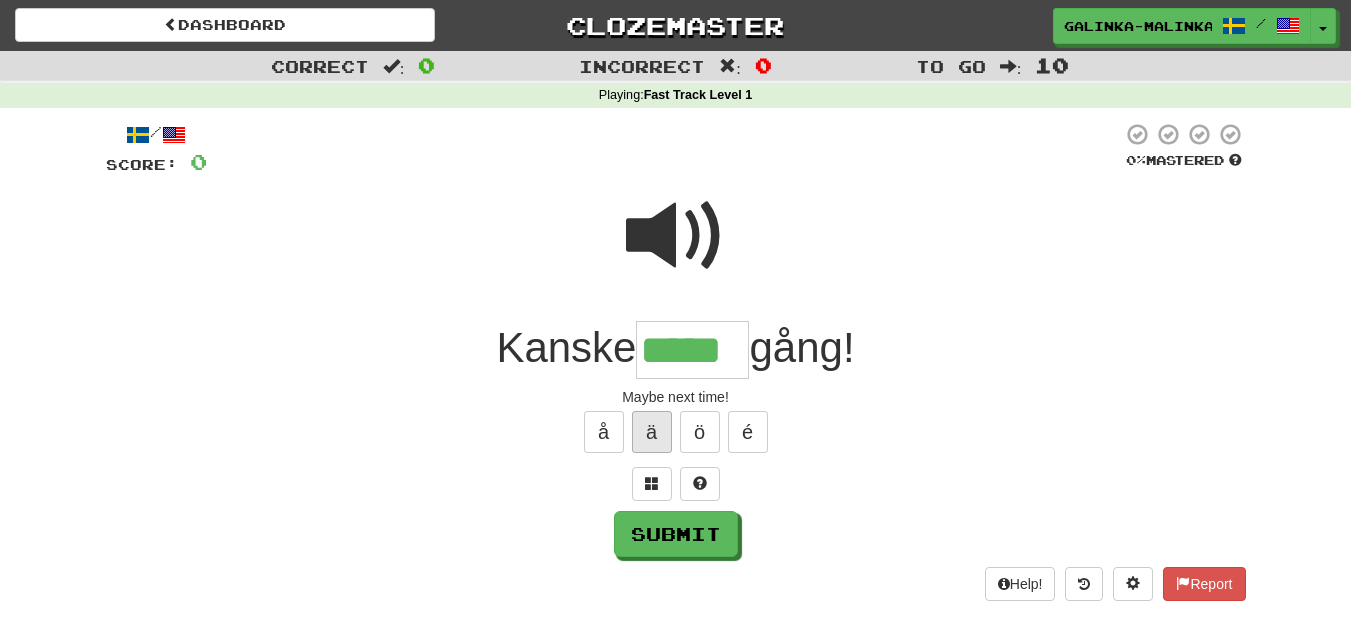 type on "*****" 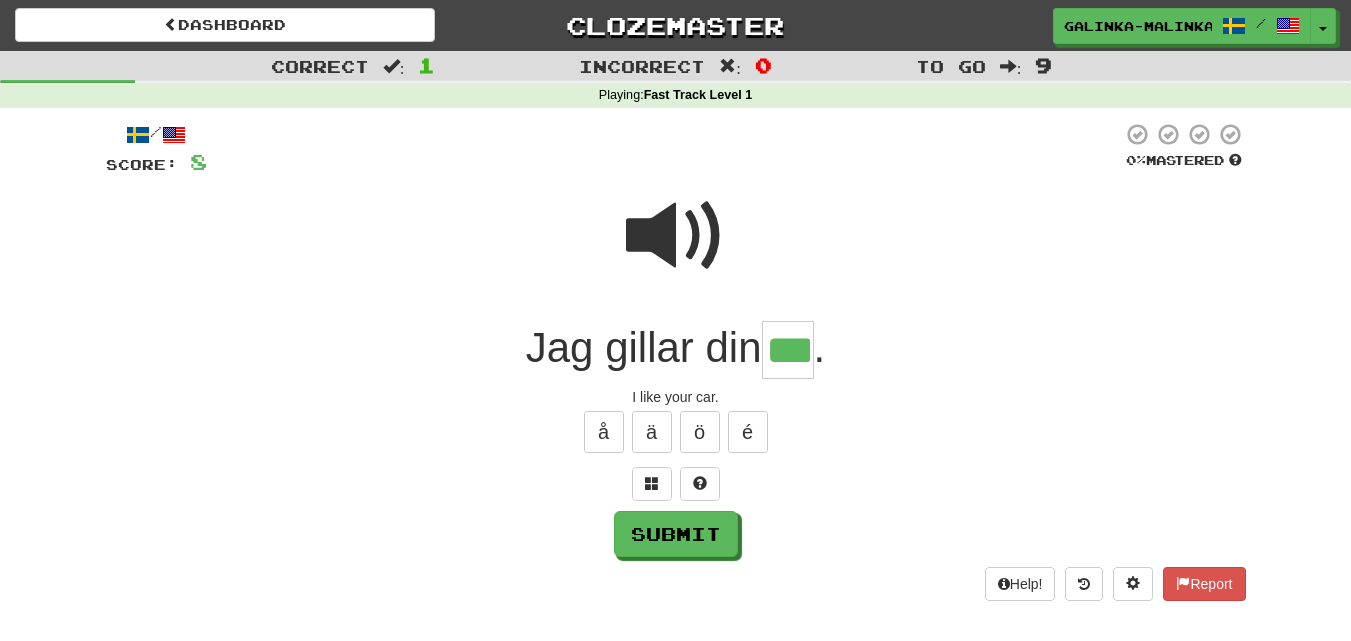 type on "***" 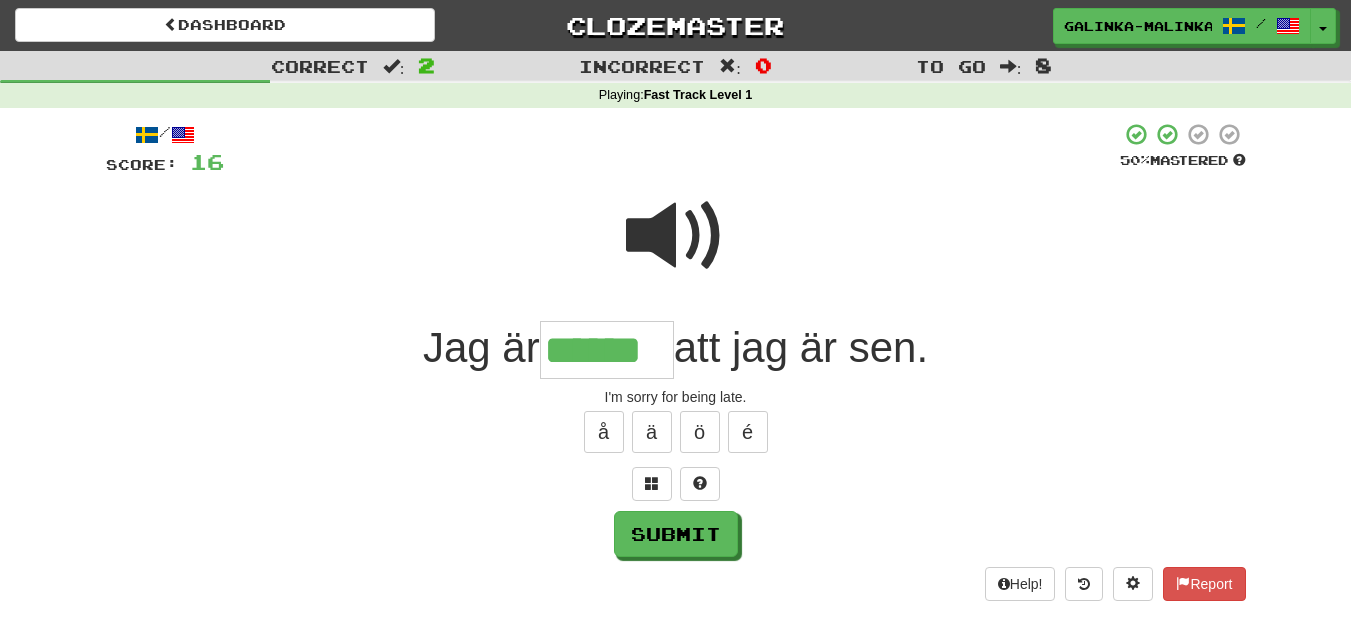 type on "******" 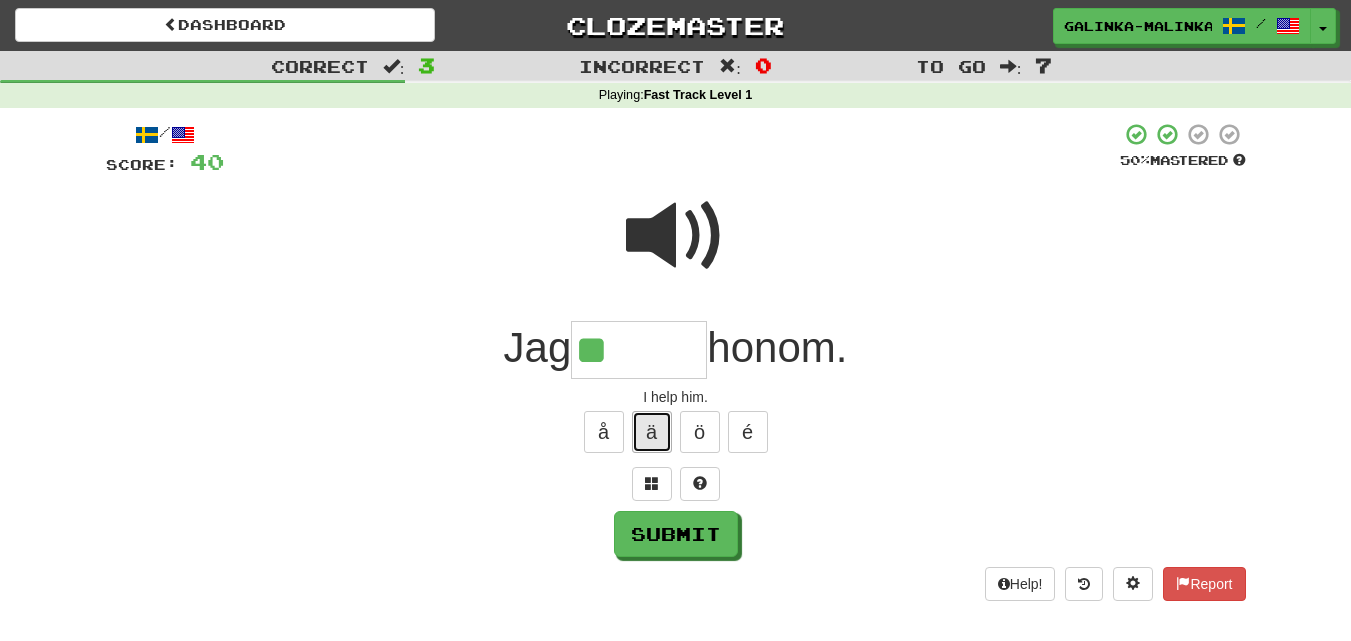 click on "ä" at bounding box center (652, 432) 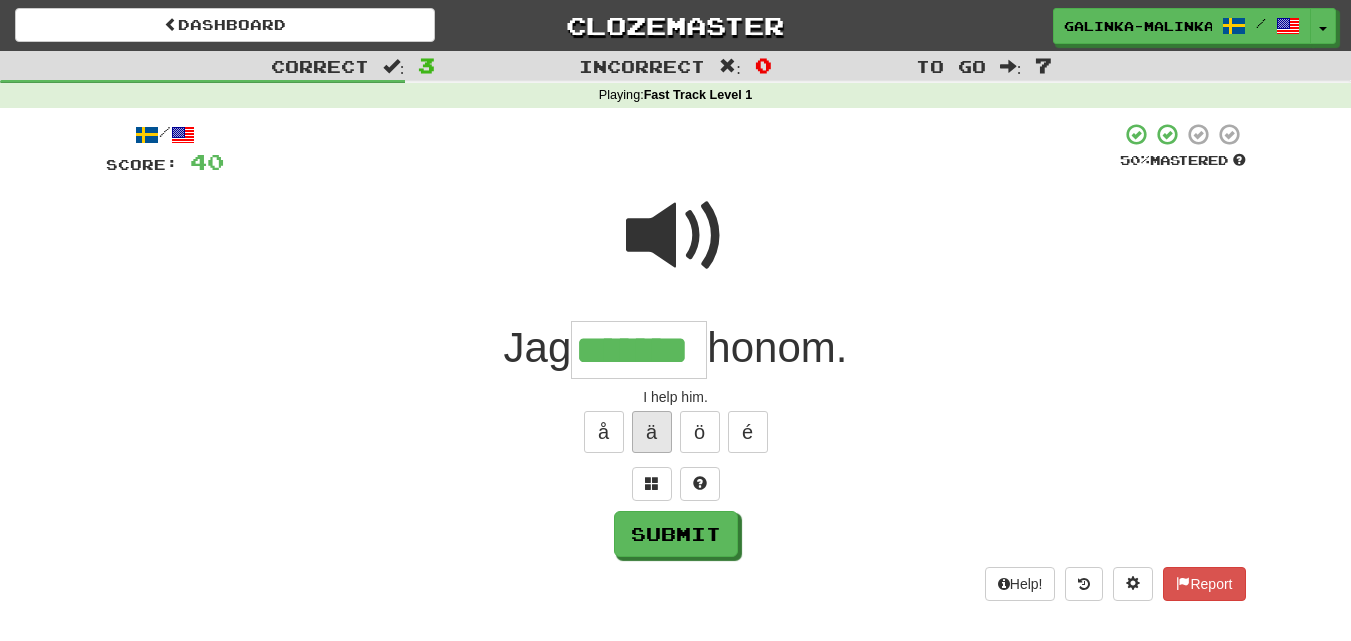 type on "*******" 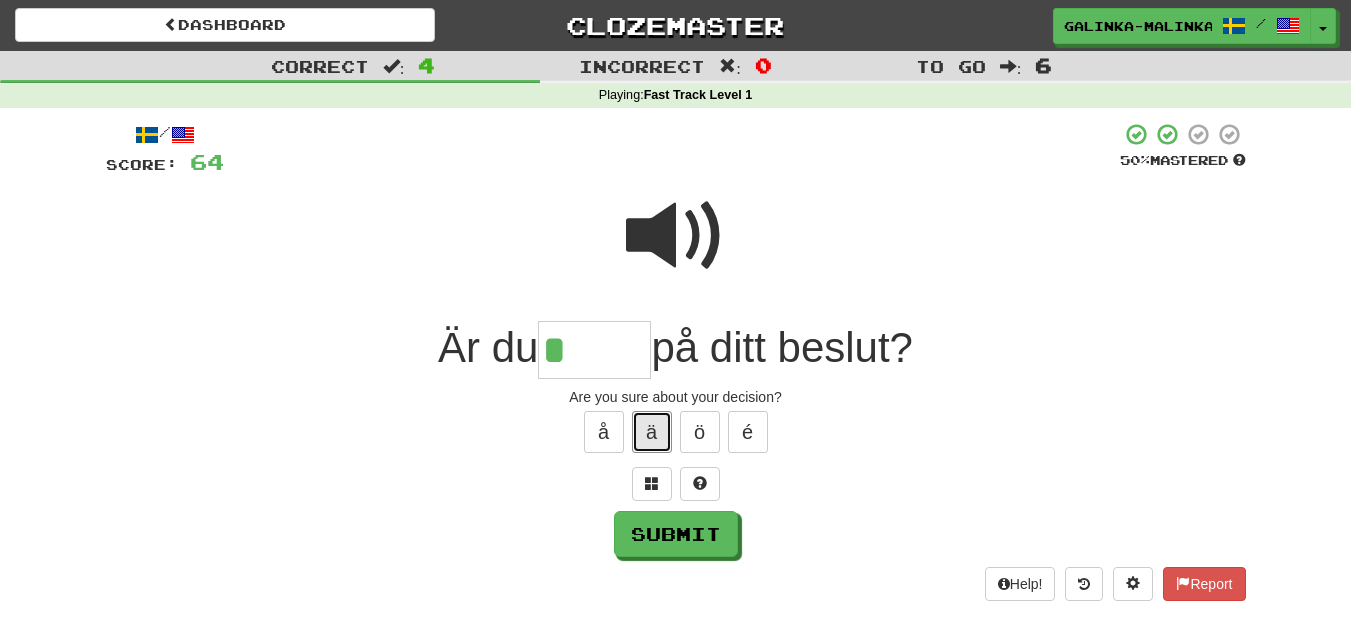 click on "ä" at bounding box center [652, 432] 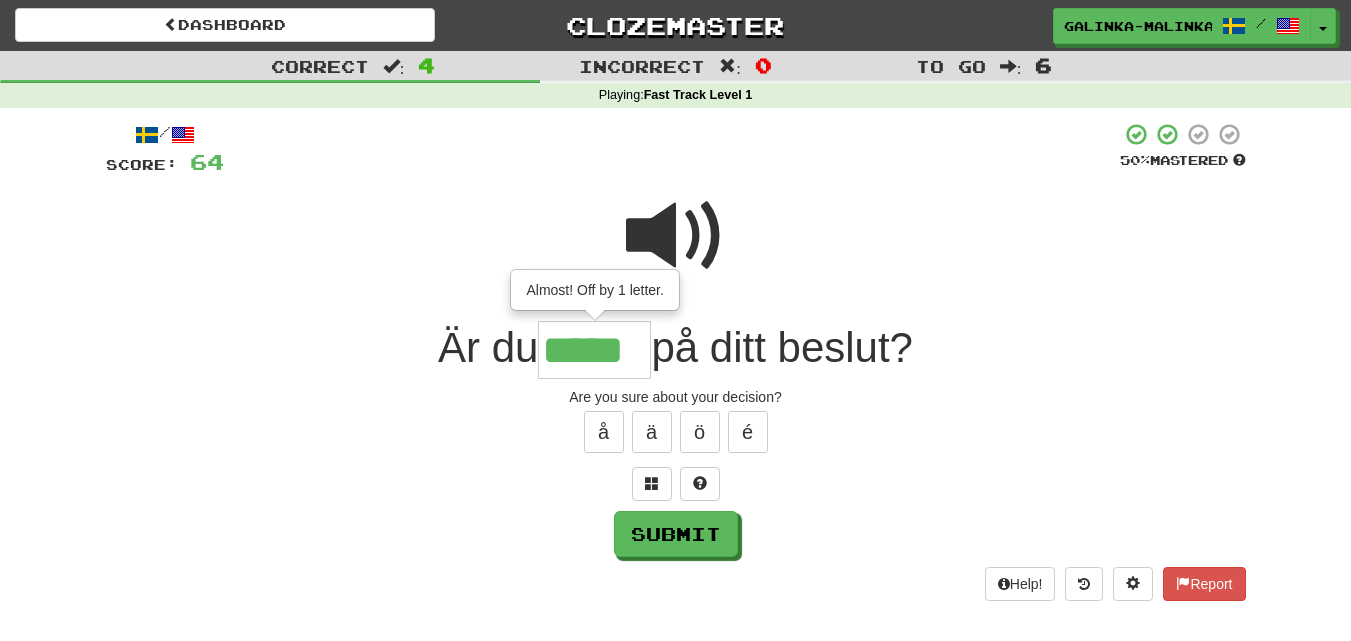 scroll, scrollTop: 0, scrollLeft: 0, axis: both 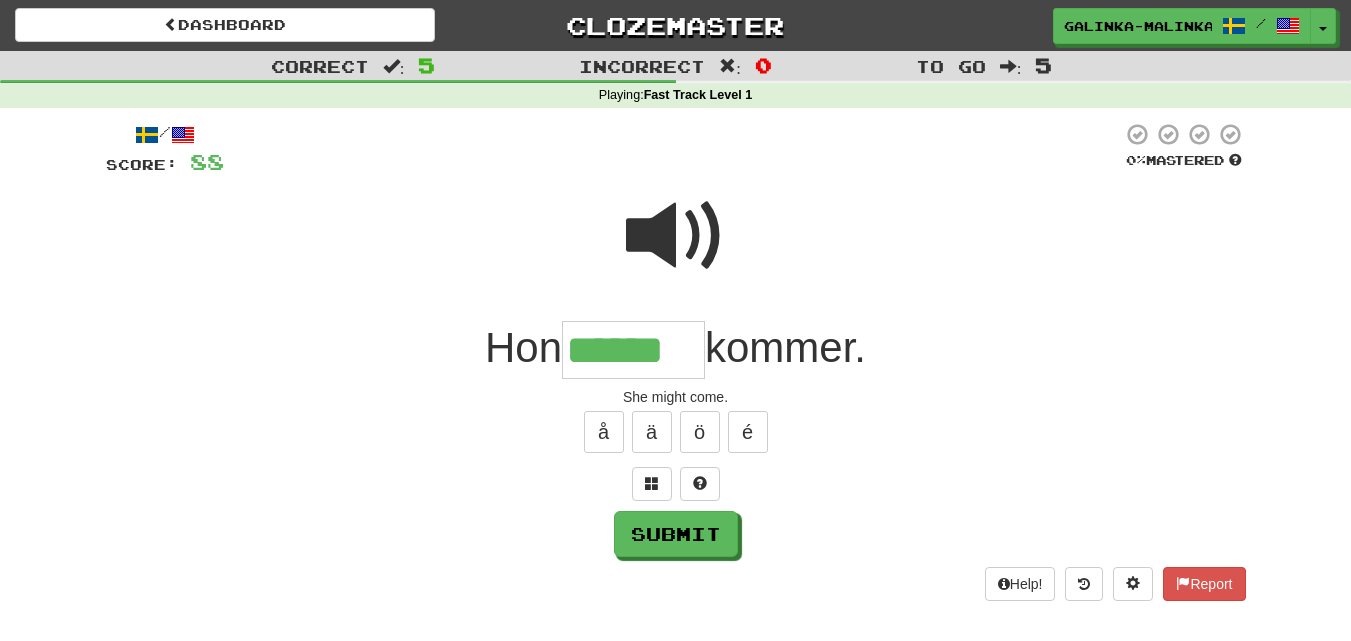 type on "******" 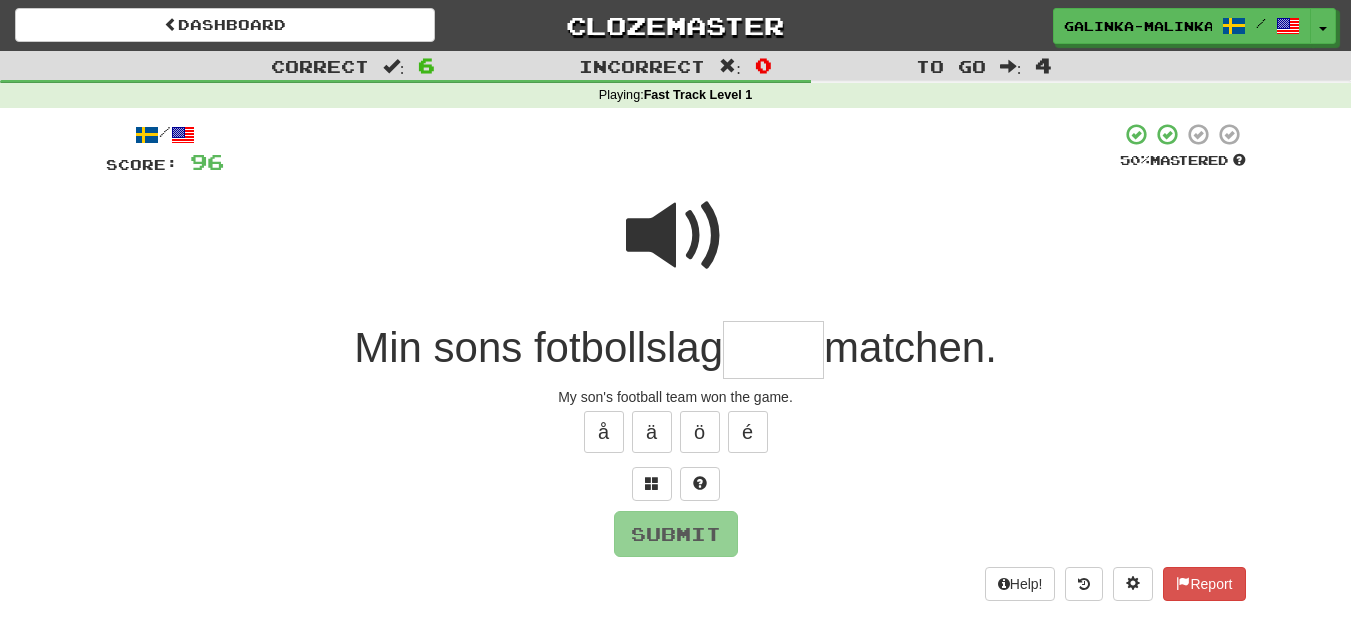 click at bounding box center [676, 236] 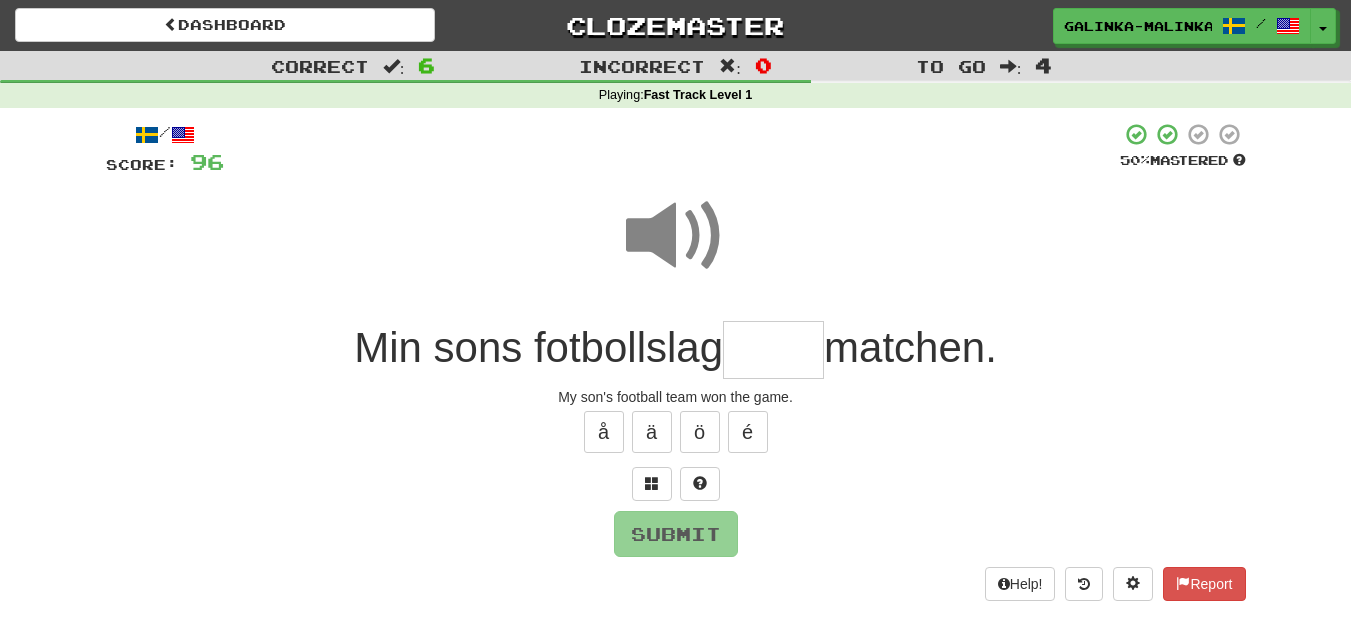 click at bounding box center [773, 350] 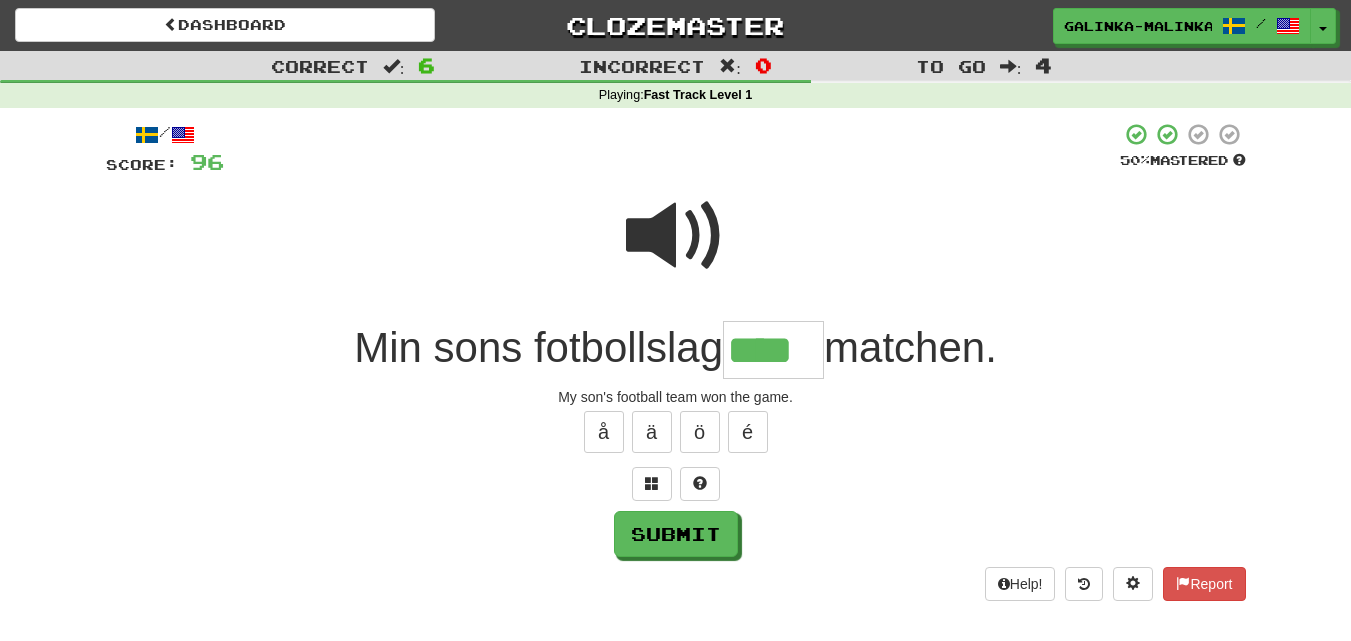 type on "****" 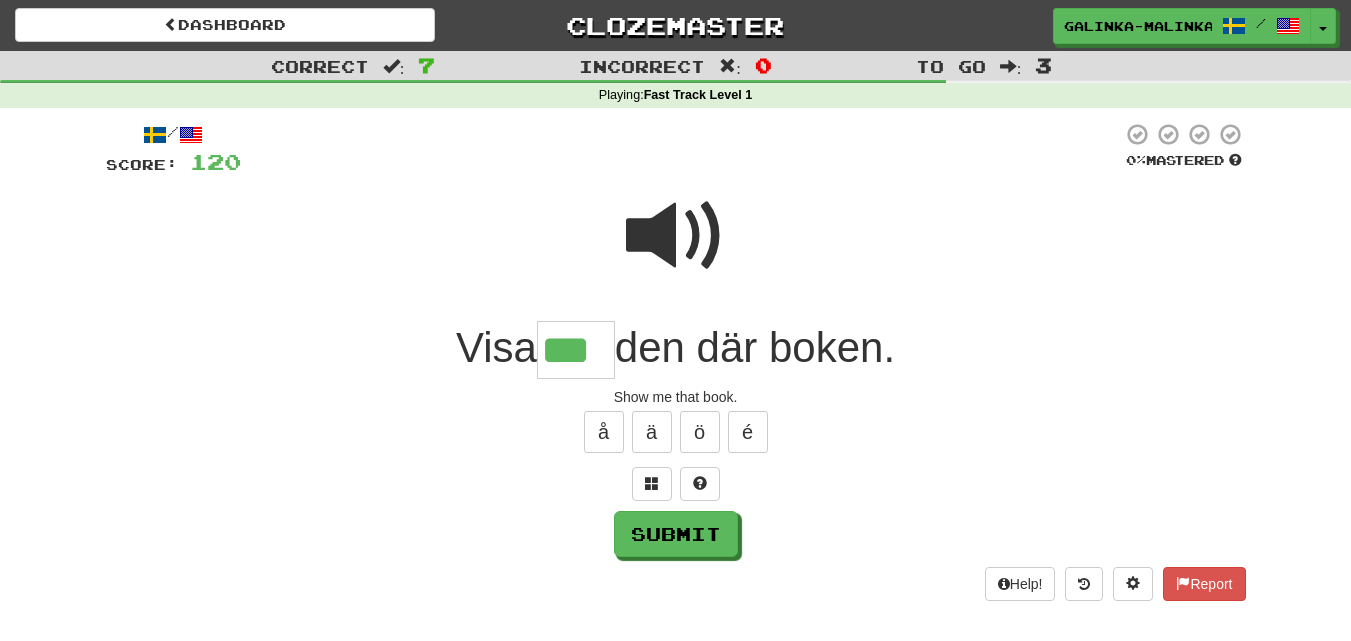 type on "***" 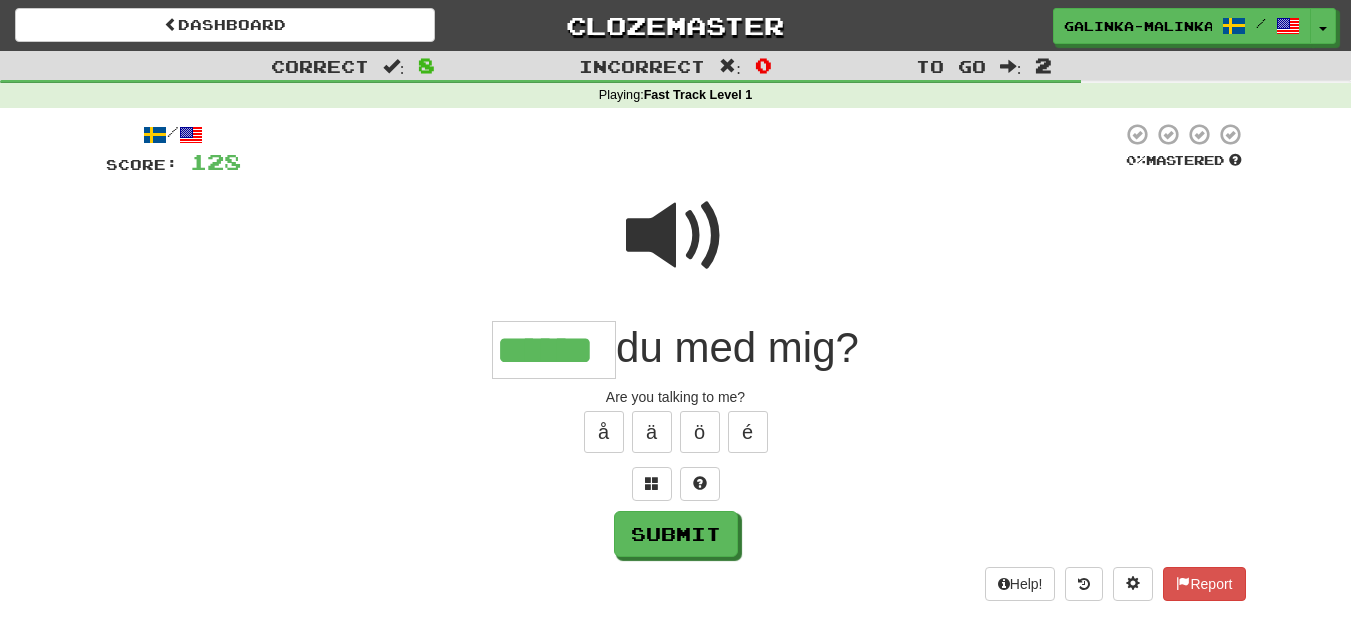 type on "******" 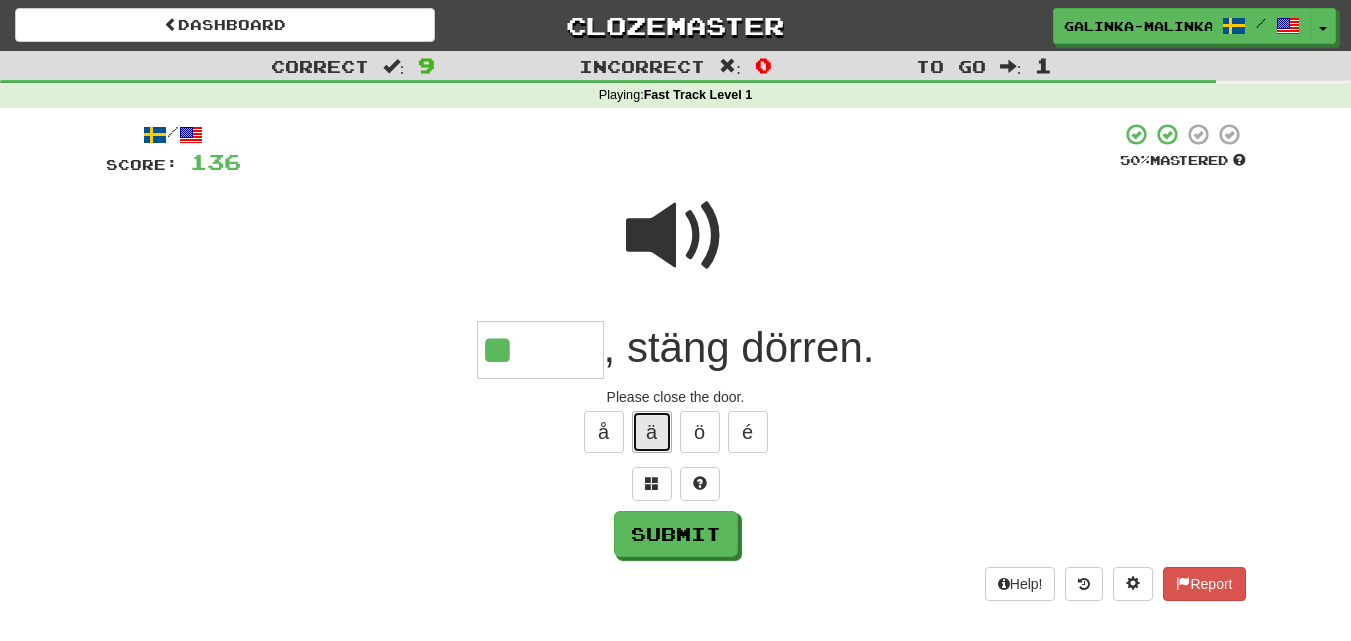 click on "ä" at bounding box center (652, 432) 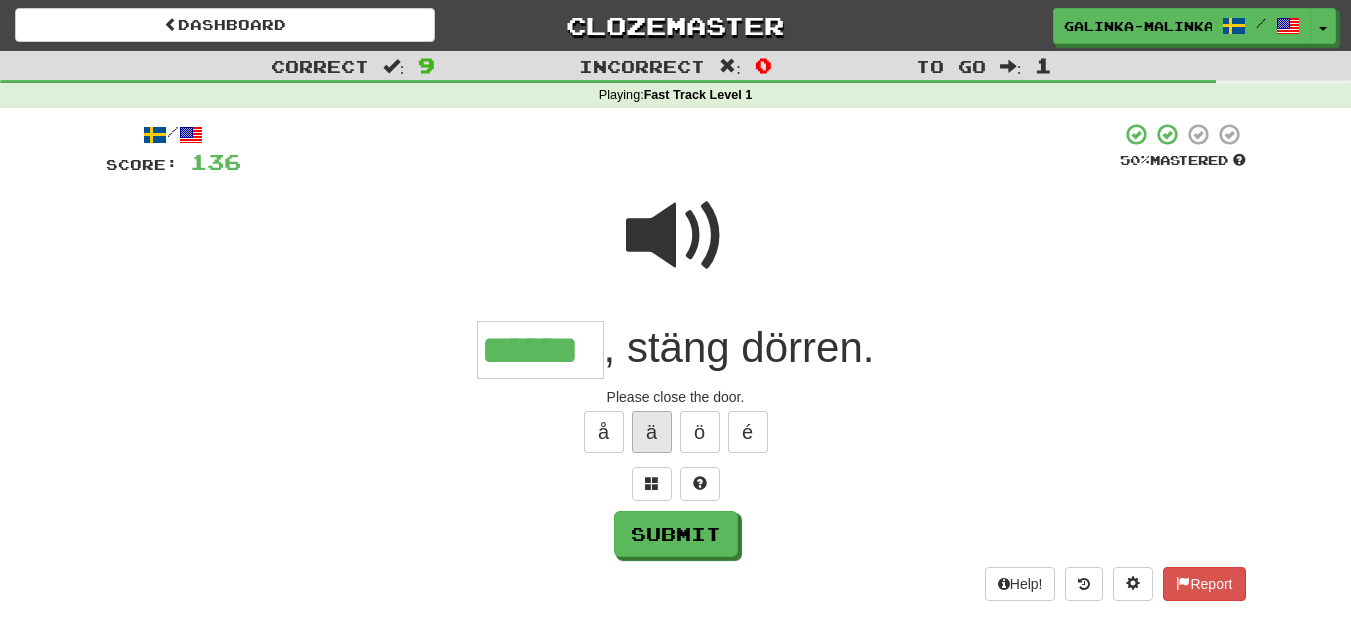 type on "******" 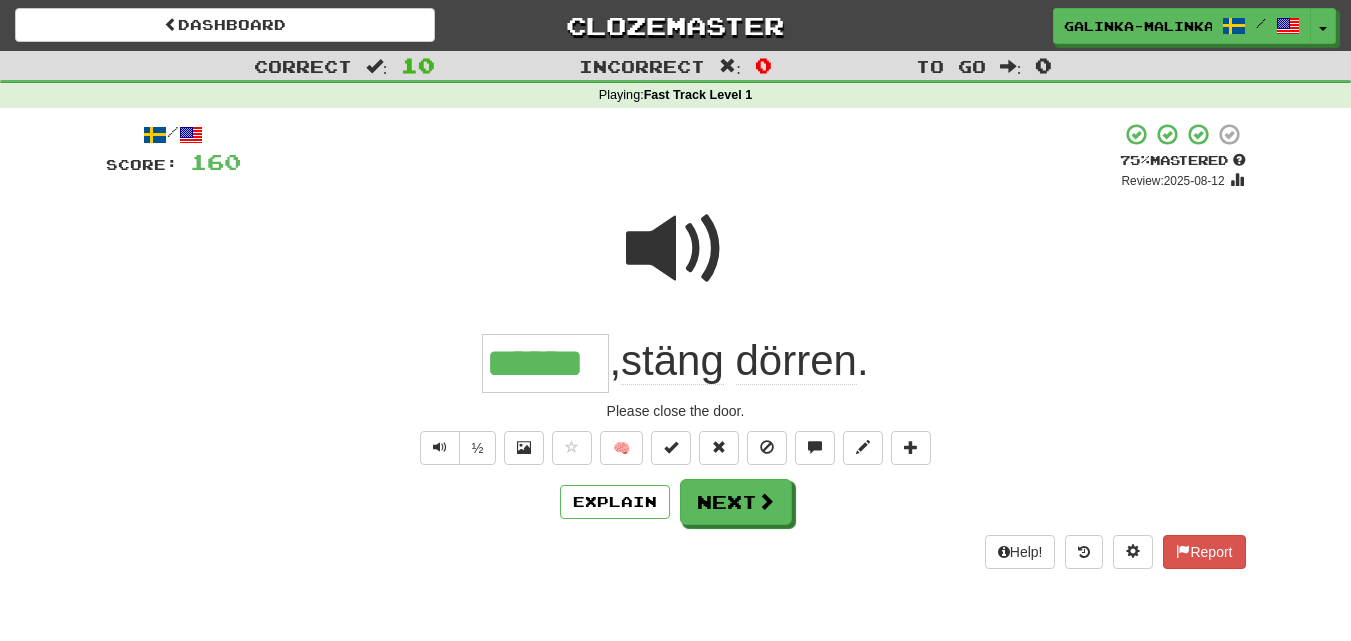 click on "/  Score:   160 + 24 75 %  Mastered Review:  2025-08-12 ****** ,  stäng   dörren . Please close the door. ½ 🧠 Explain Next  Help!  Report" at bounding box center (676, 345) 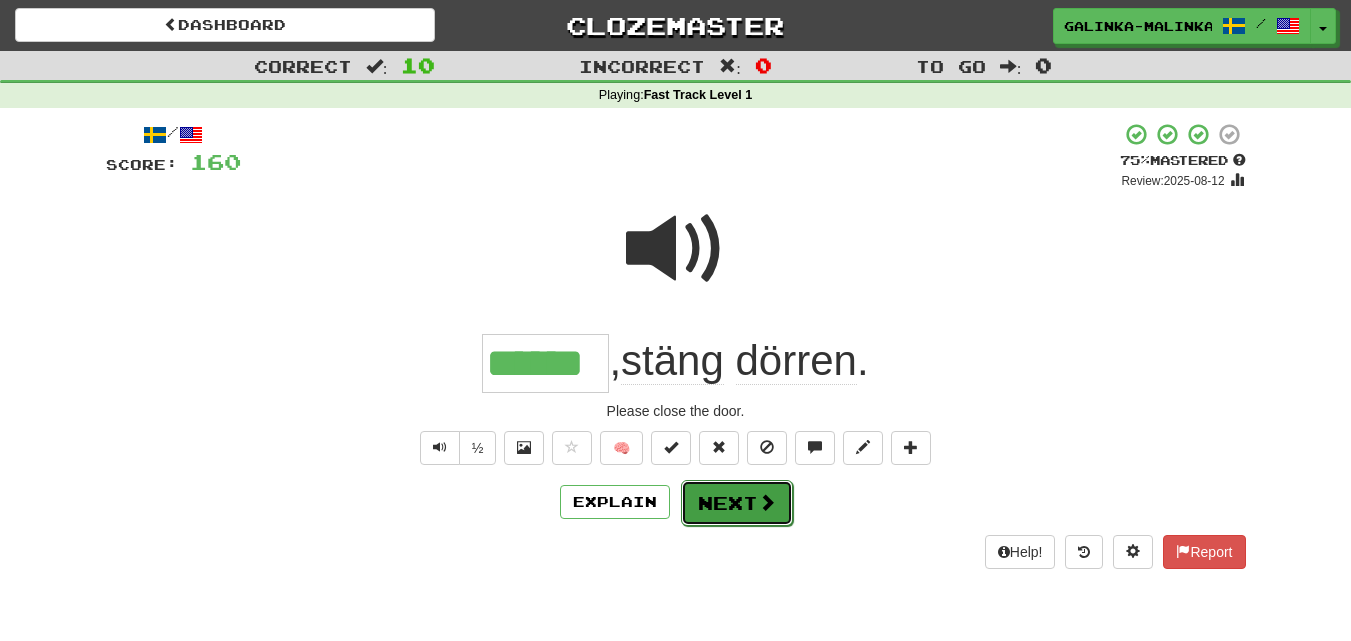 click on "Next" at bounding box center (737, 503) 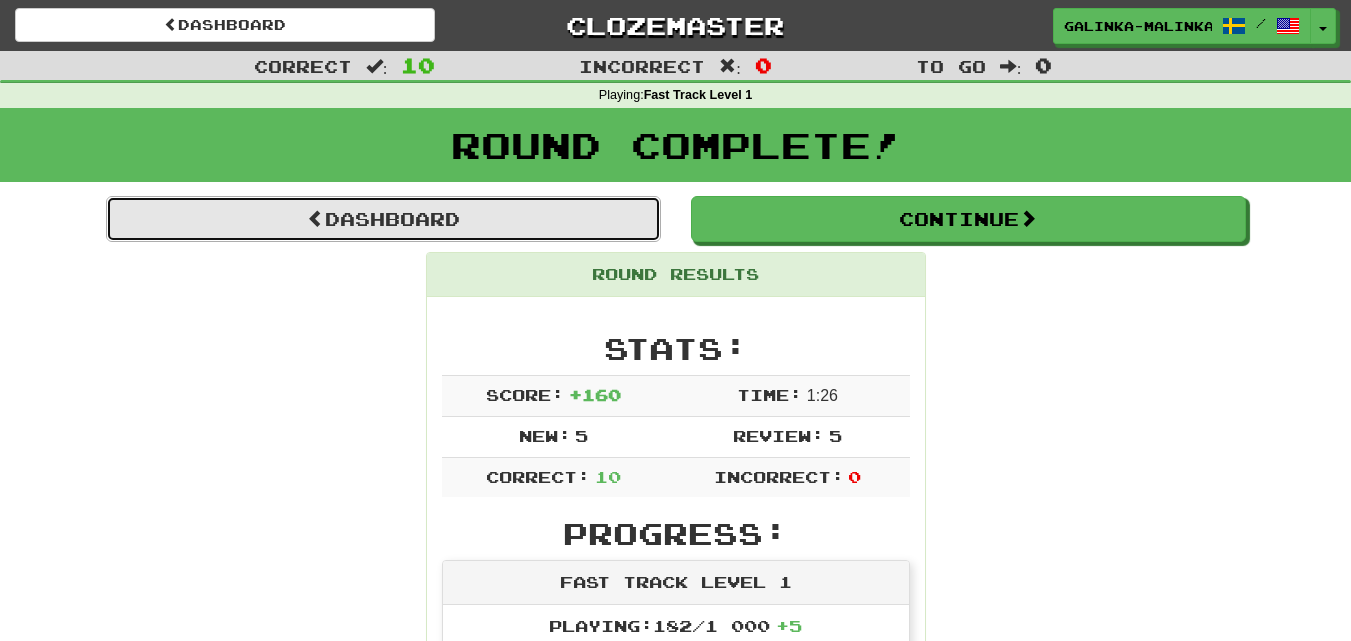 click on "Dashboard" at bounding box center (383, 219) 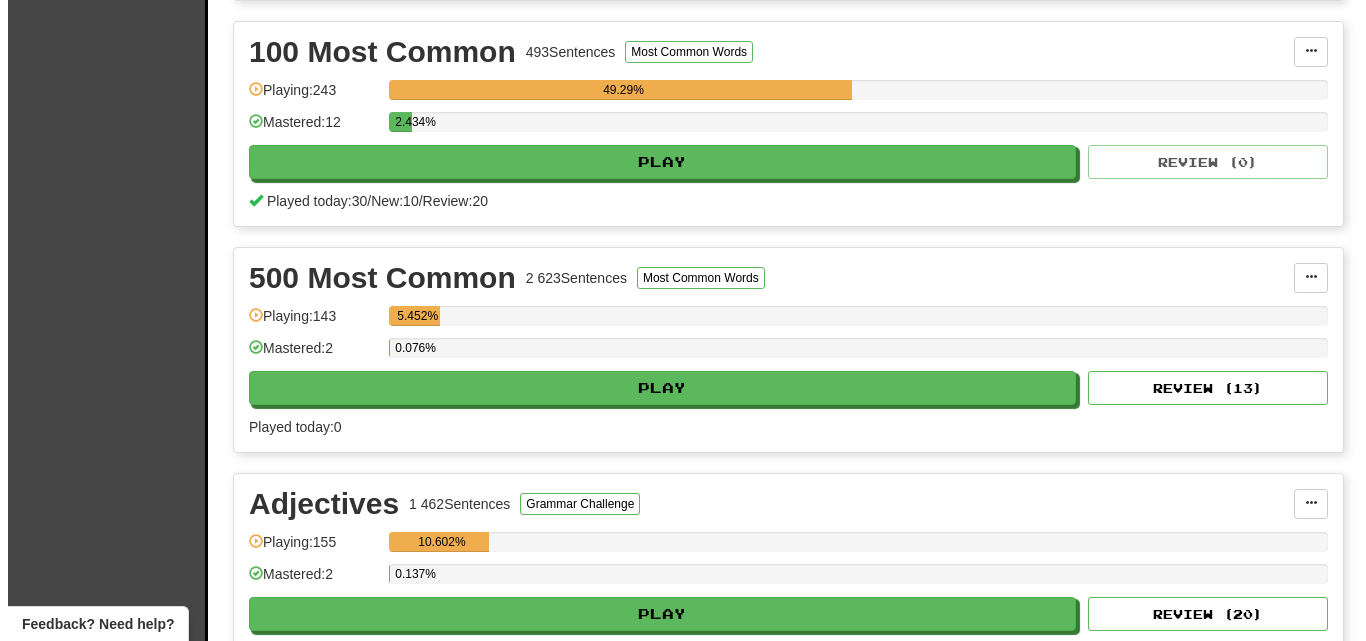 scroll, scrollTop: 700, scrollLeft: 0, axis: vertical 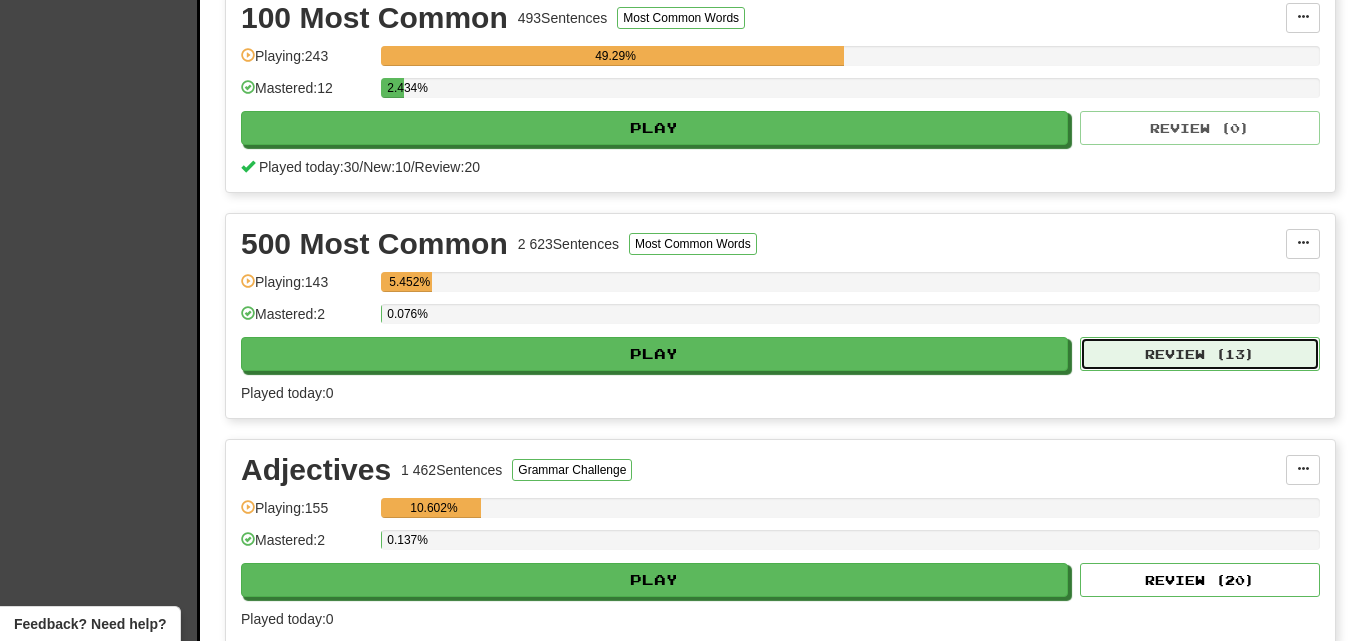 click on "Review ( 13 )" at bounding box center (1200, 354) 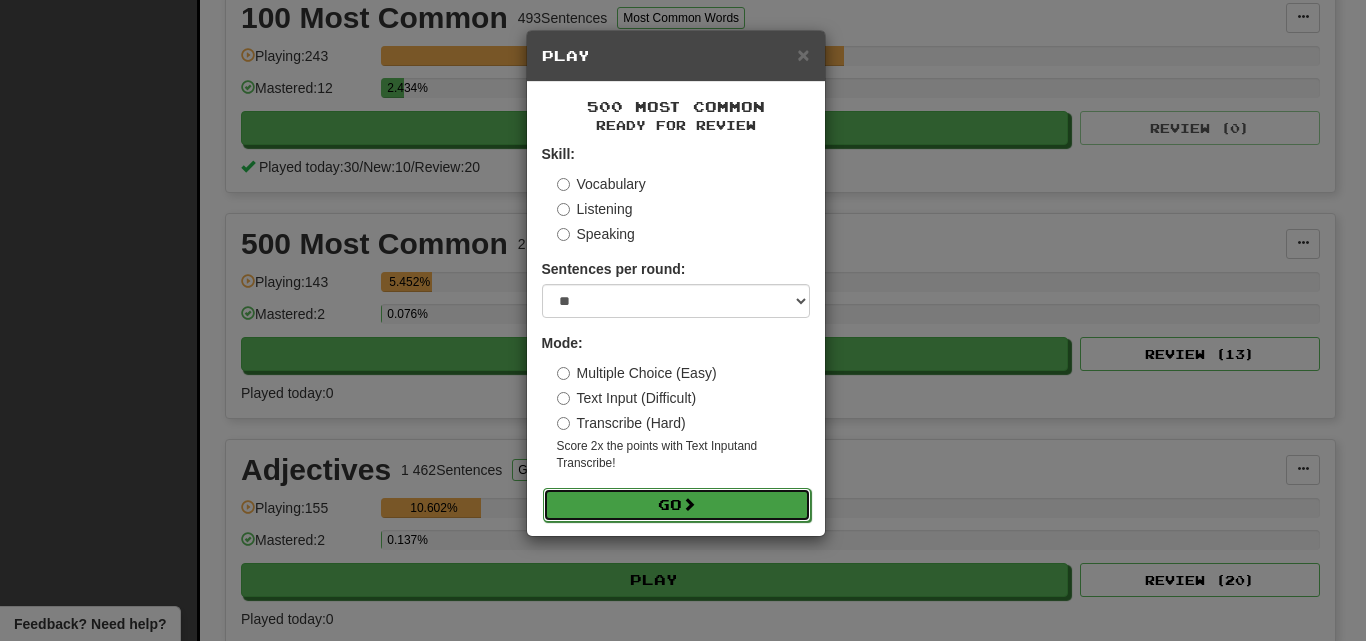 click on "Go" at bounding box center (677, 505) 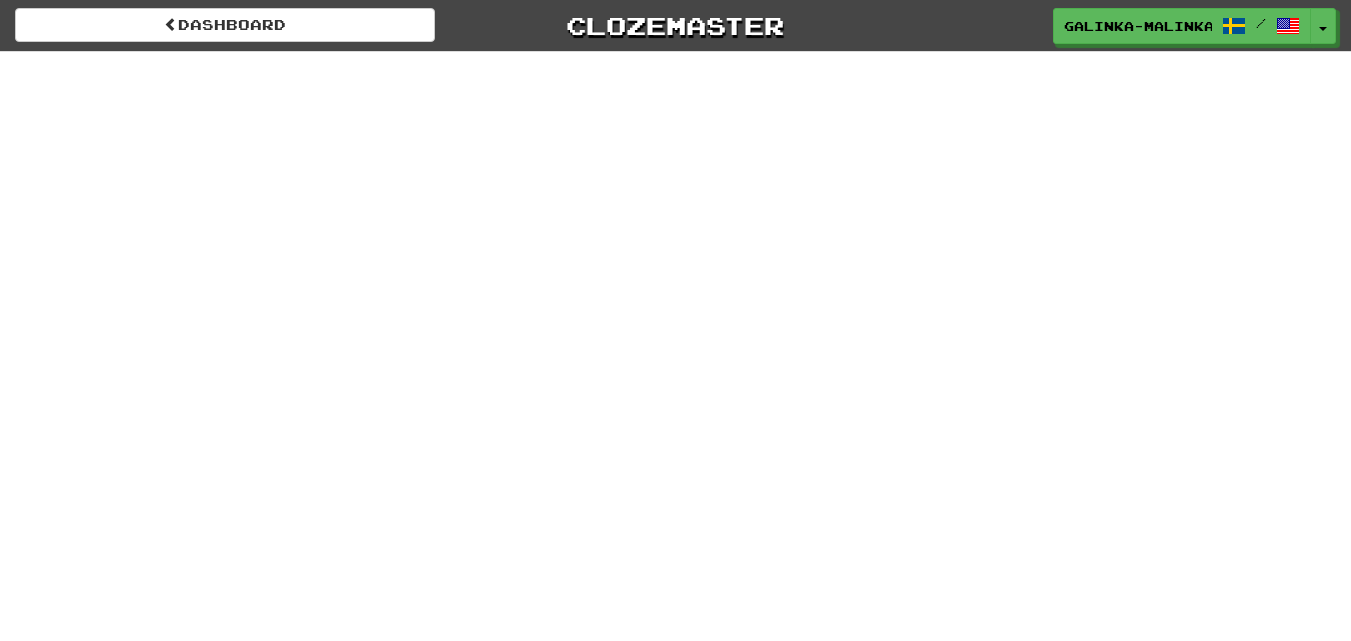 scroll, scrollTop: 0, scrollLeft: 0, axis: both 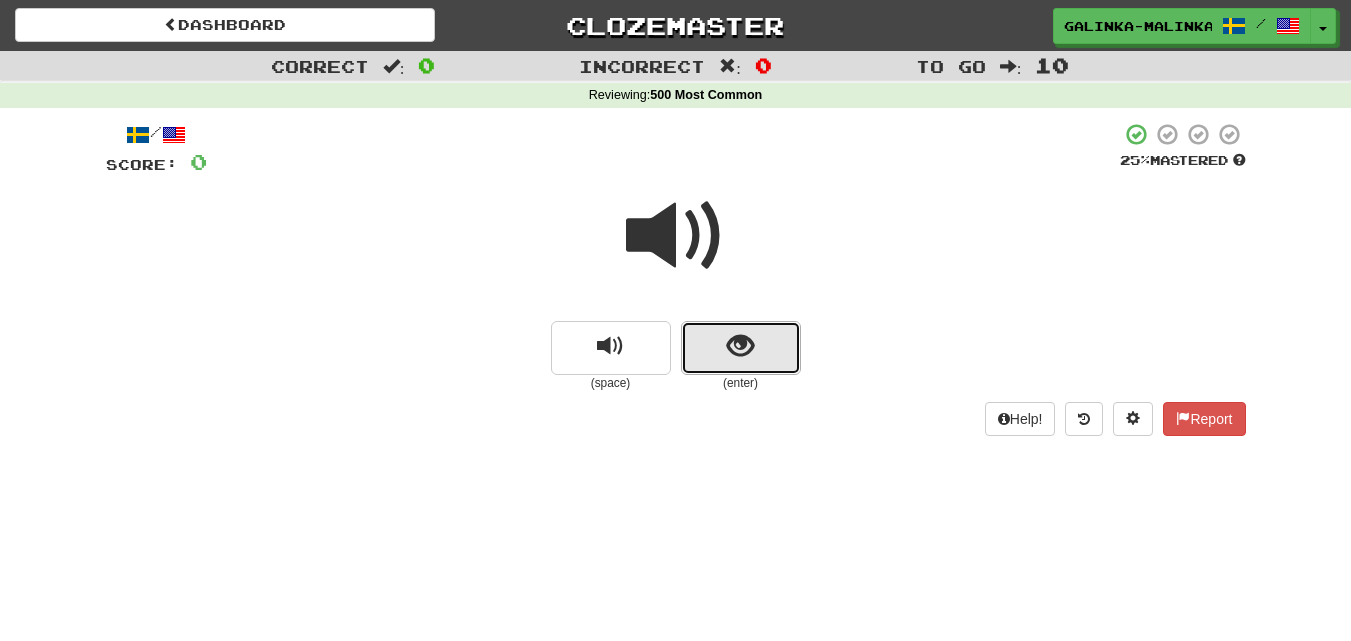 click at bounding box center (741, 348) 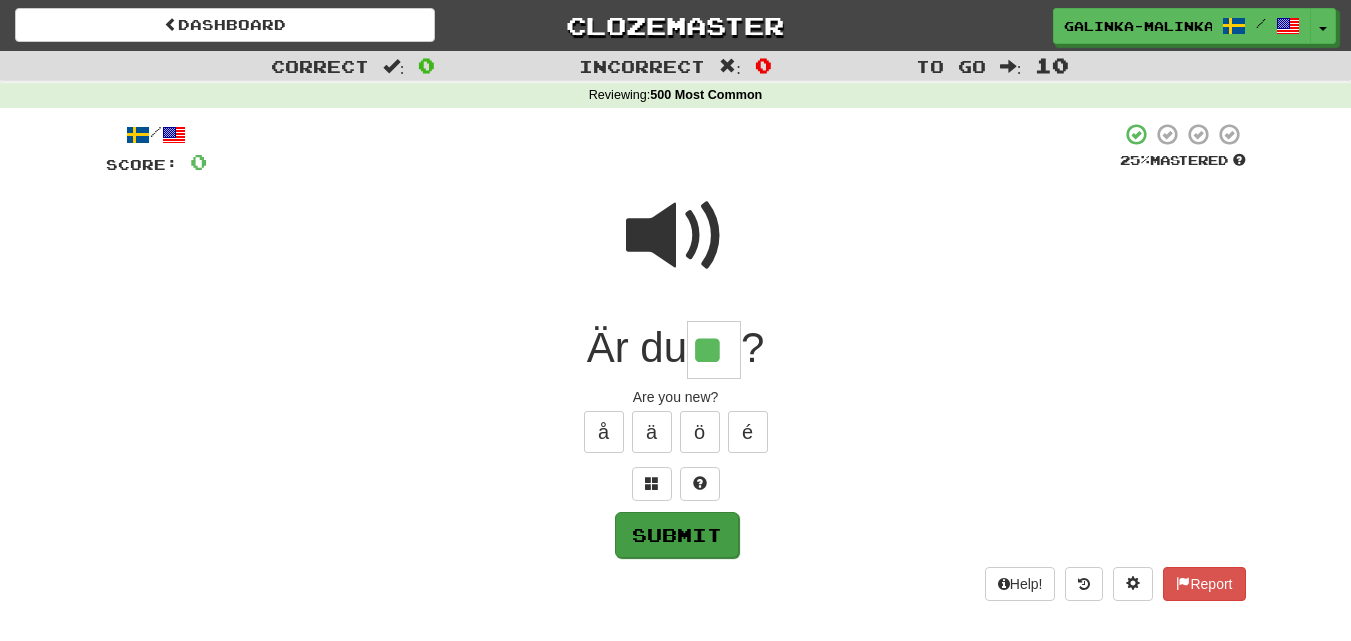 type on "**" 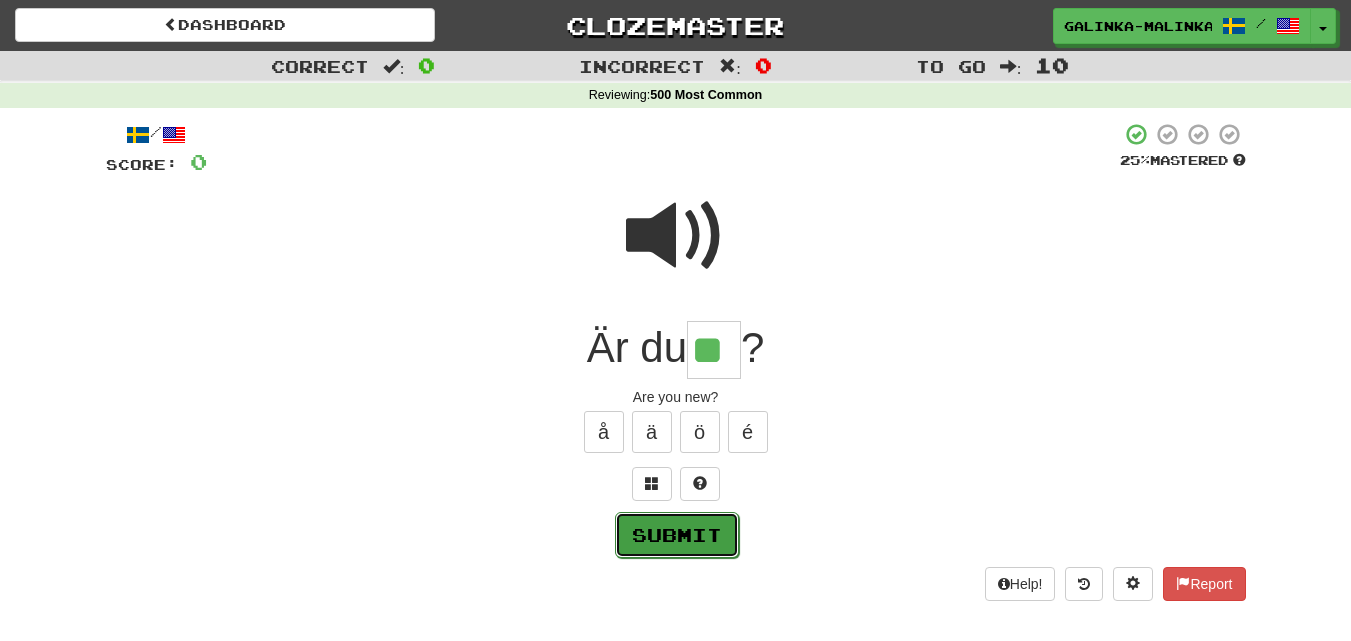 click on "Submit" at bounding box center [677, 535] 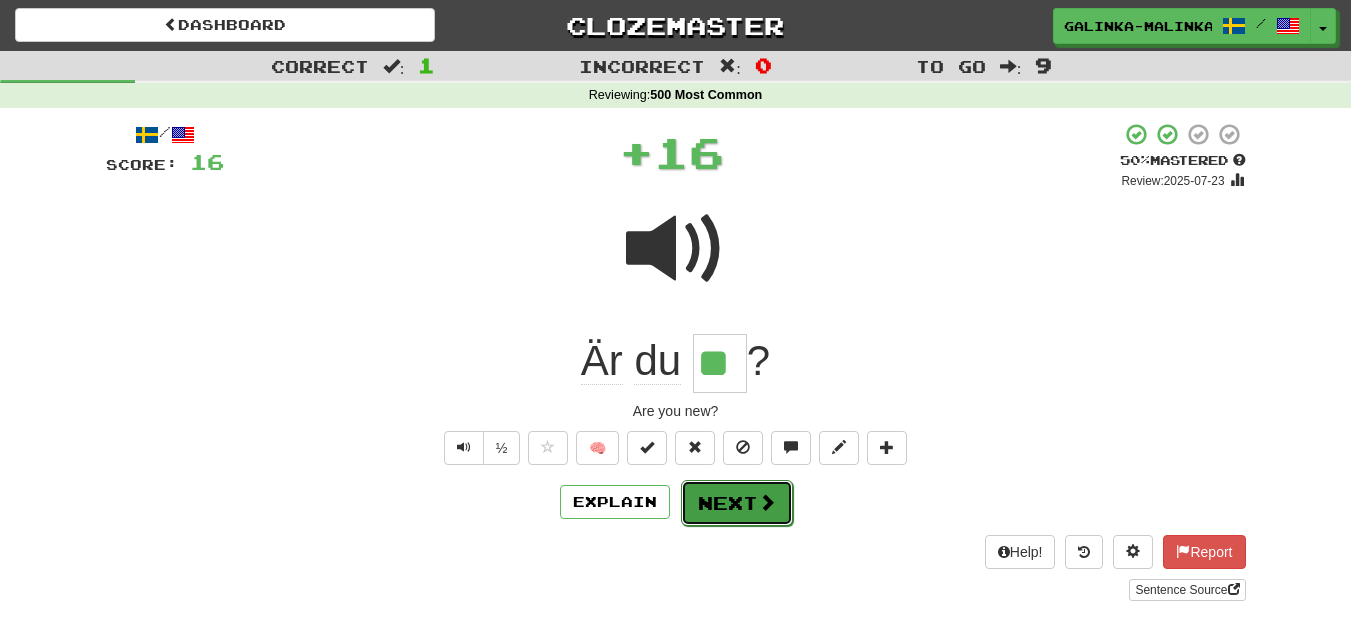 click on "Next" at bounding box center [737, 503] 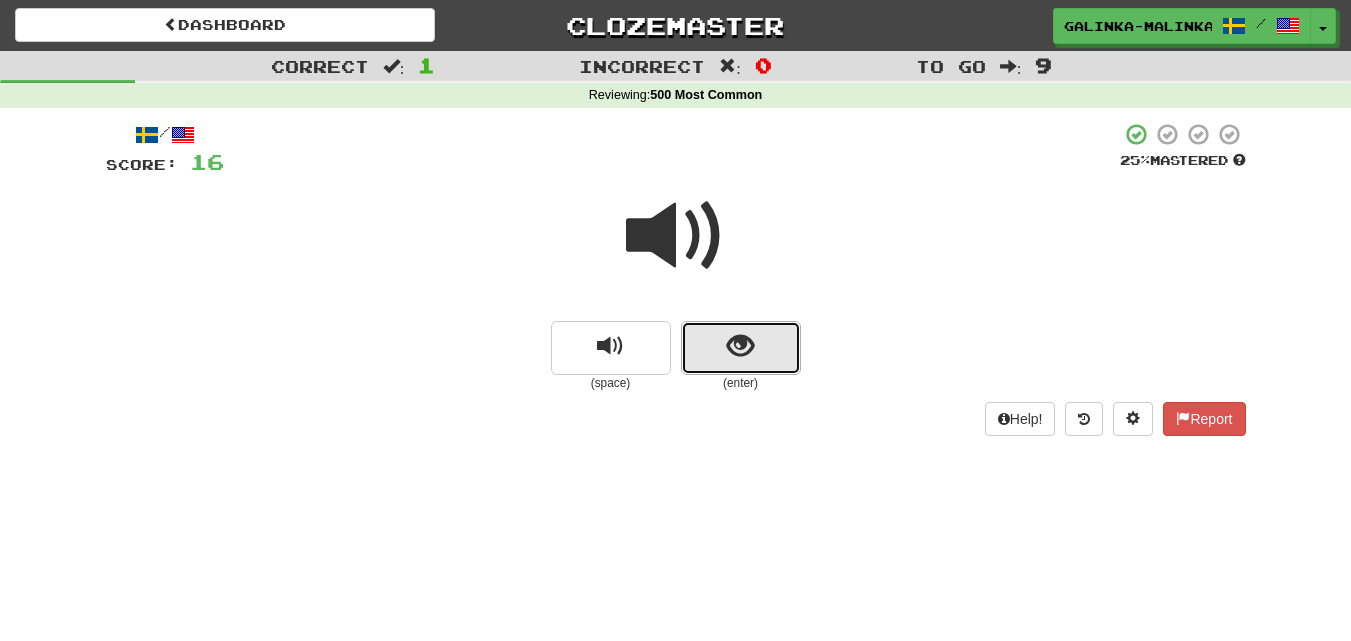 click at bounding box center (741, 348) 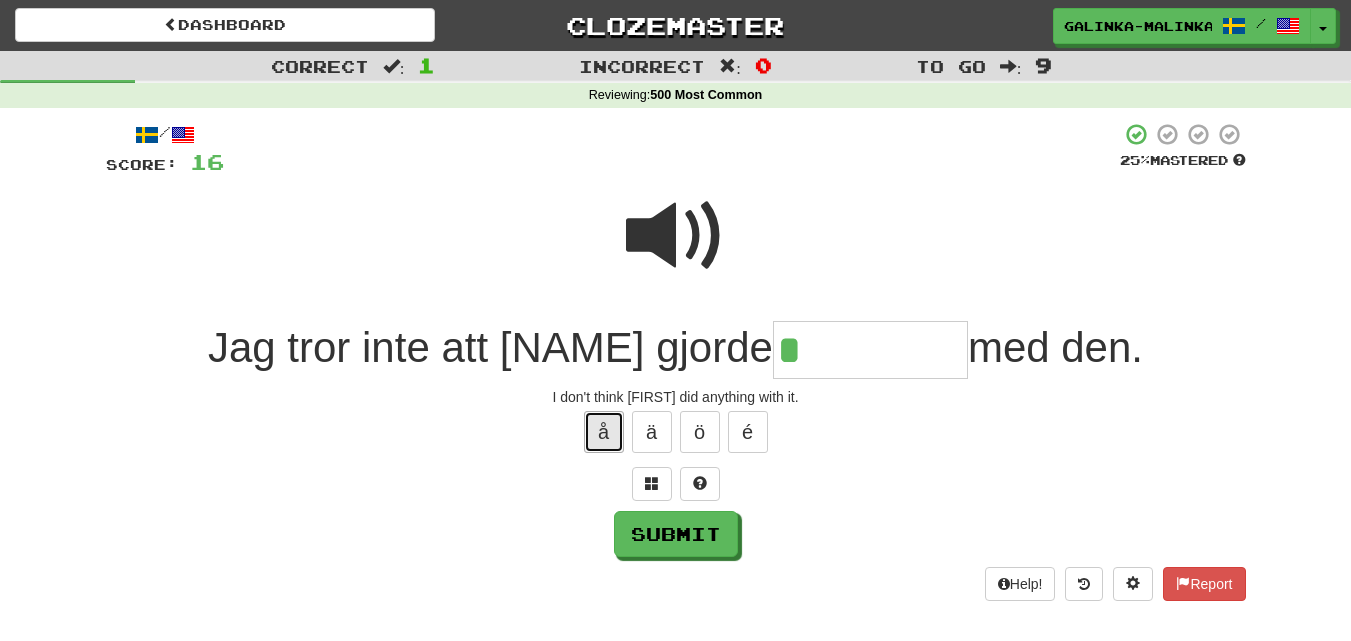click on "å" at bounding box center (604, 432) 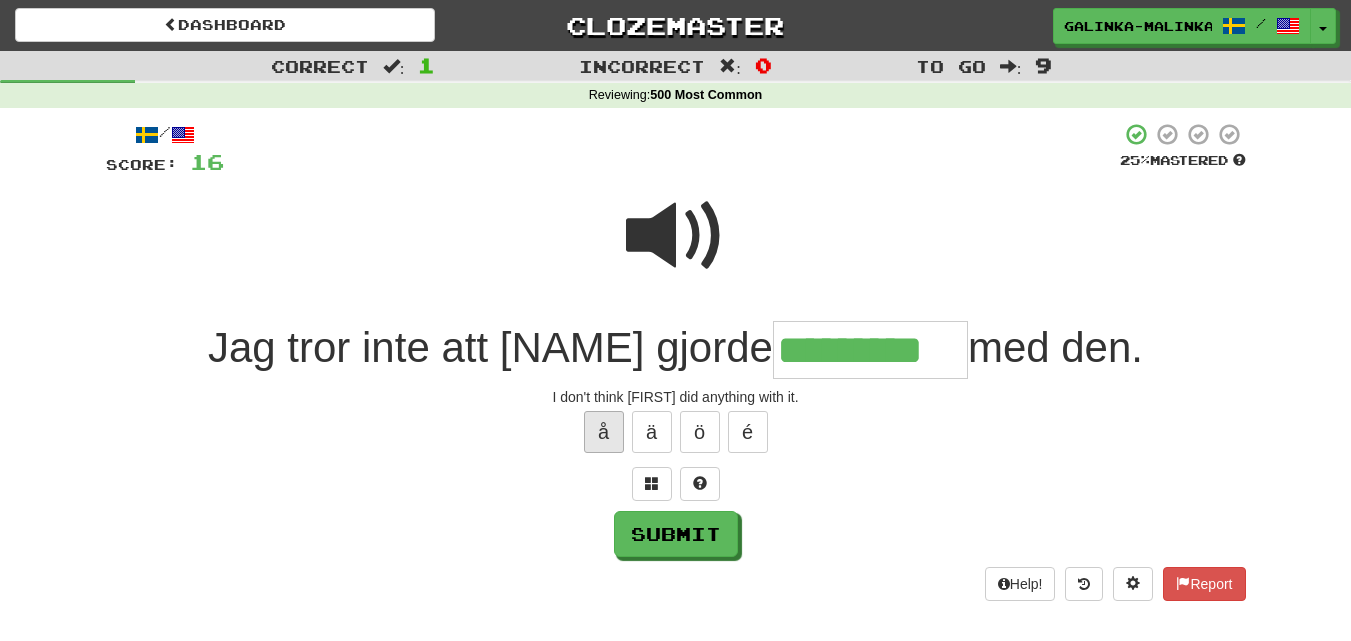type on "*********" 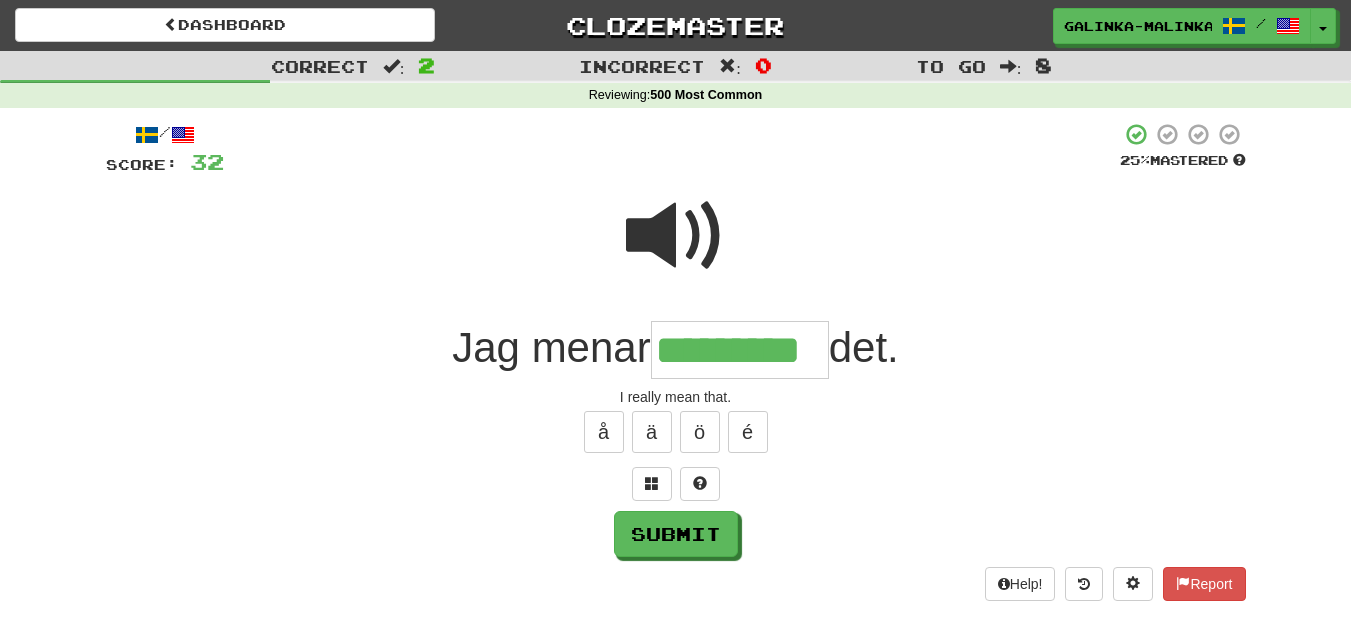 type on "*********" 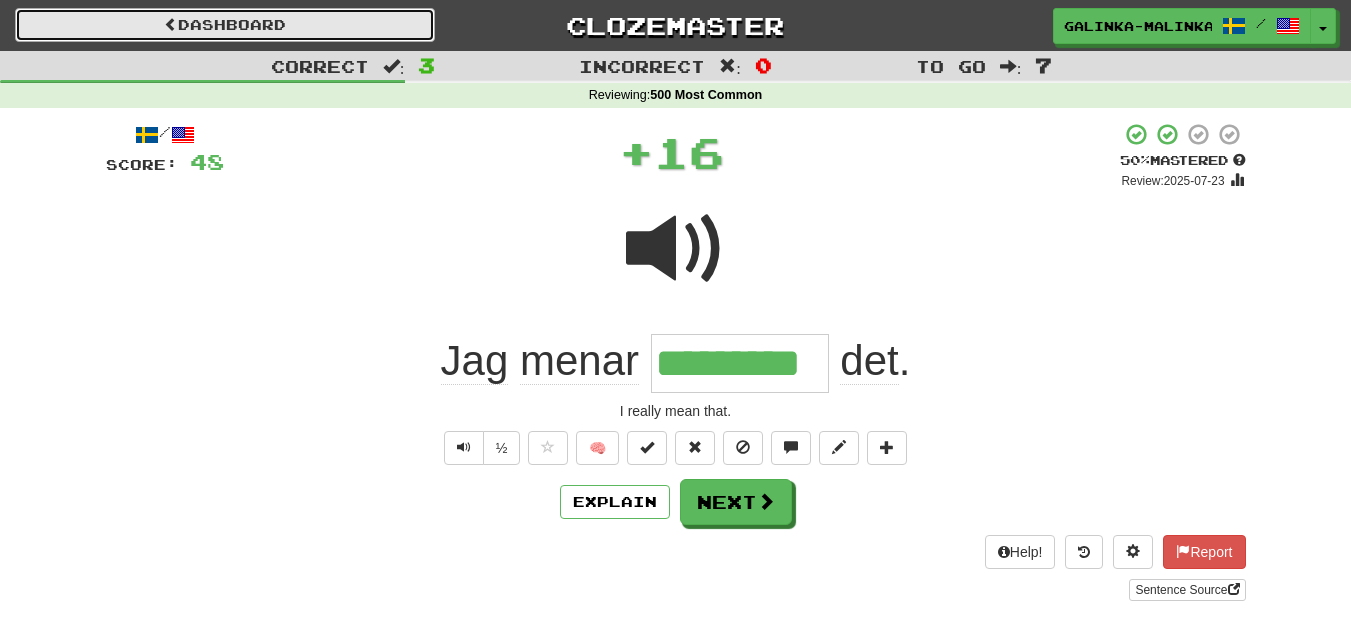click on "Dashboard" at bounding box center [225, 25] 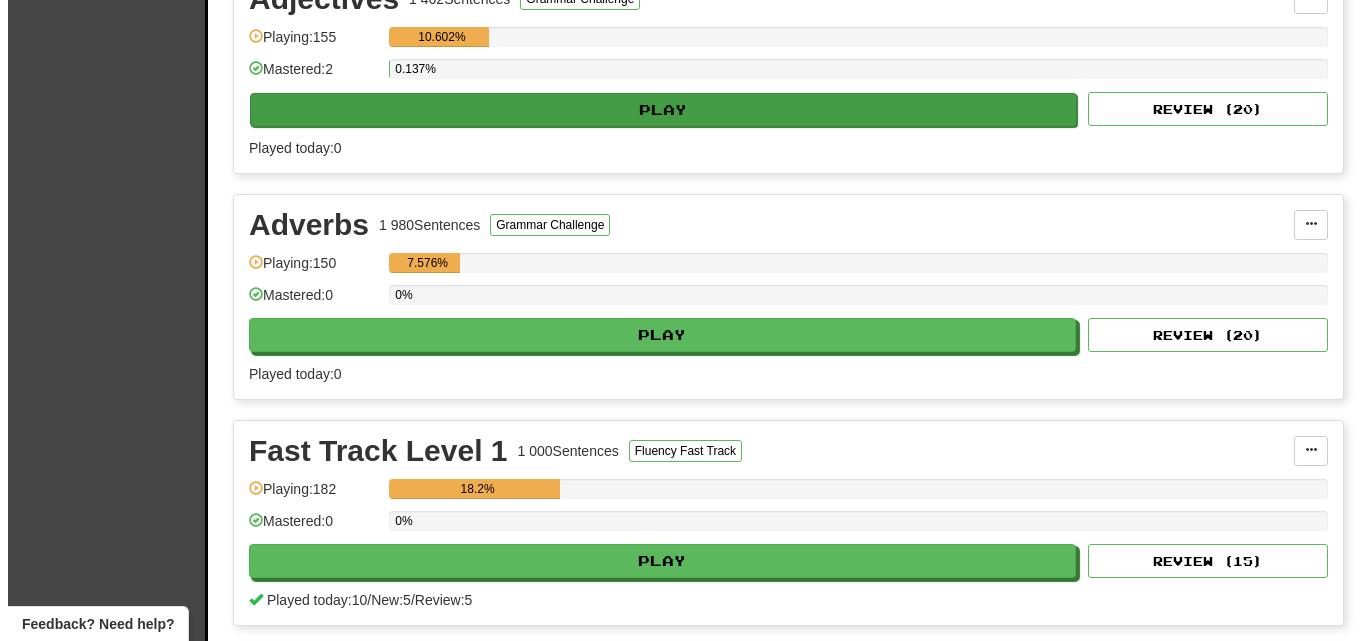 scroll, scrollTop: 1200, scrollLeft: 0, axis: vertical 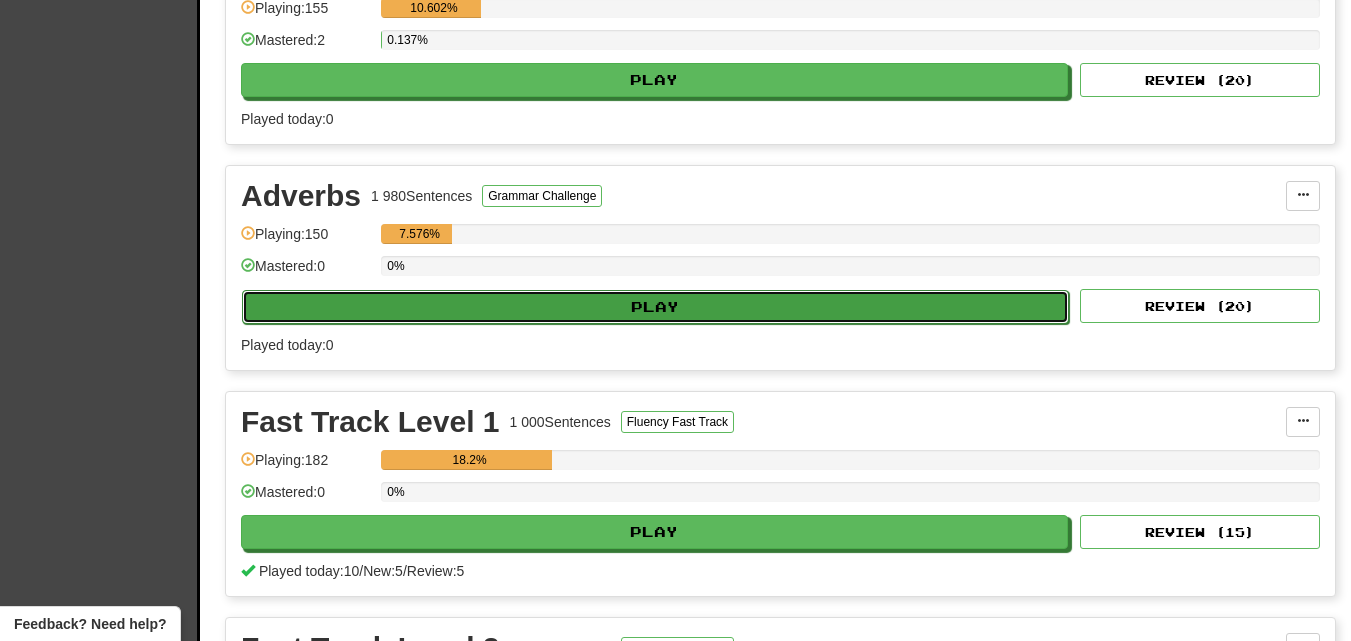 click on "Play" at bounding box center (655, 307) 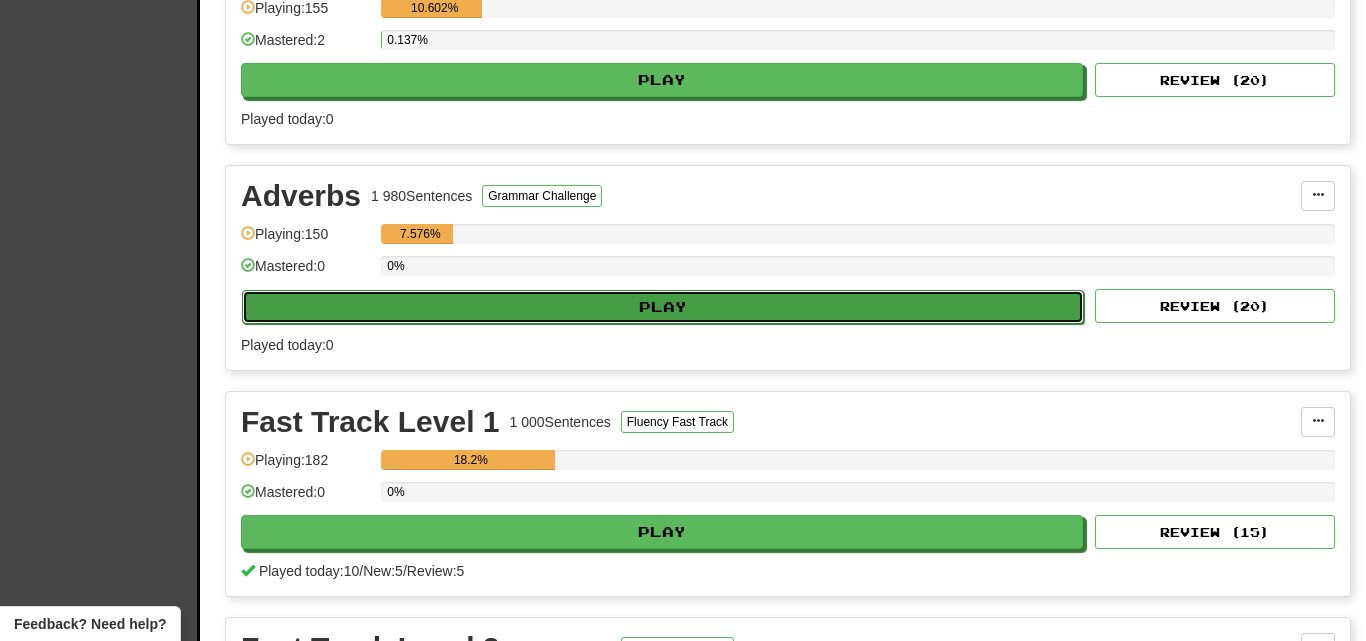 select on "**" 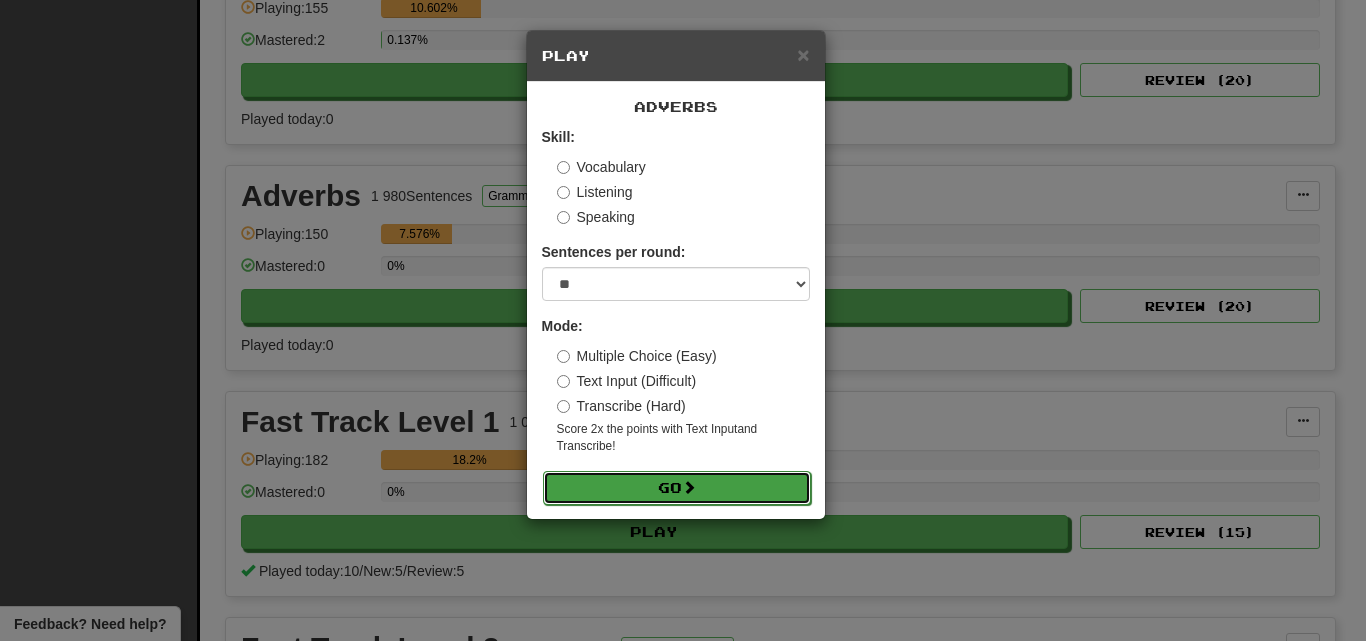 click on "Go" at bounding box center [677, 488] 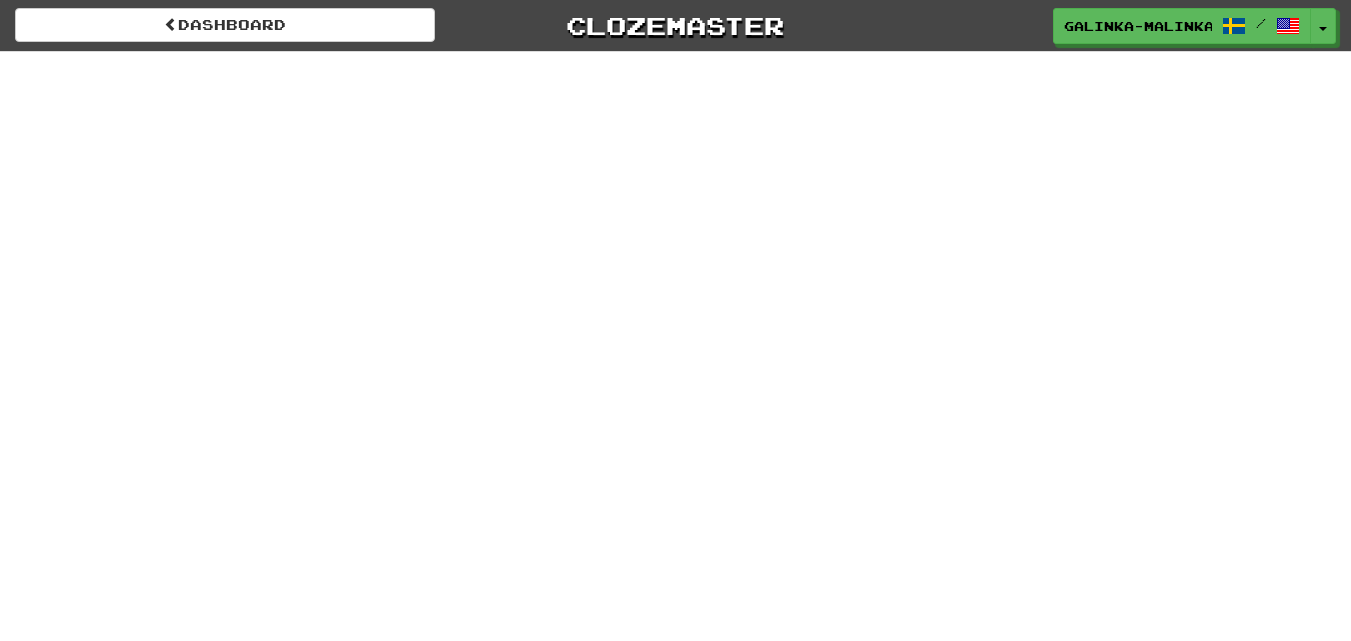 scroll, scrollTop: 0, scrollLeft: 0, axis: both 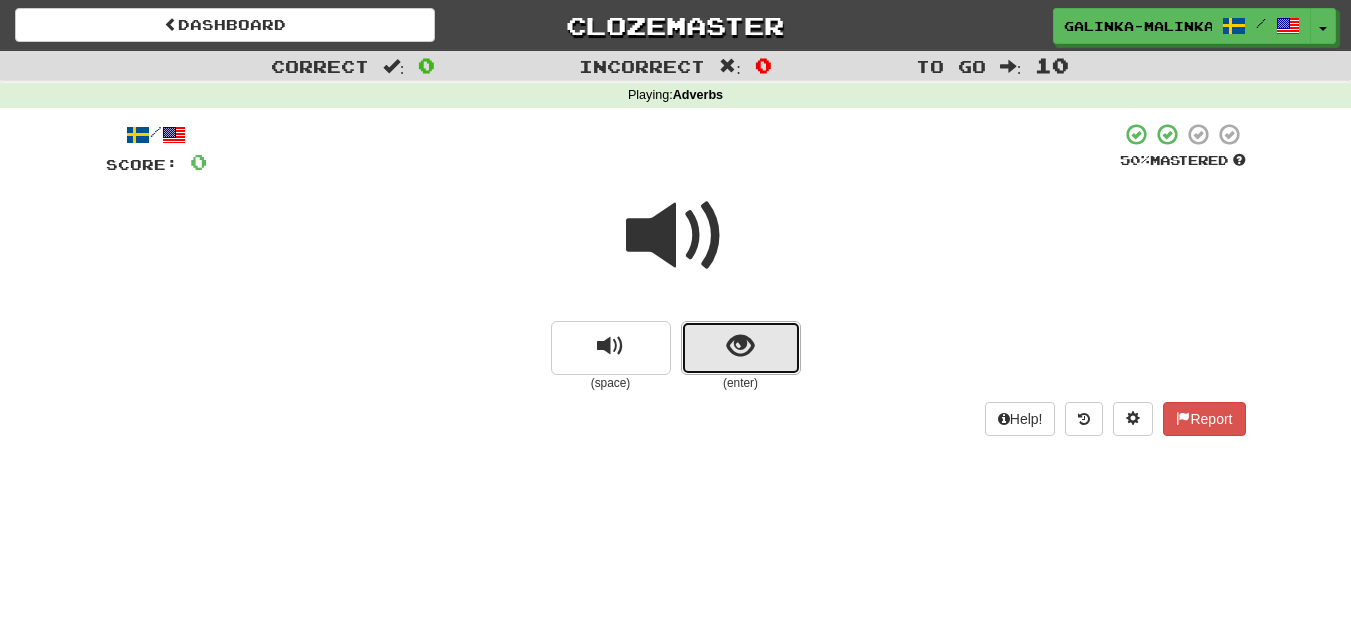 click at bounding box center (741, 348) 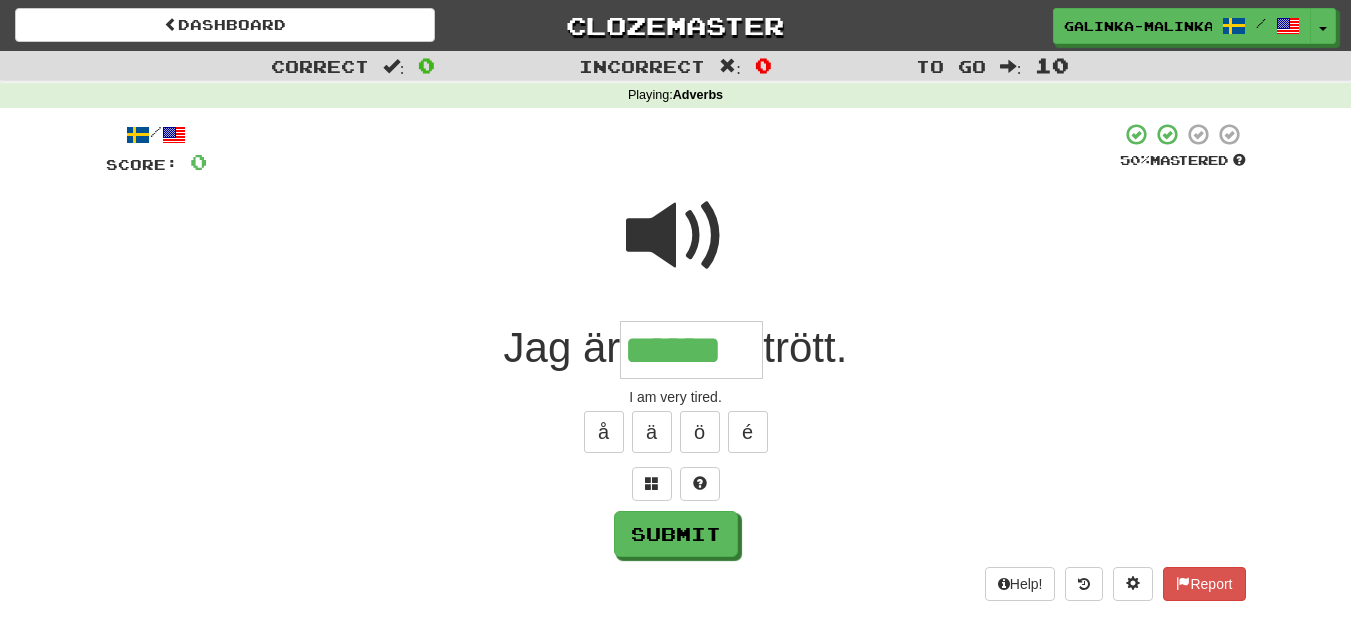 type on "******" 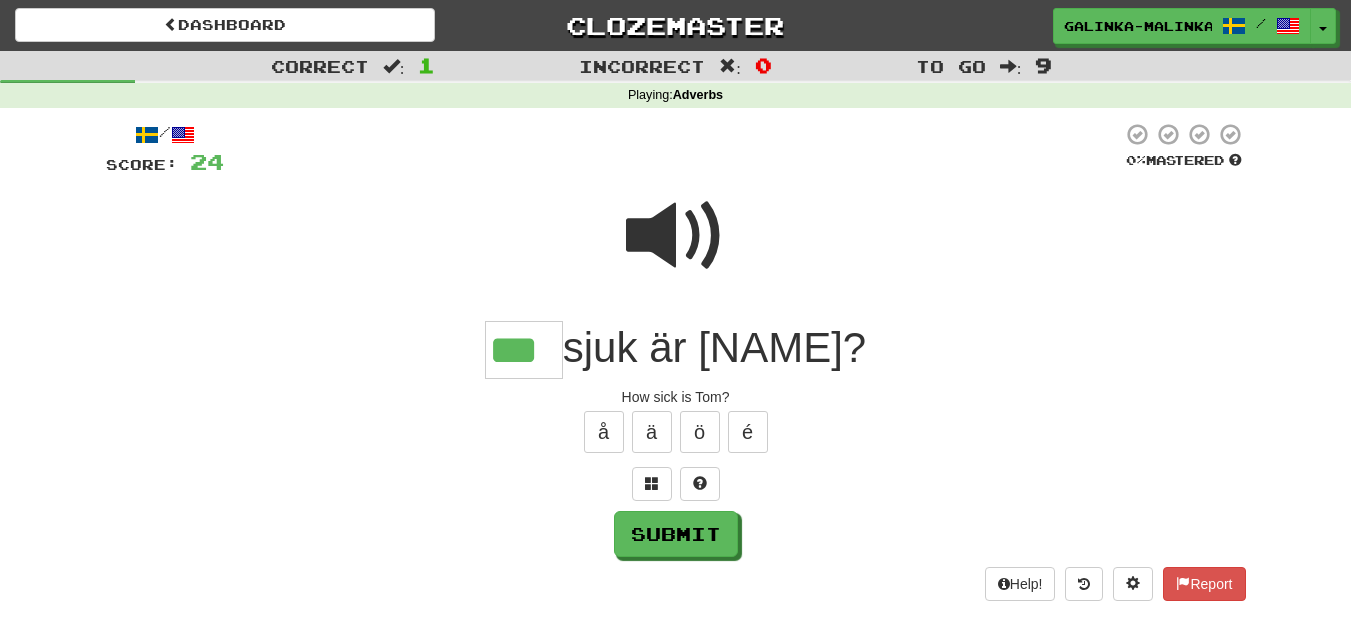 type on "***" 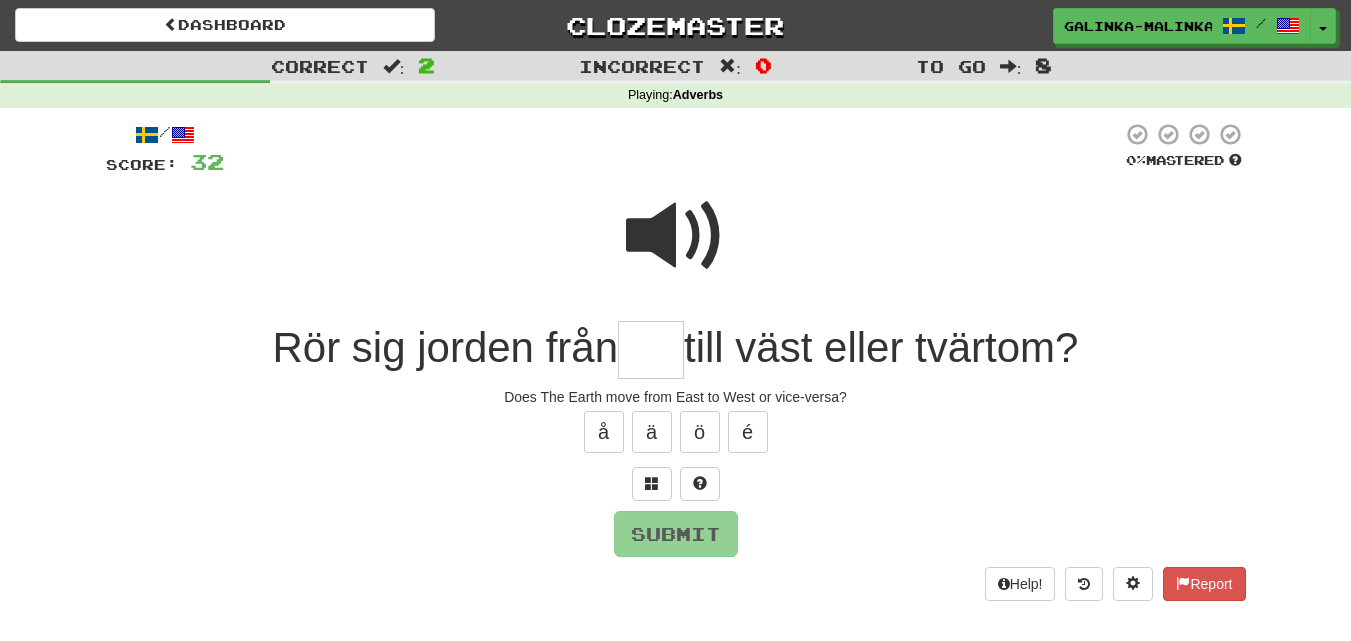 click at bounding box center (676, 236) 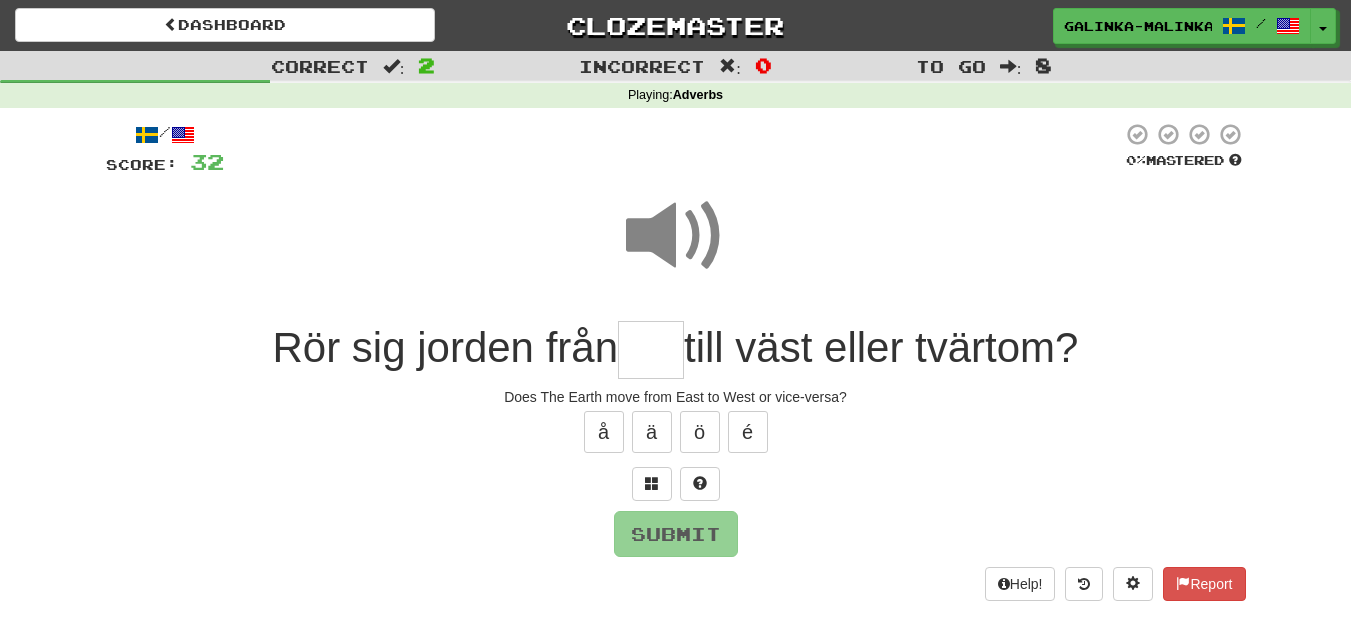 click at bounding box center [651, 350] 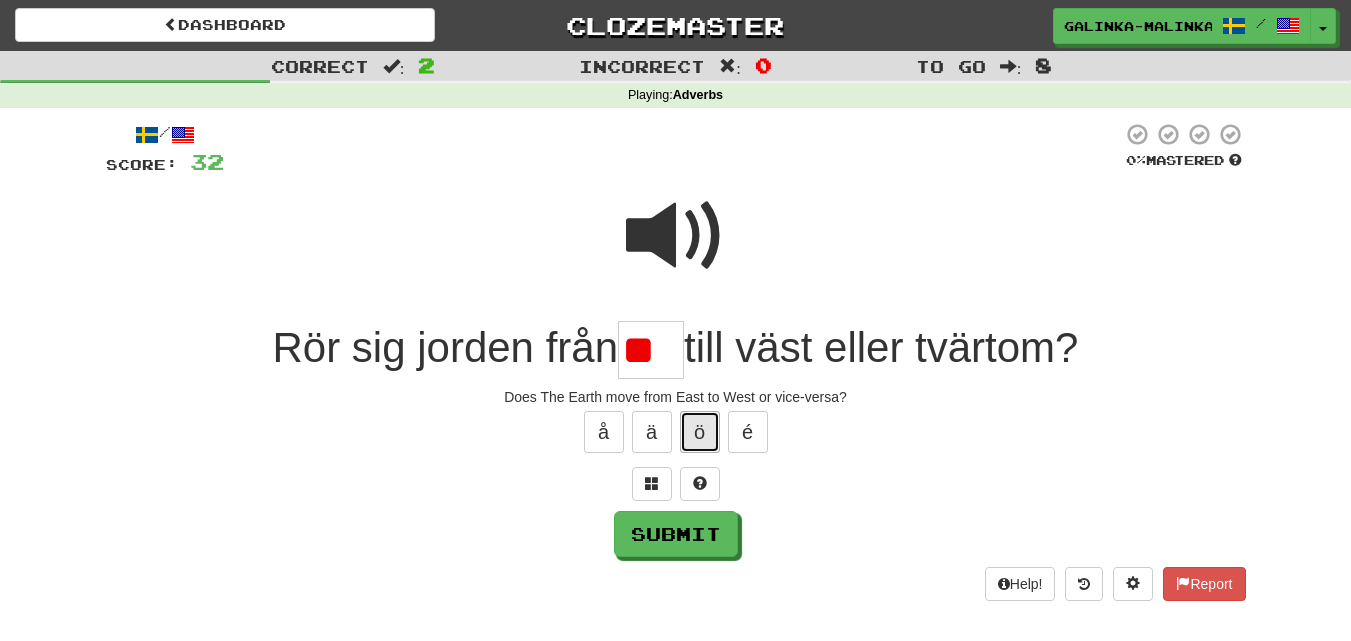 click on "ö" at bounding box center (700, 432) 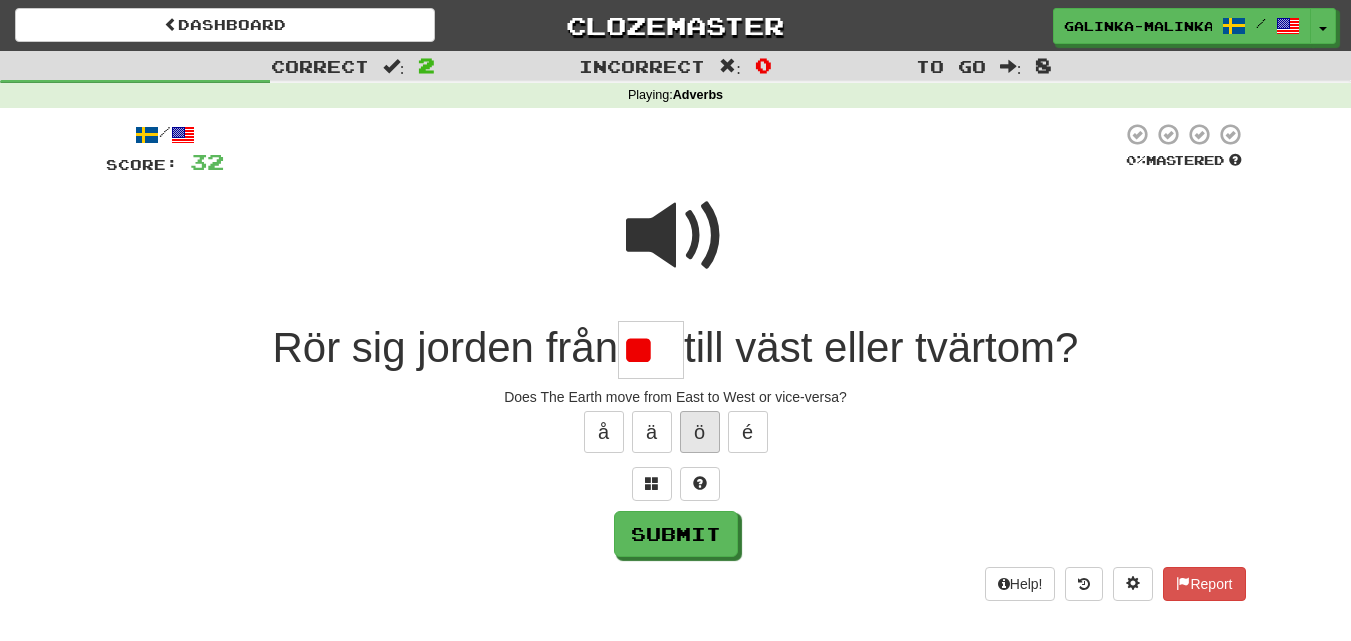 type on "***" 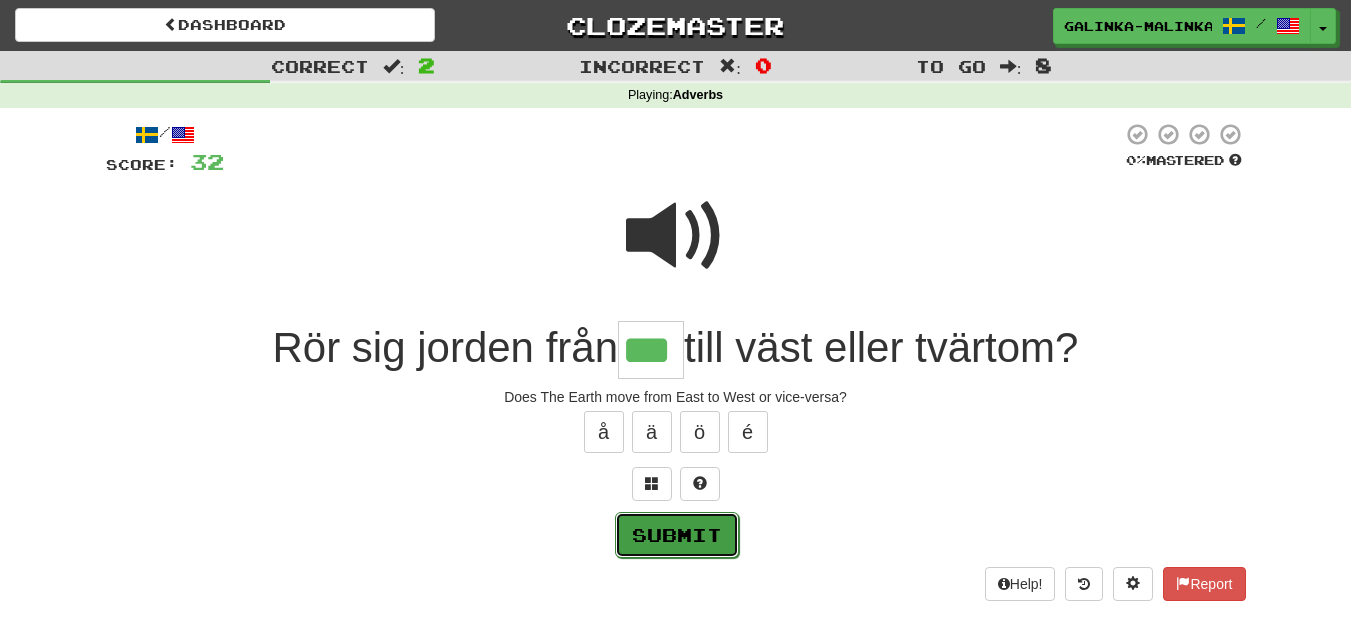 click on "Submit" at bounding box center (677, 535) 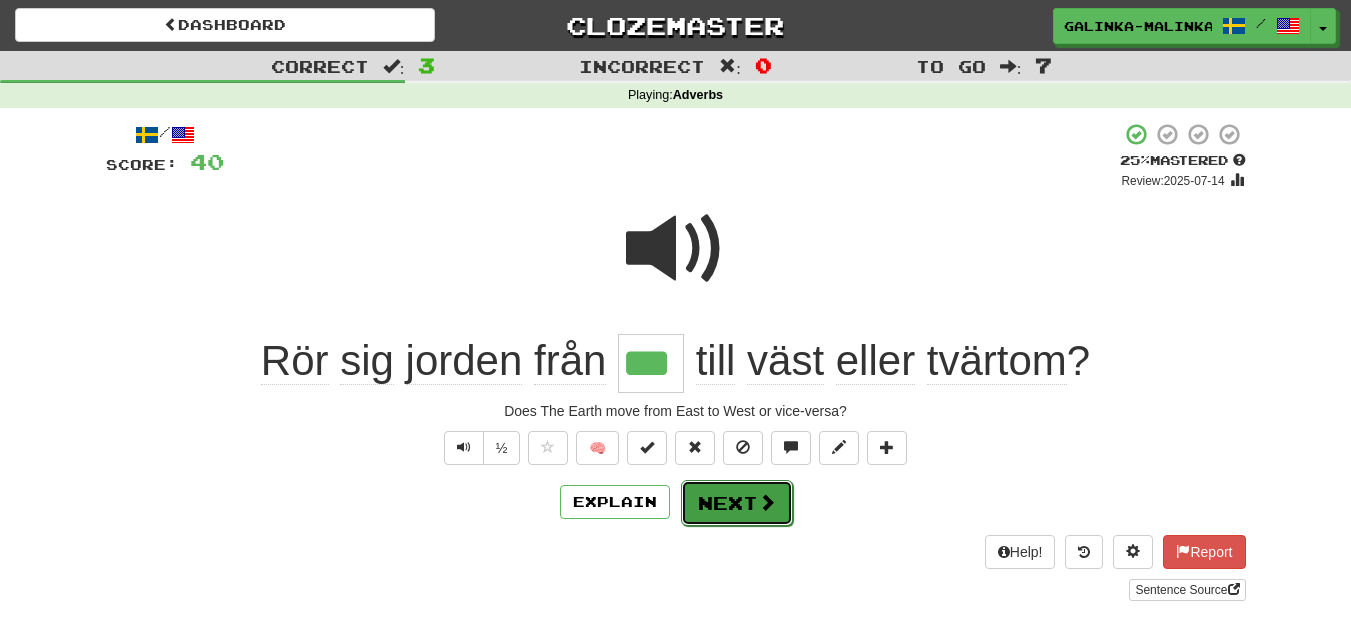 click on "Next" at bounding box center [737, 503] 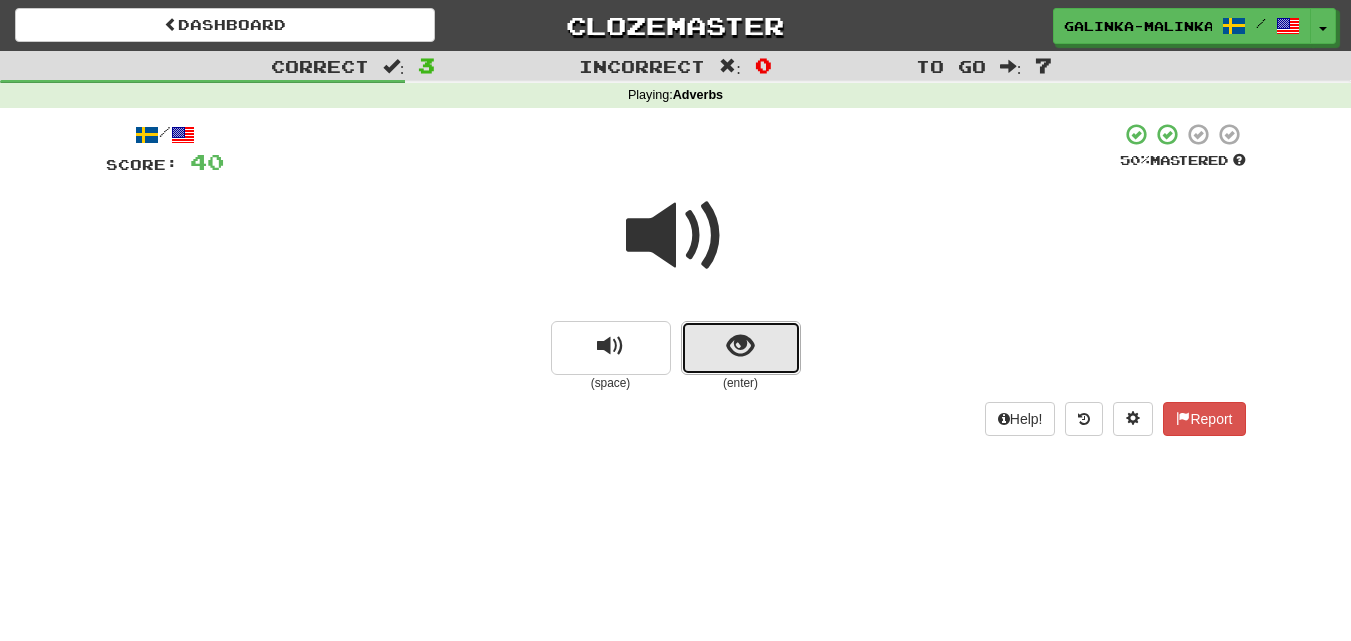 click at bounding box center [741, 348] 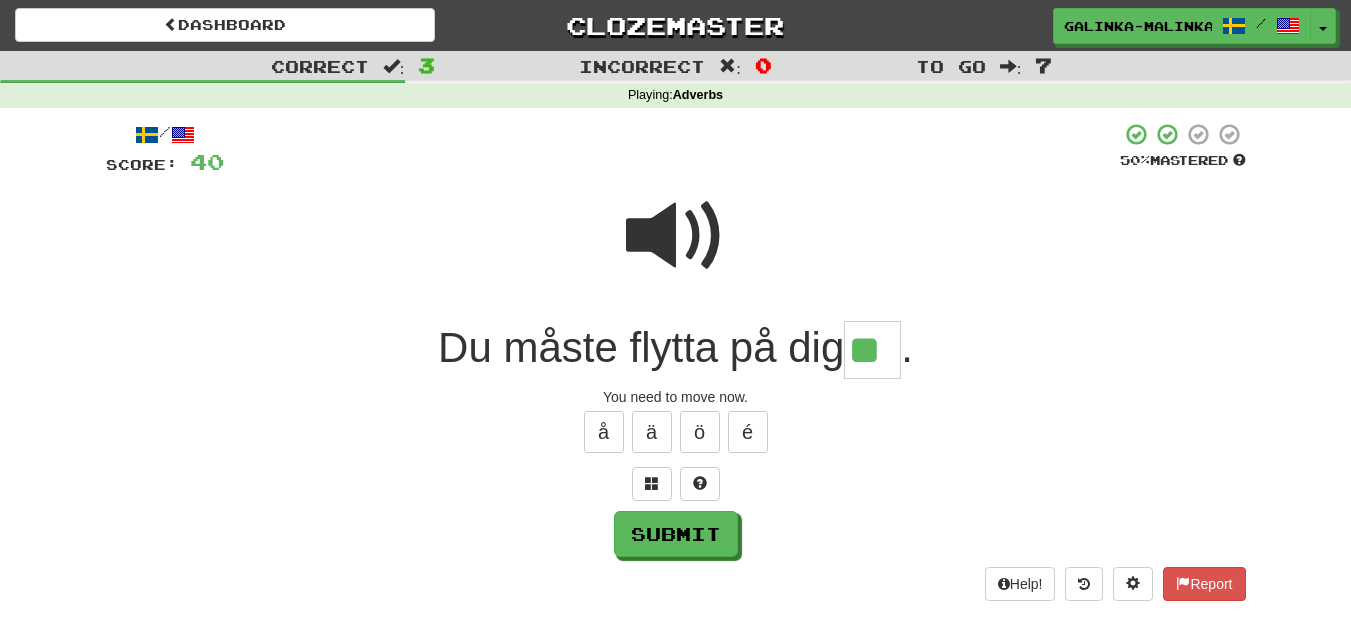 type on "**" 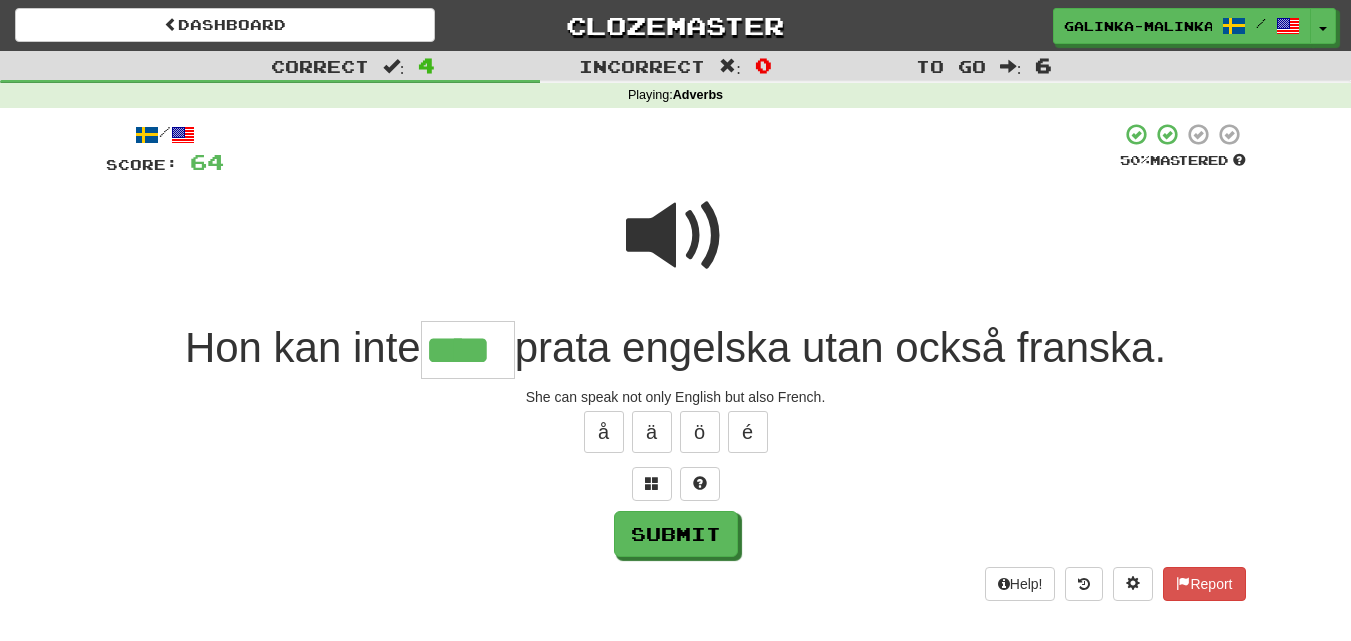 type on "****" 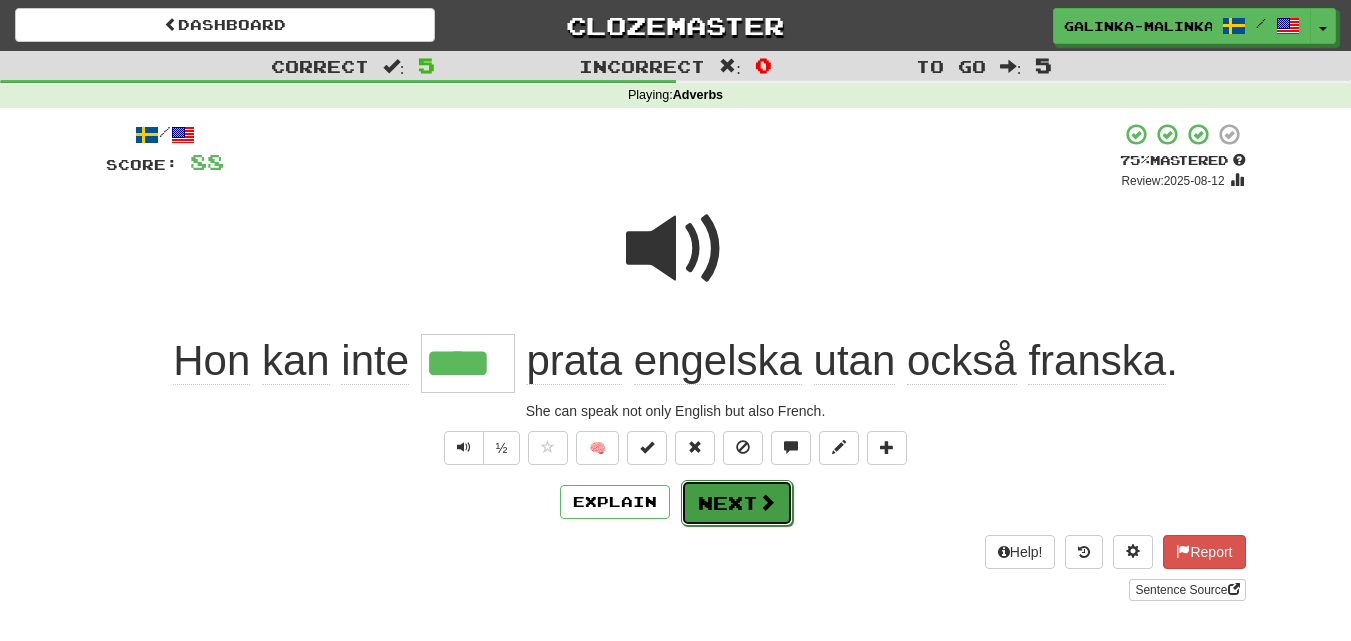 click on "Next" at bounding box center (737, 503) 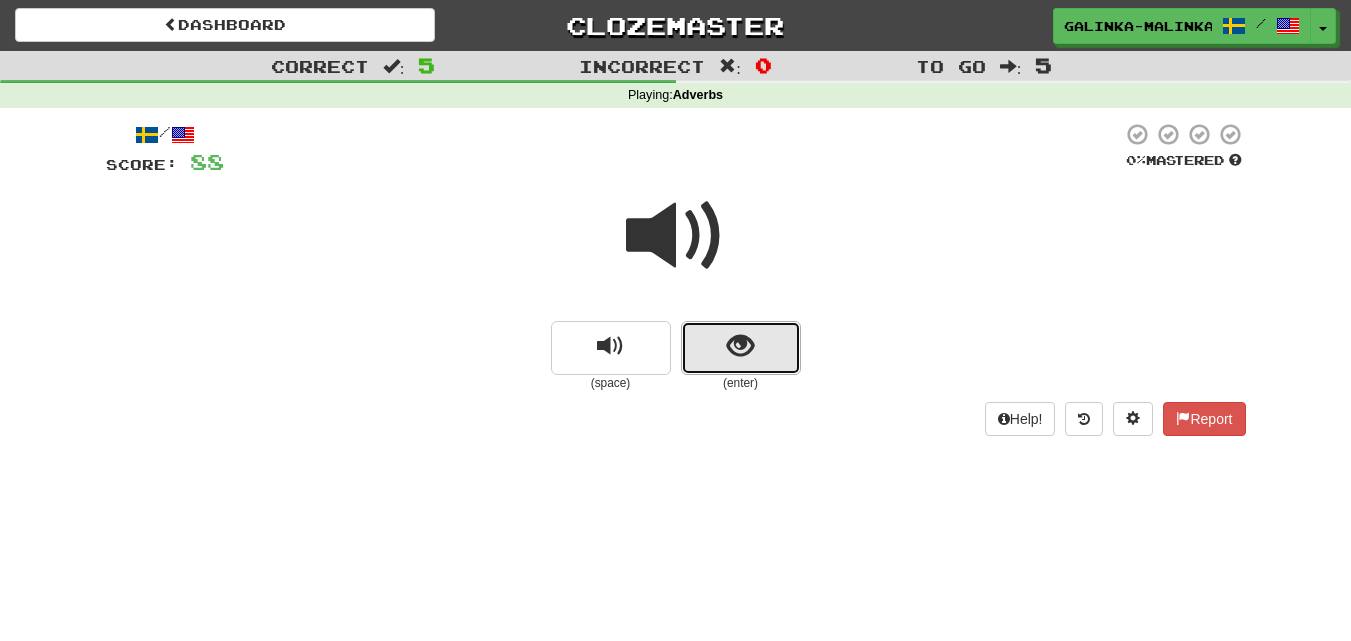 click at bounding box center (740, 346) 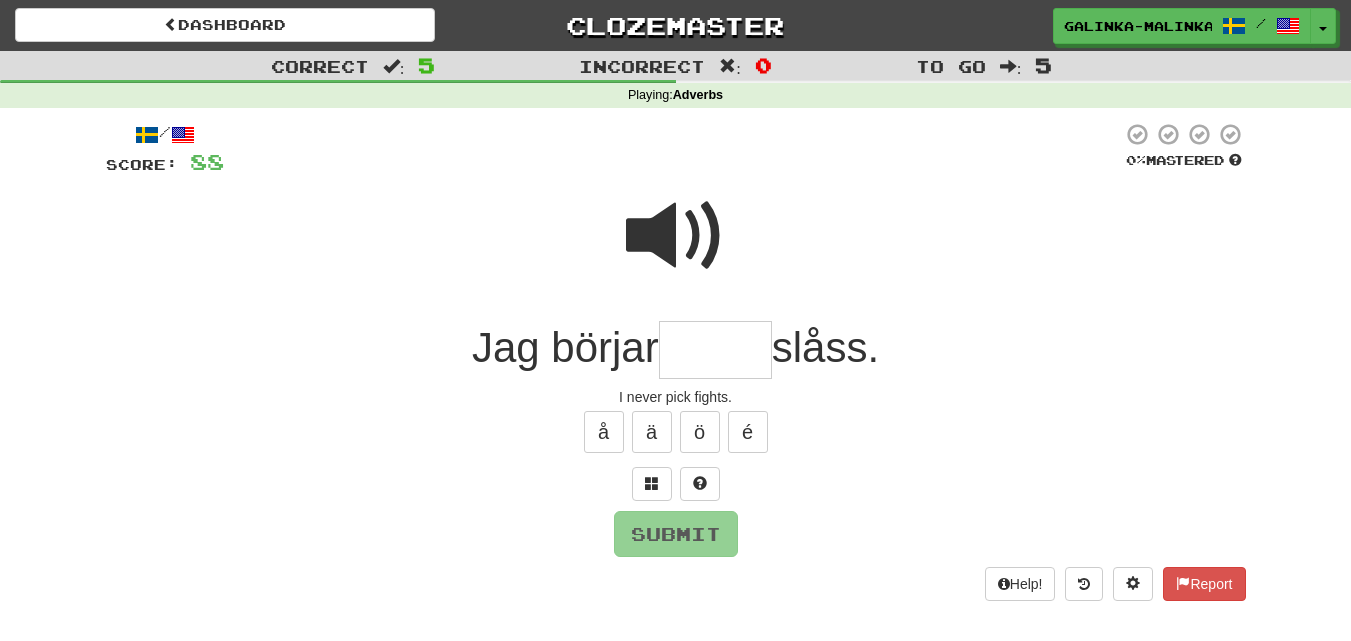 click at bounding box center (676, 236) 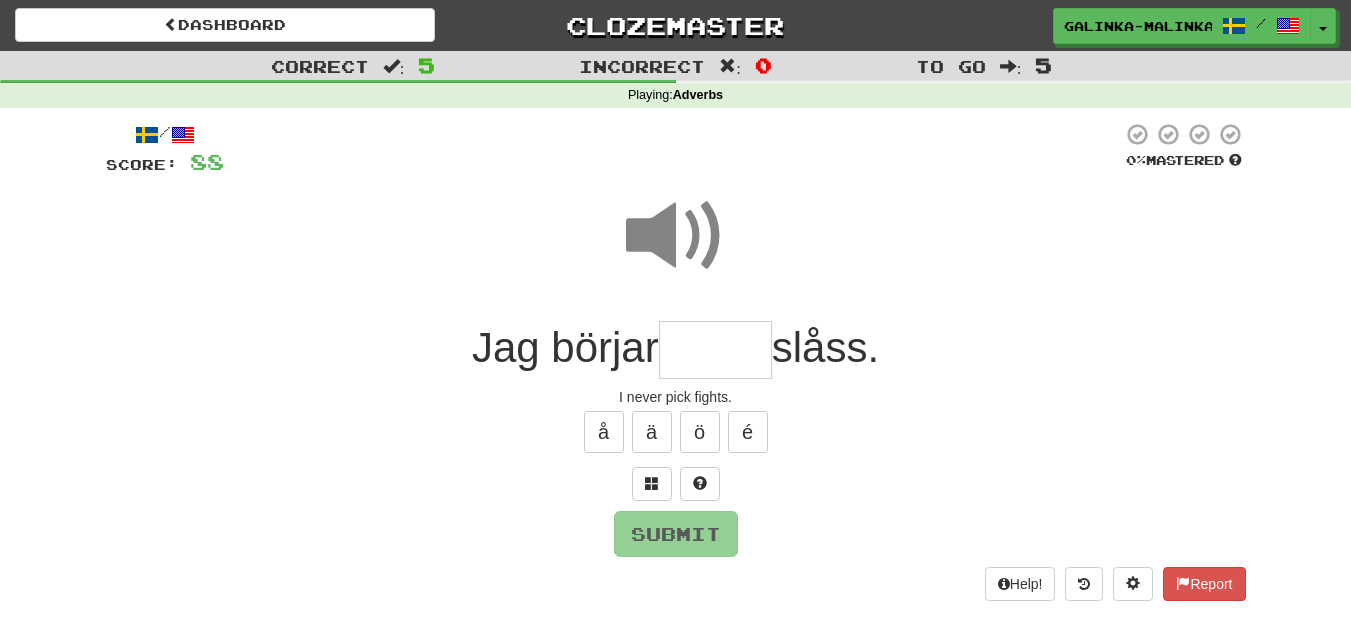 click at bounding box center [715, 350] 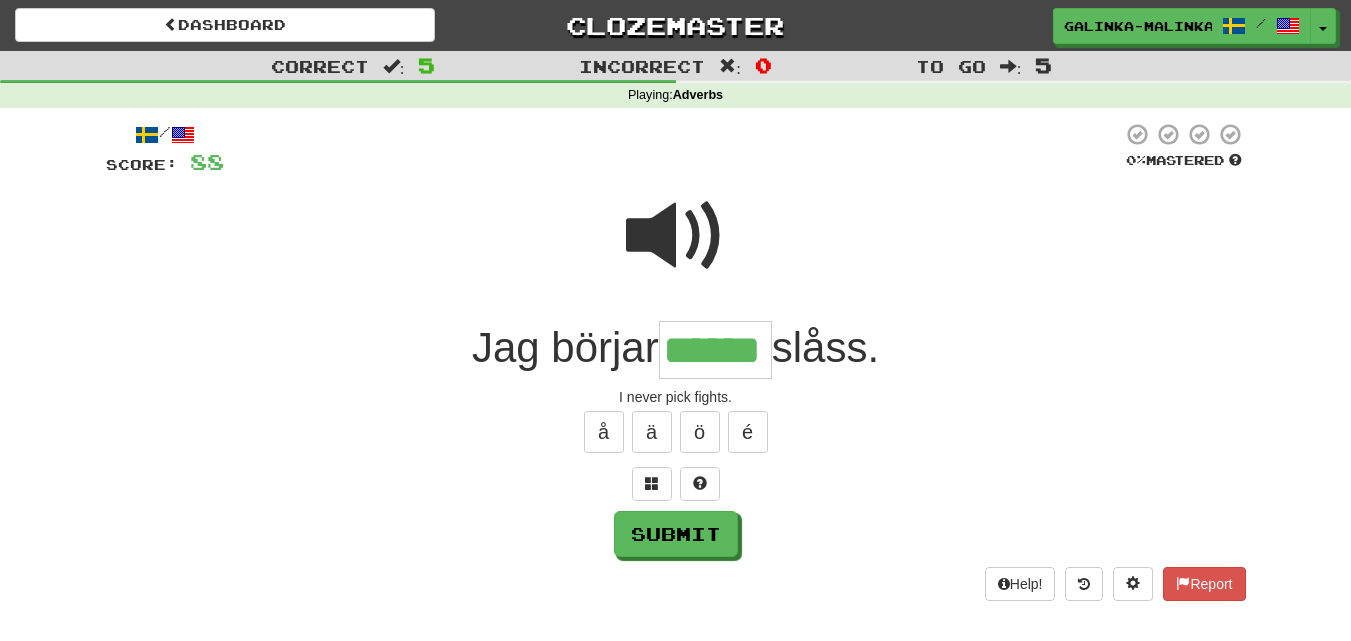 type on "******" 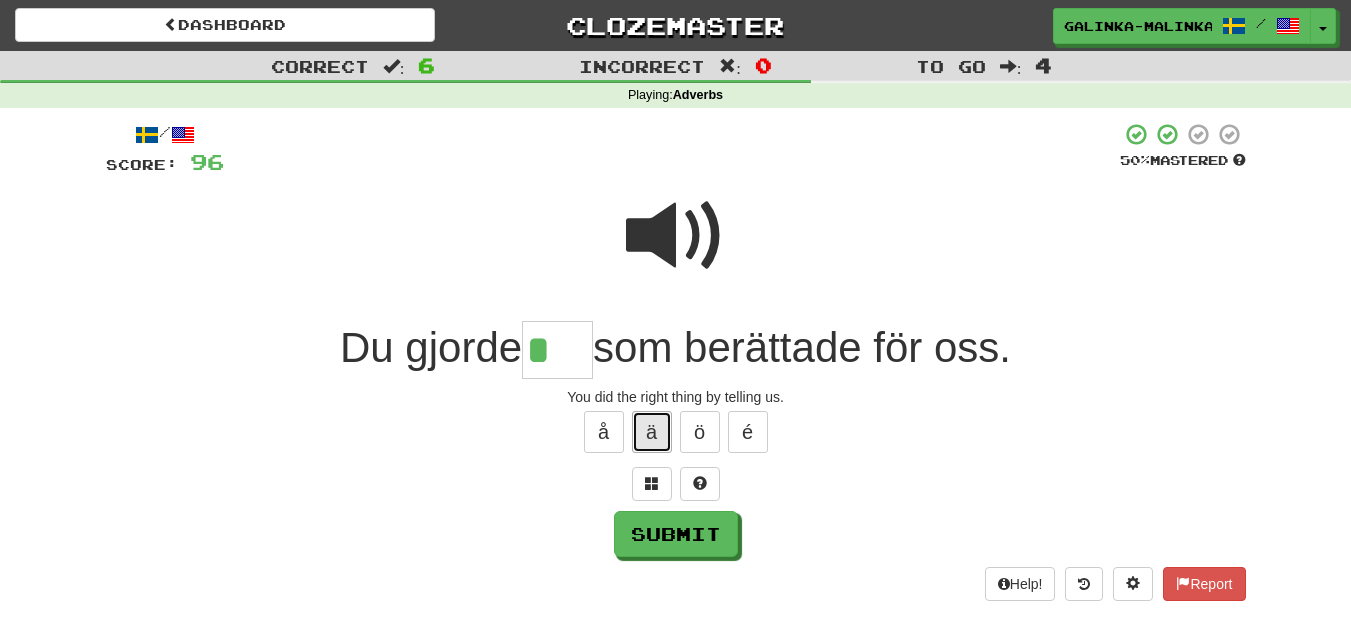 click on "ä" at bounding box center [652, 432] 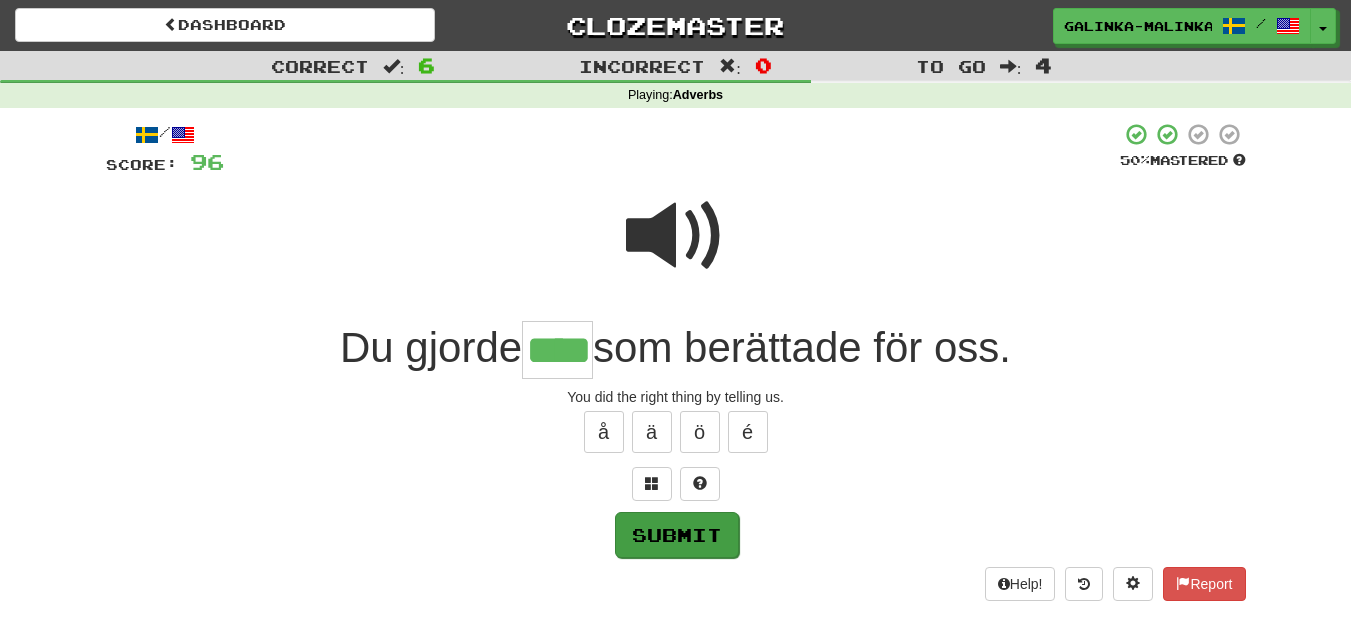 type on "****" 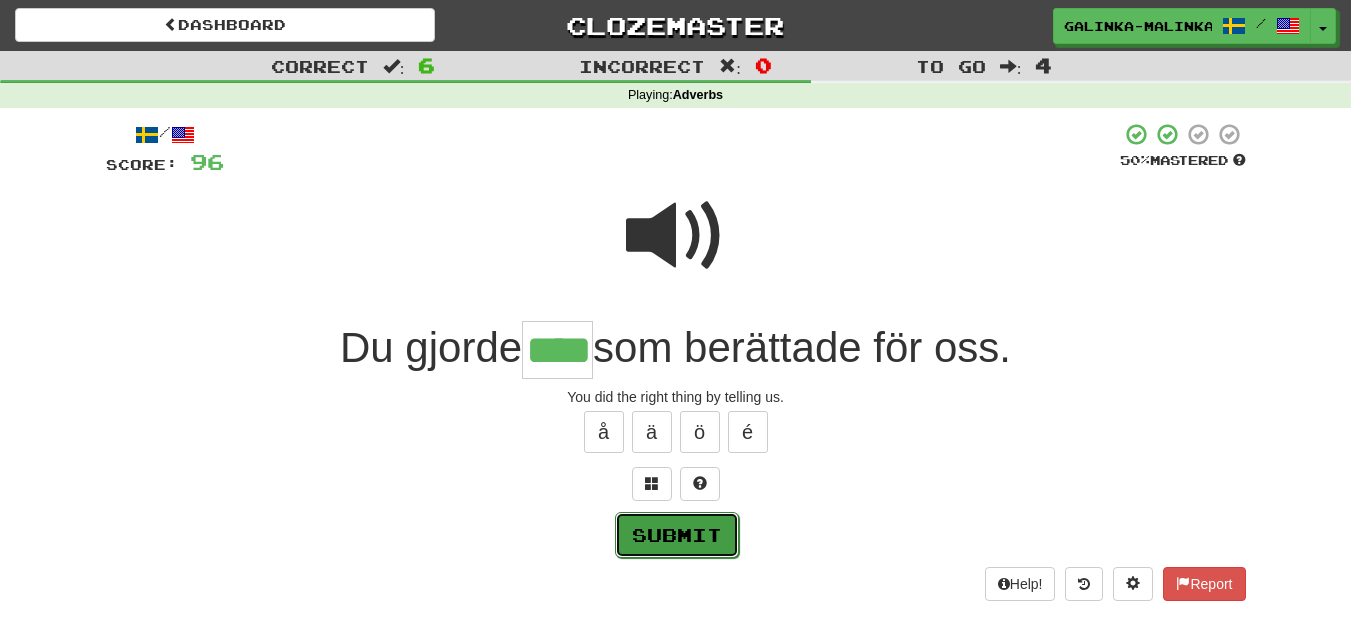 click on "Submit" at bounding box center (677, 535) 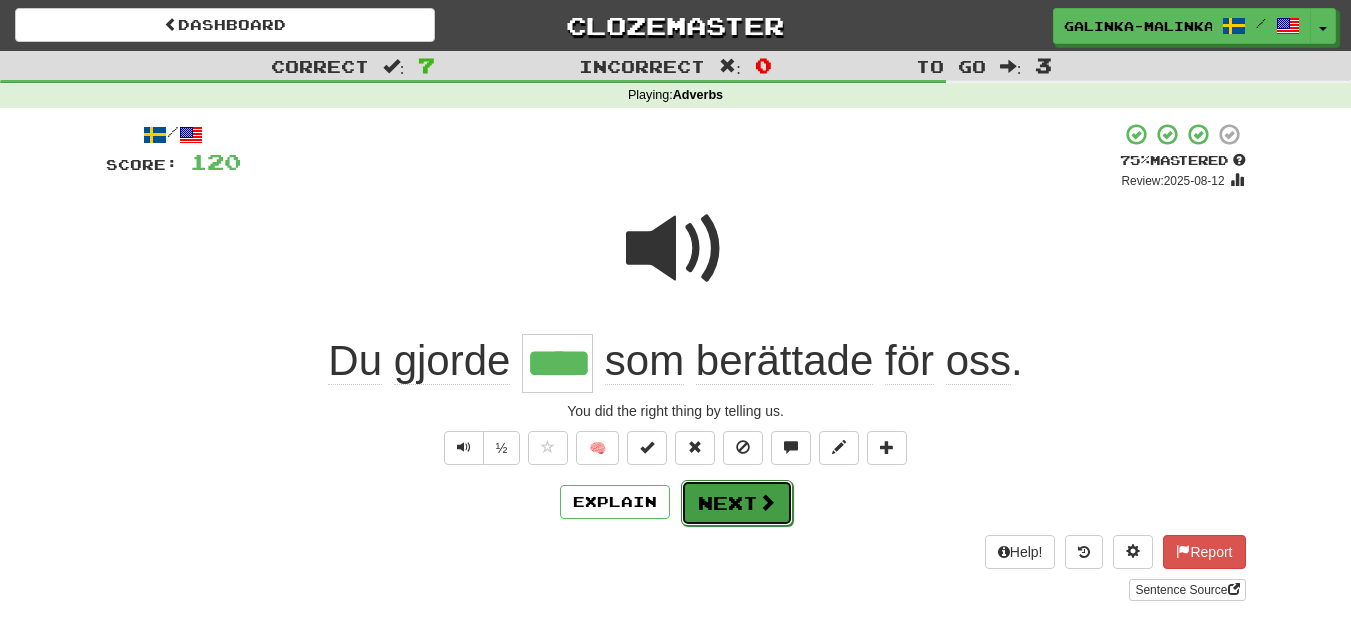 click on "Next" at bounding box center [737, 503] 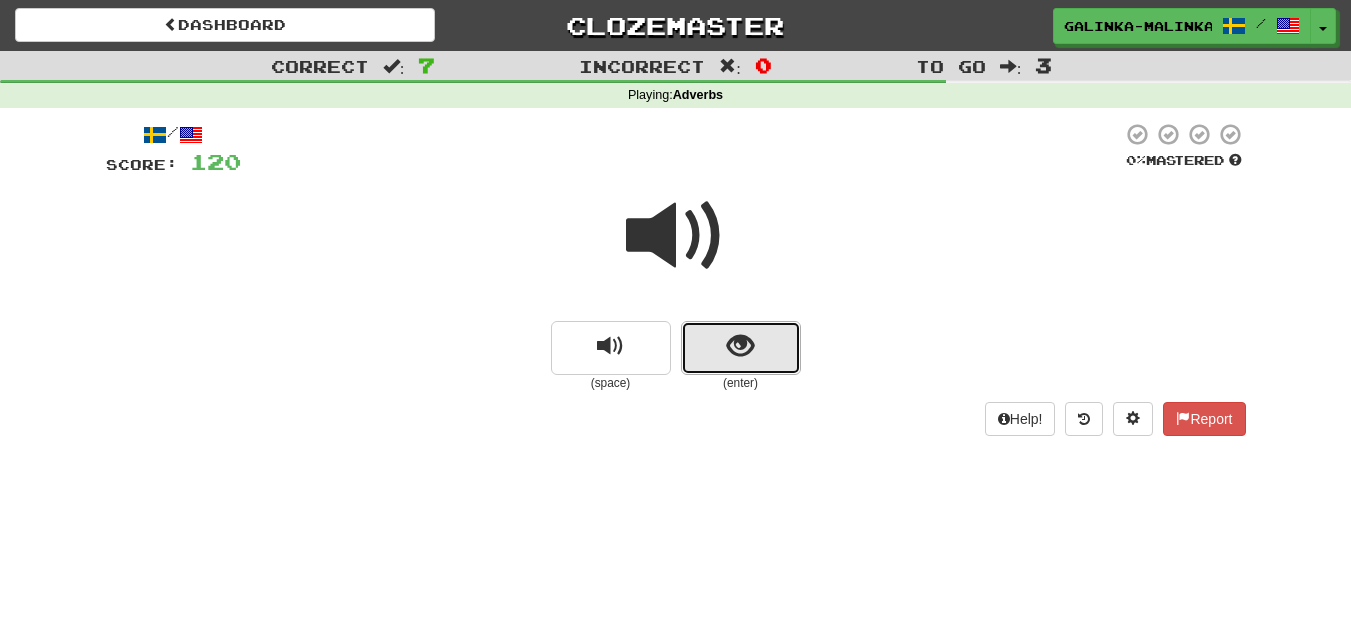 click at bounding box center [741, 348] 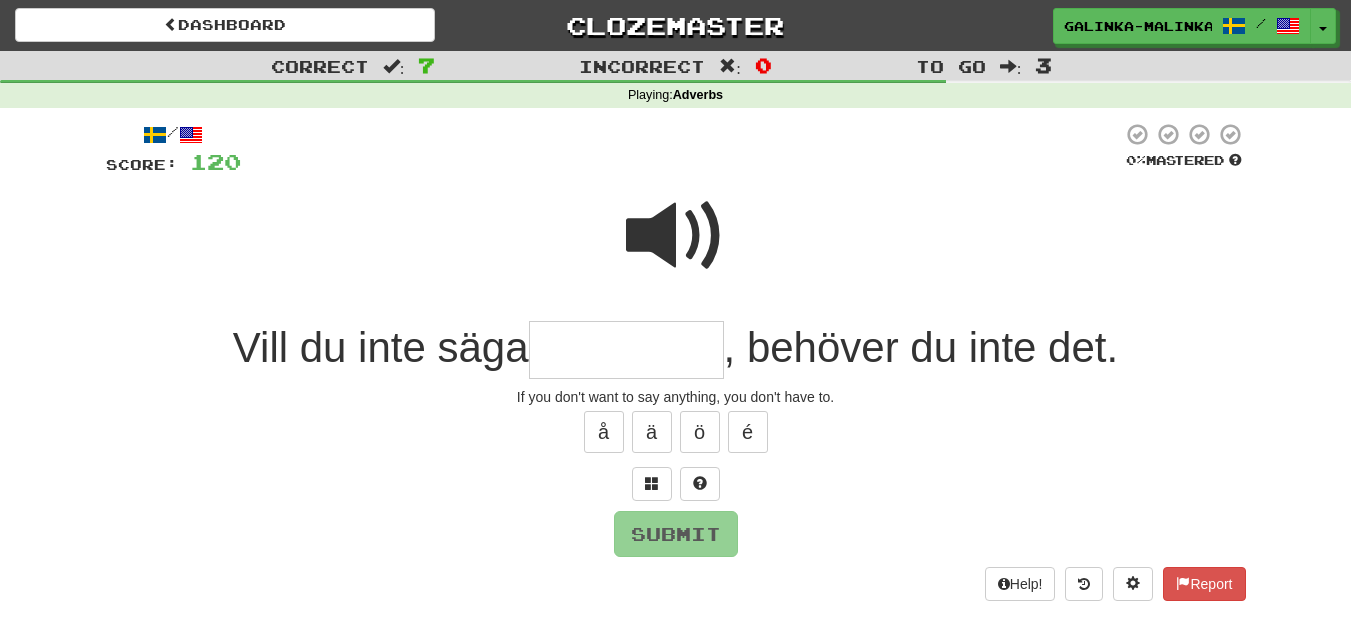 click at bounding box center [676, 236] 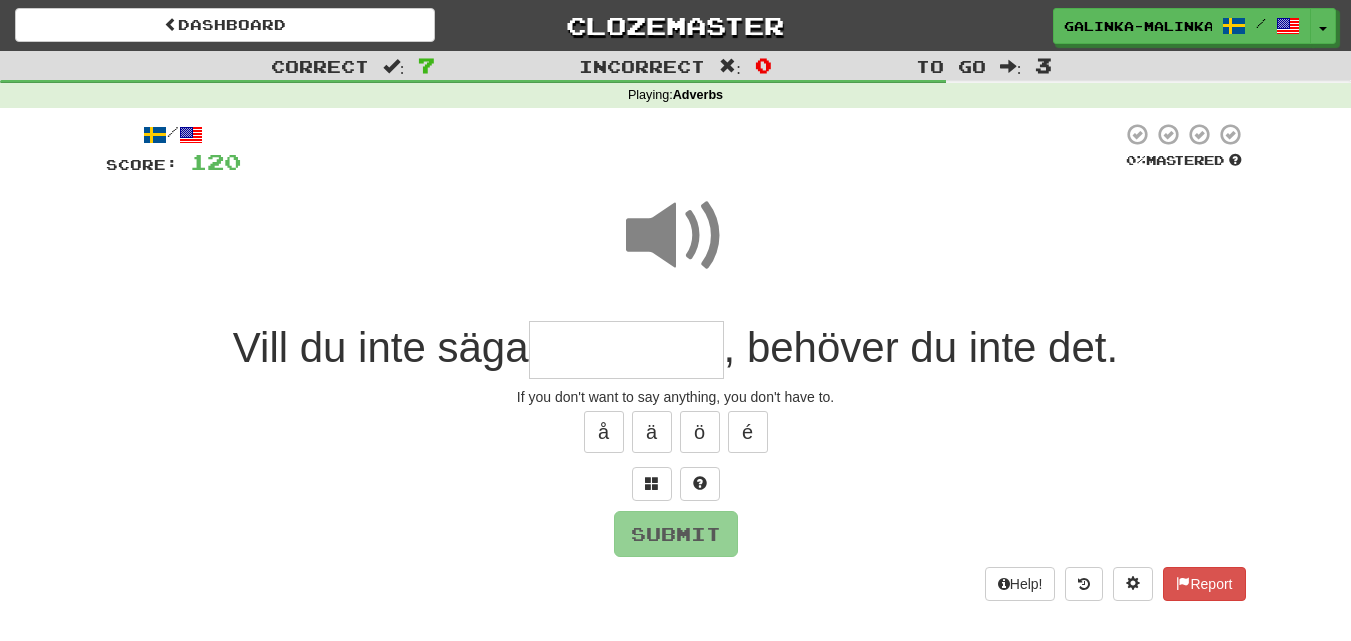 click at bounding box center [626, 350] 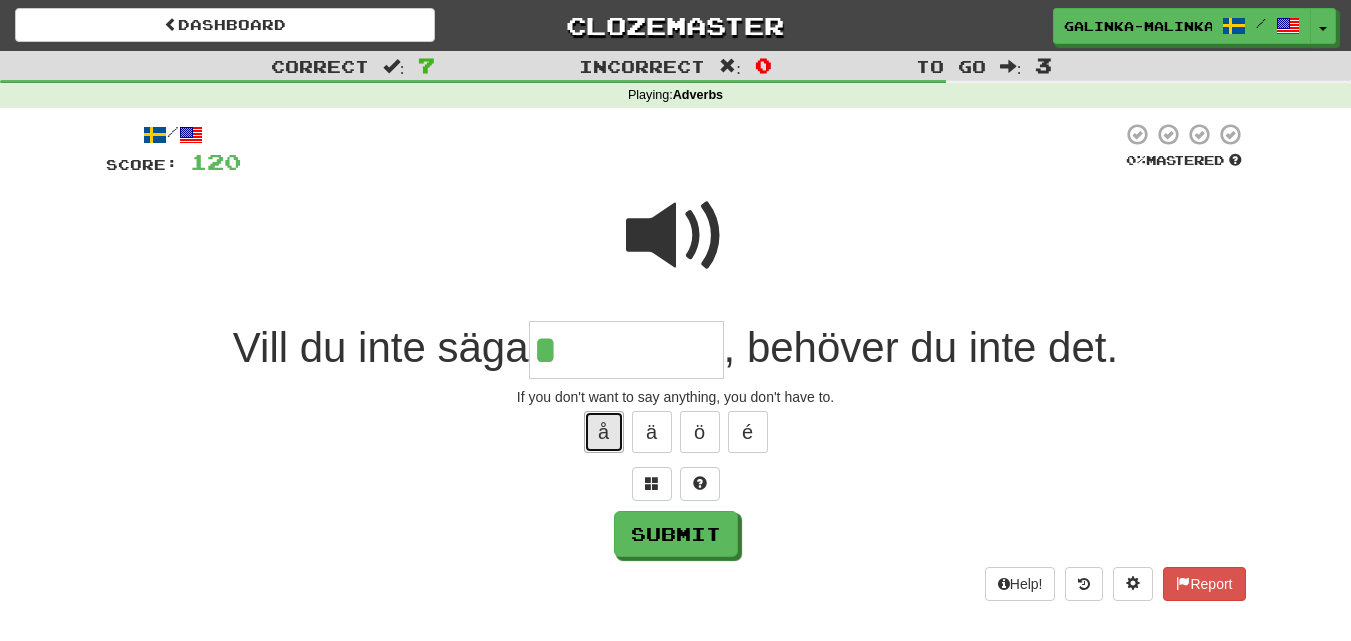 click on "å" at bounding box center (604, 432) 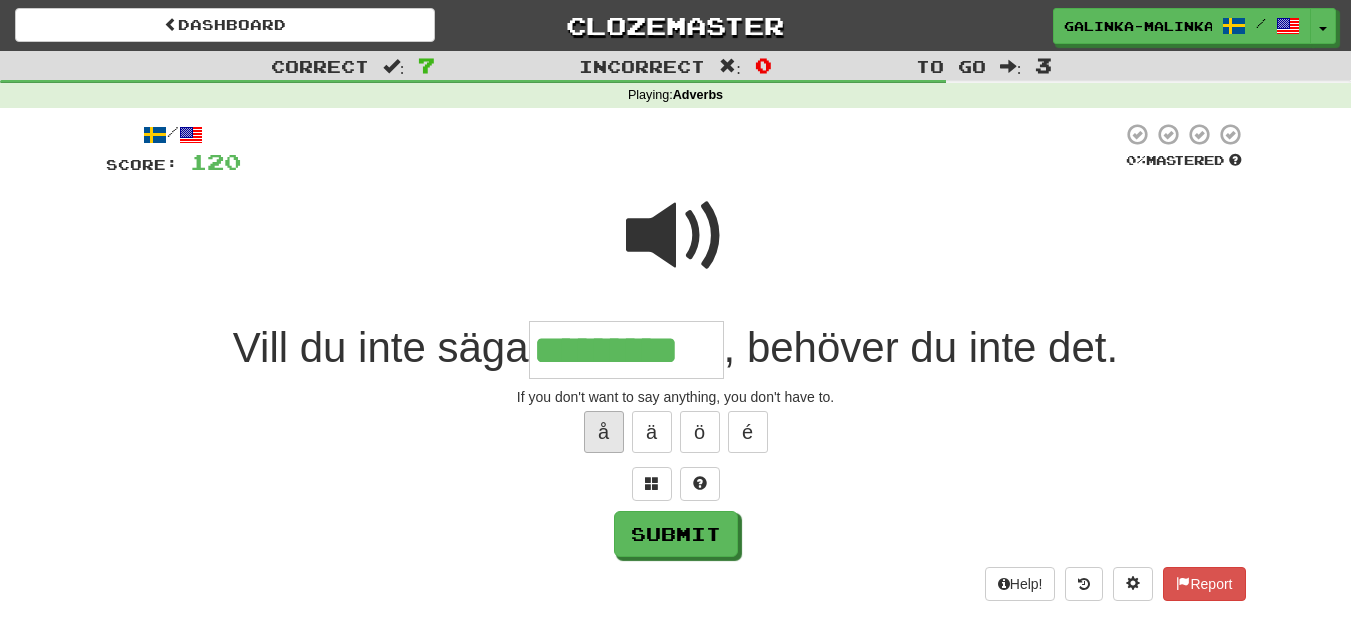 type on "*********" 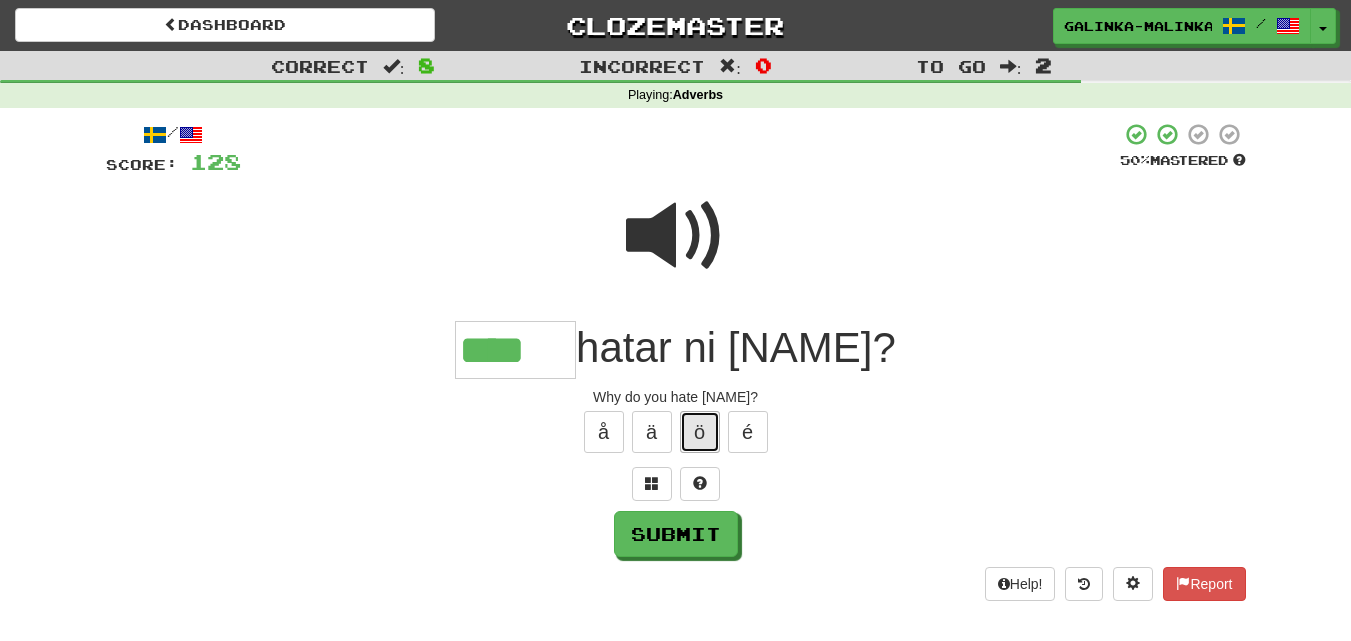 click on "ö" at bounding box center (700, 432) 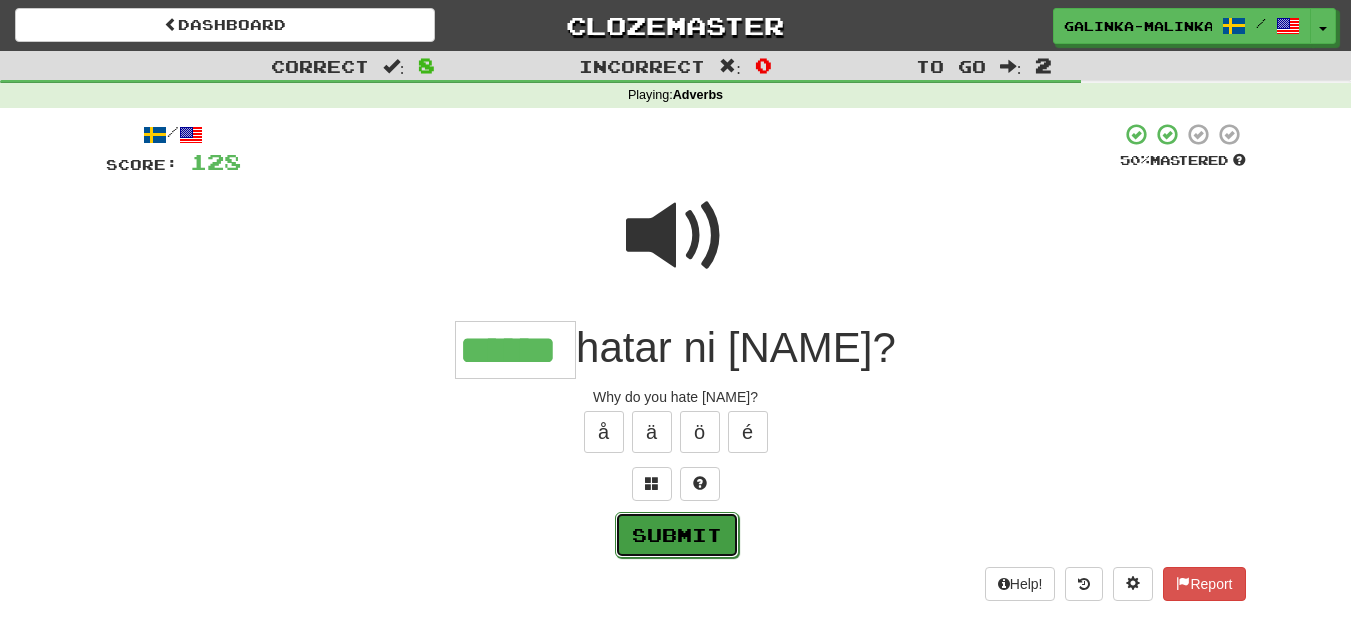 click on "Submit" at bounding box center [677, 535] 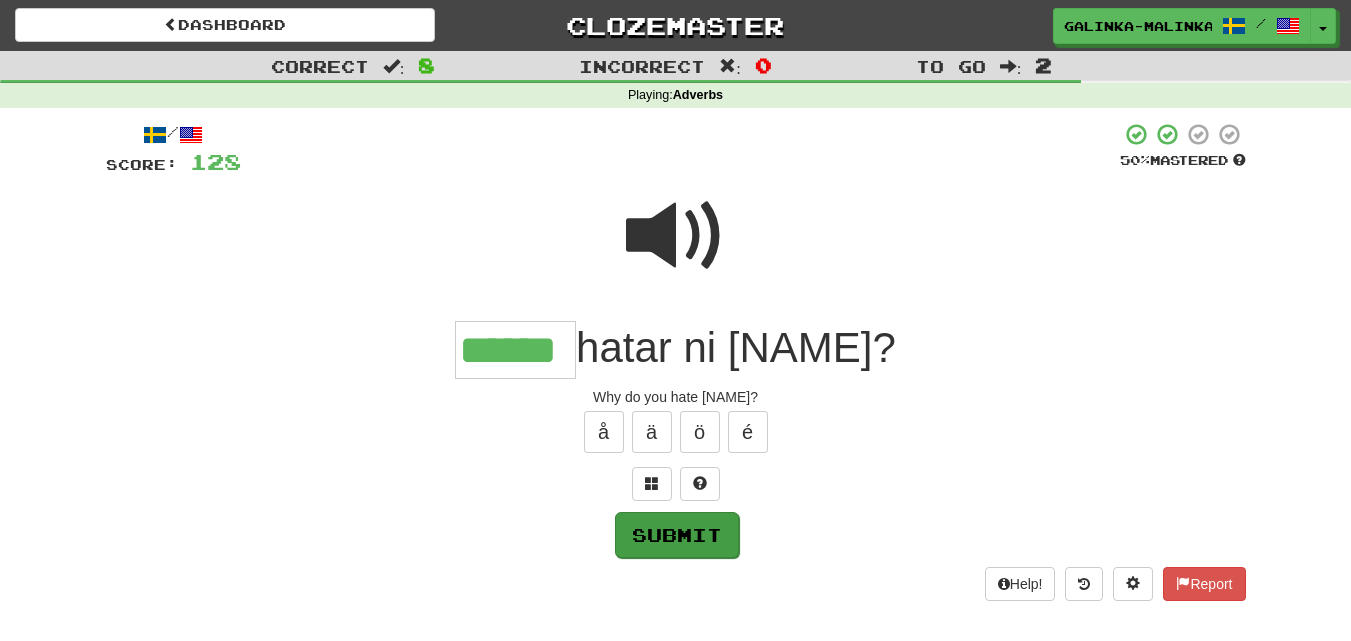 type on "******" 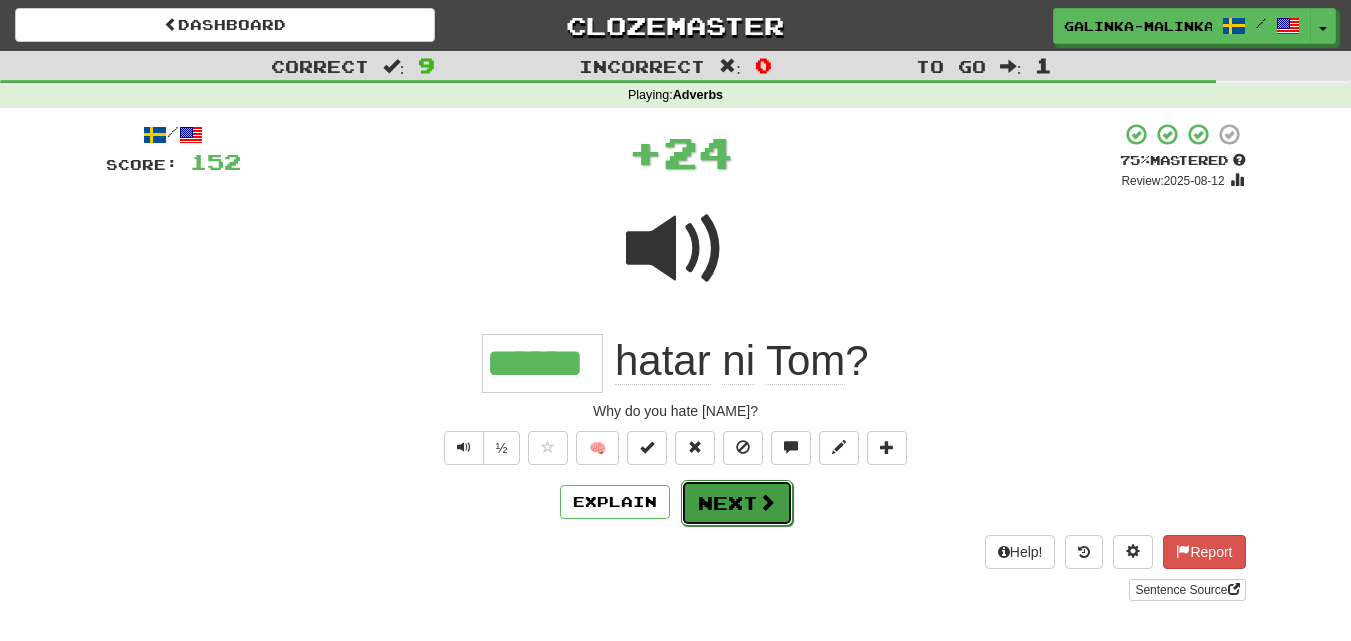 click on "Next" at bounding box center [737, 503] 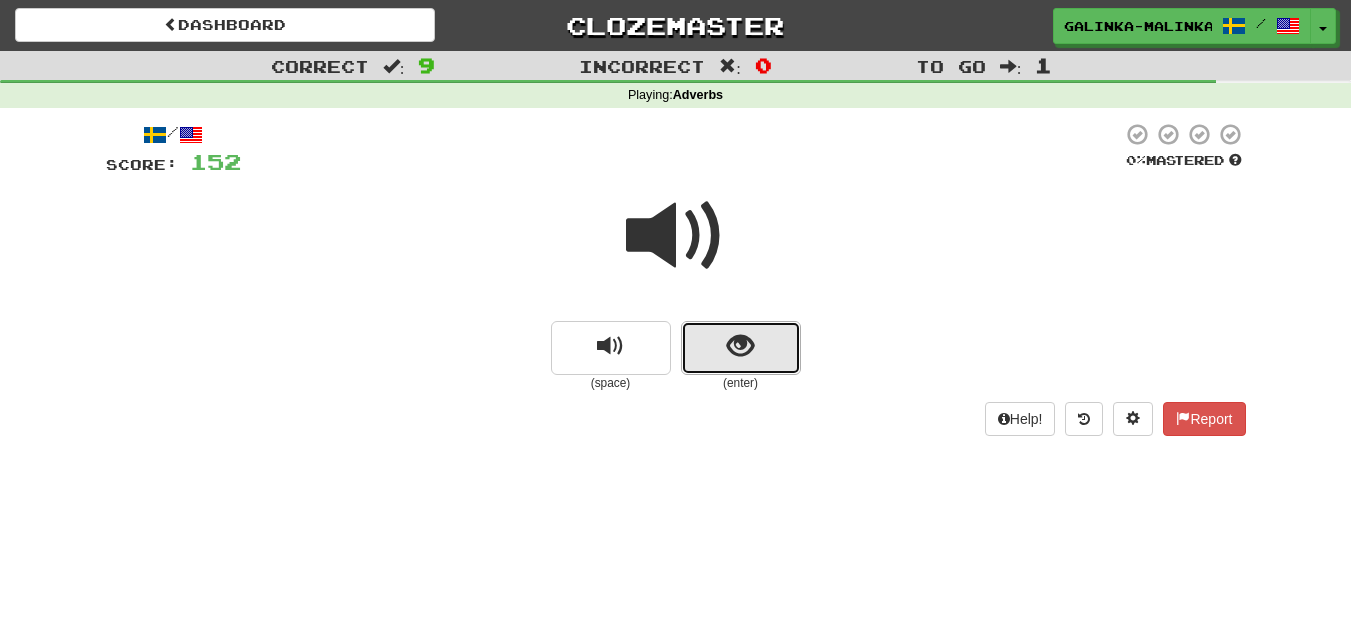 click at bounding box center [741, 348] 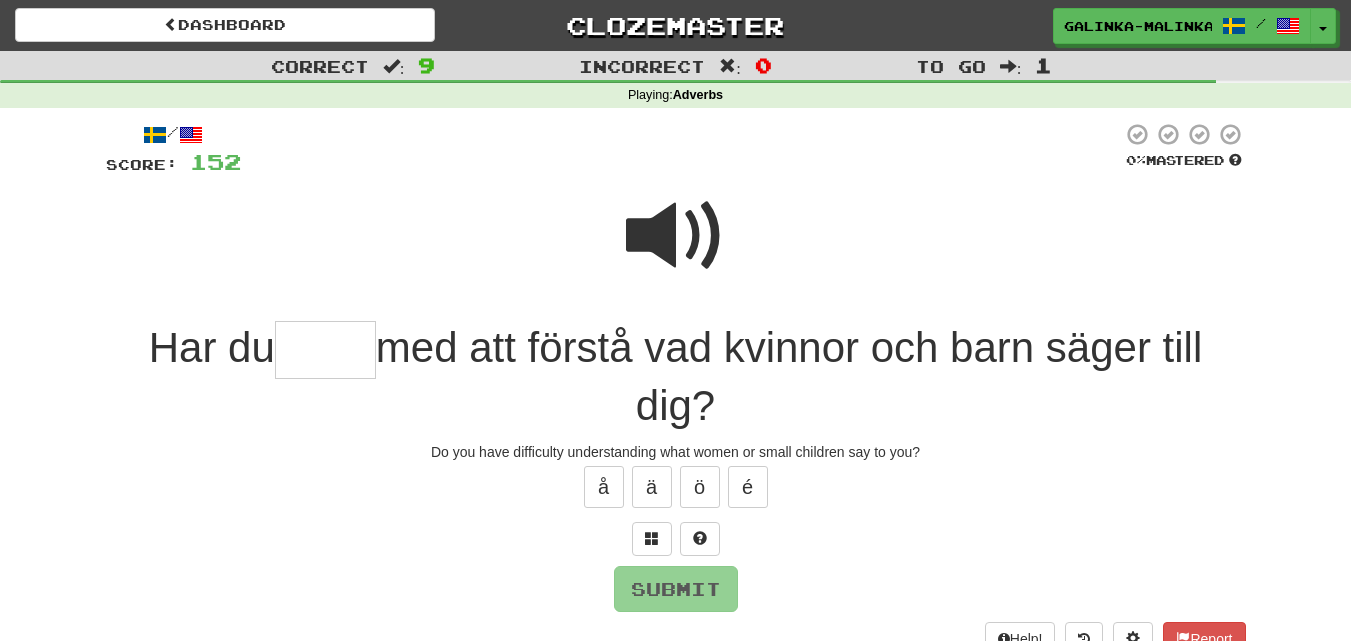 click at bounding box center [676, 249] 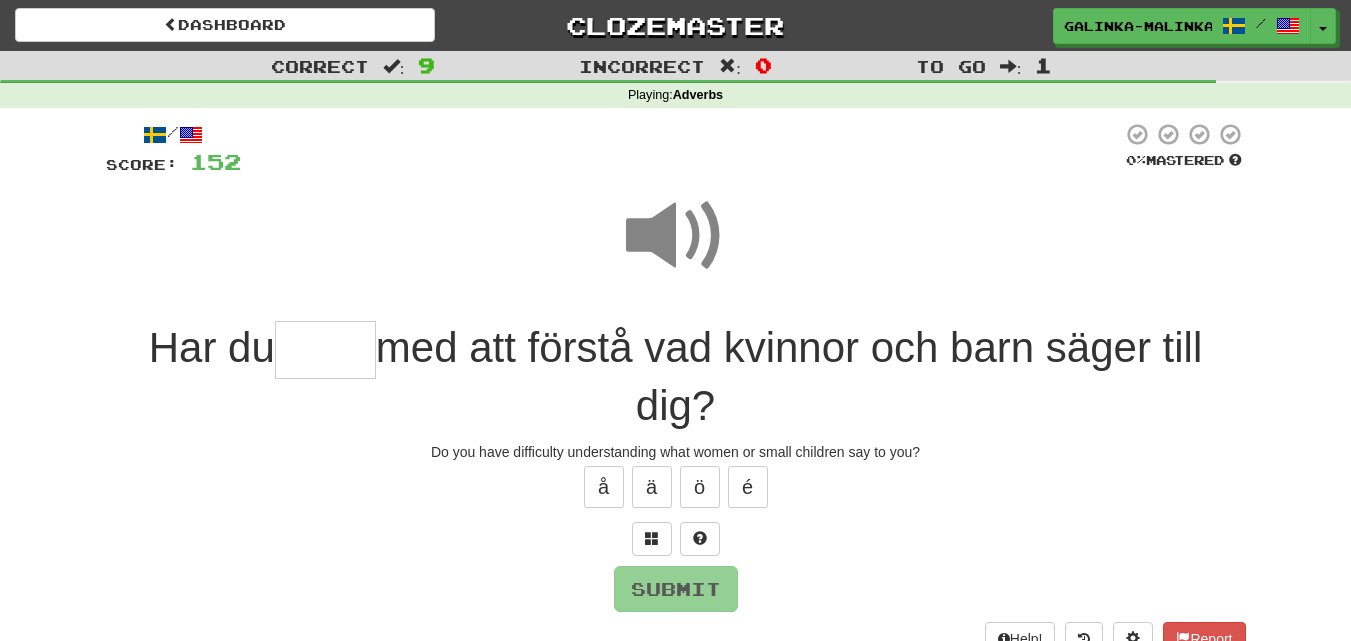 click at bounding box center [325, 350] 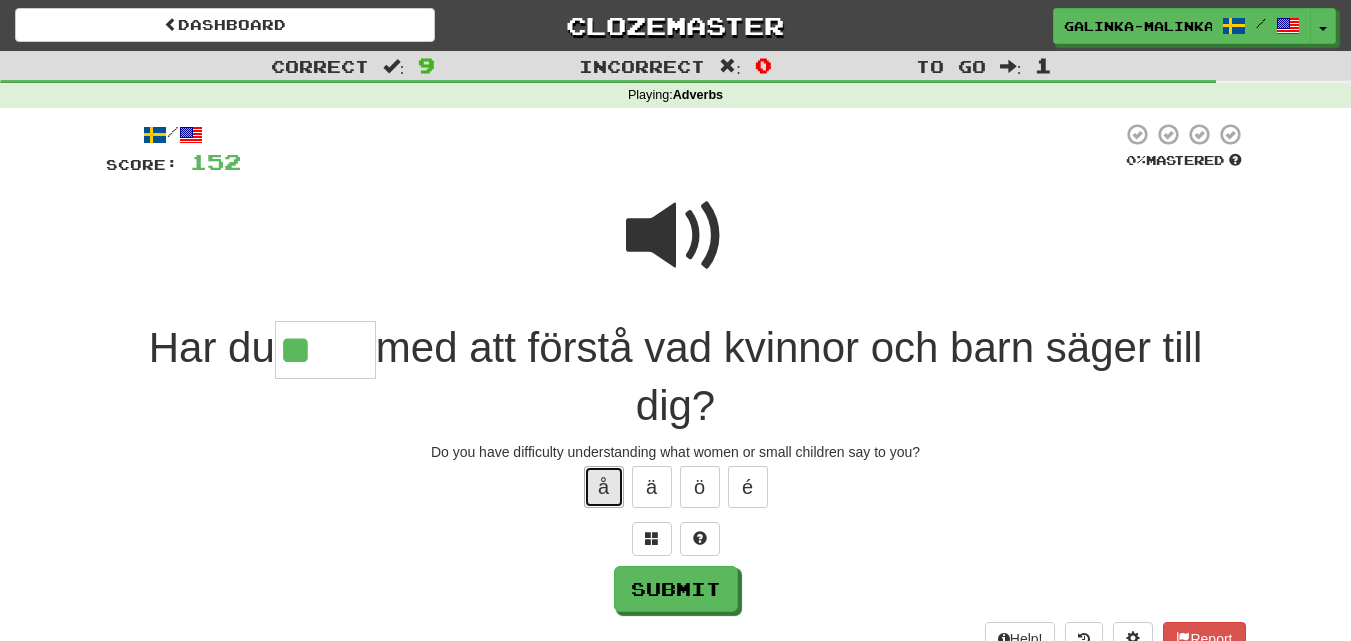 click on "å" at bounding box center [604, 487] 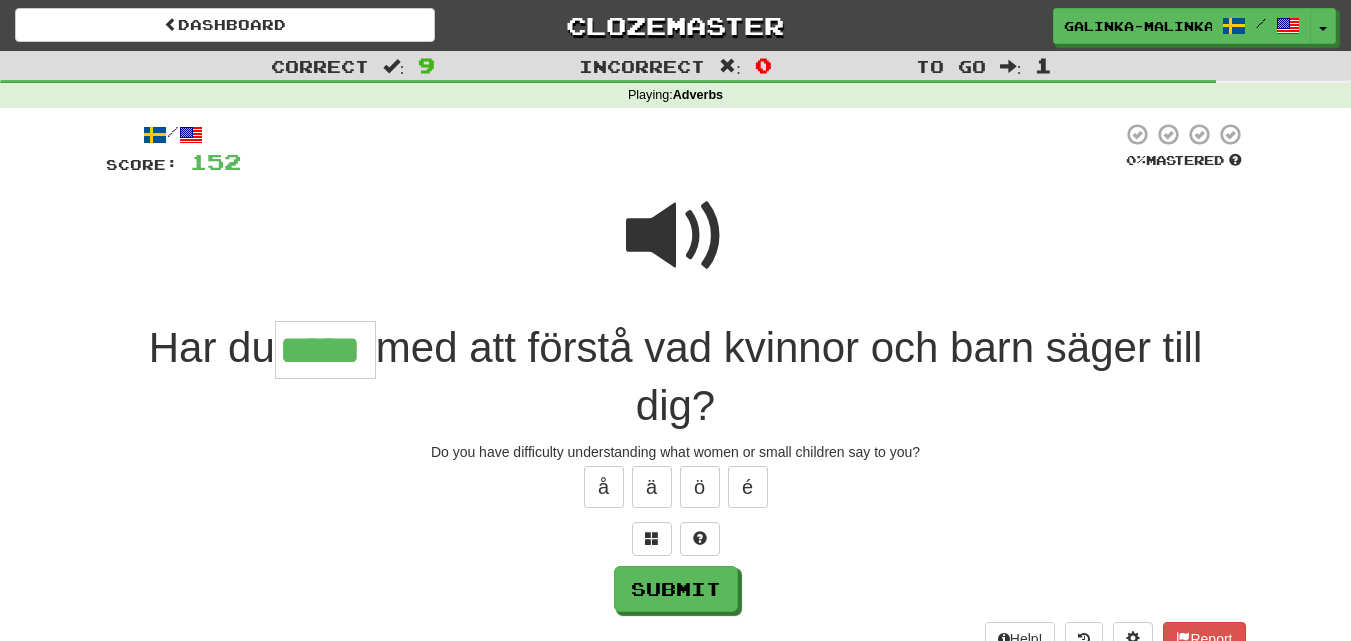 type on "*****" 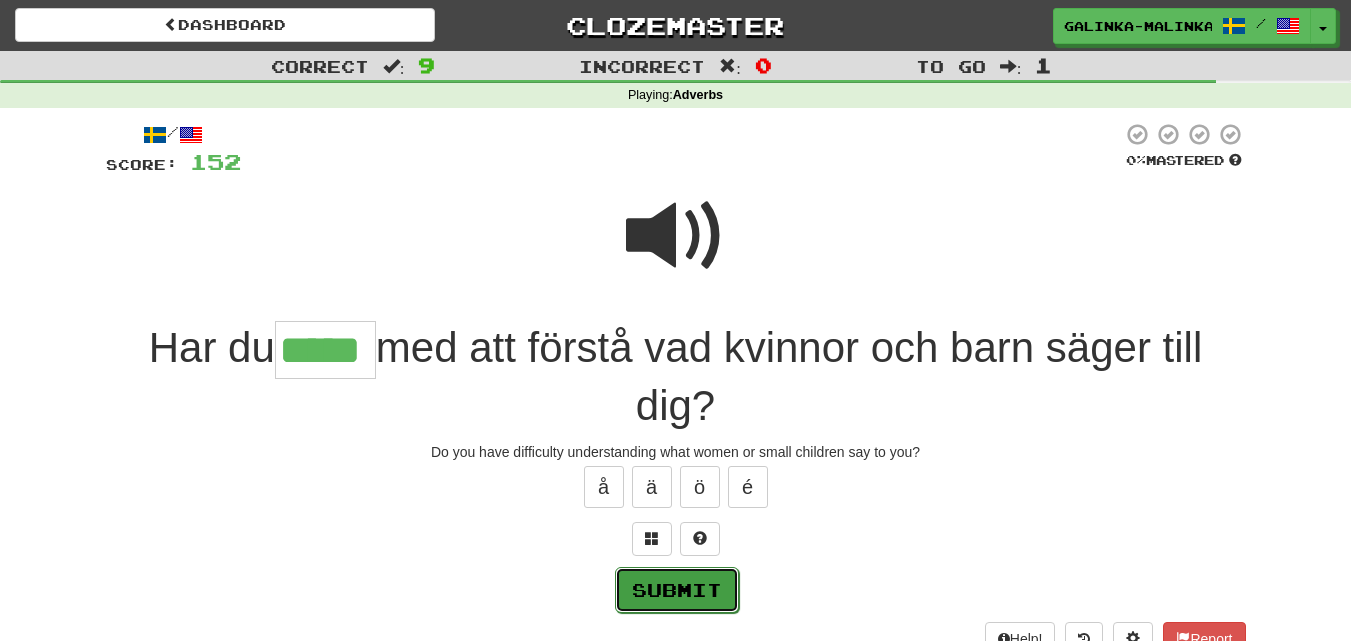 click on "Submit" at bounding box center (677, 590) 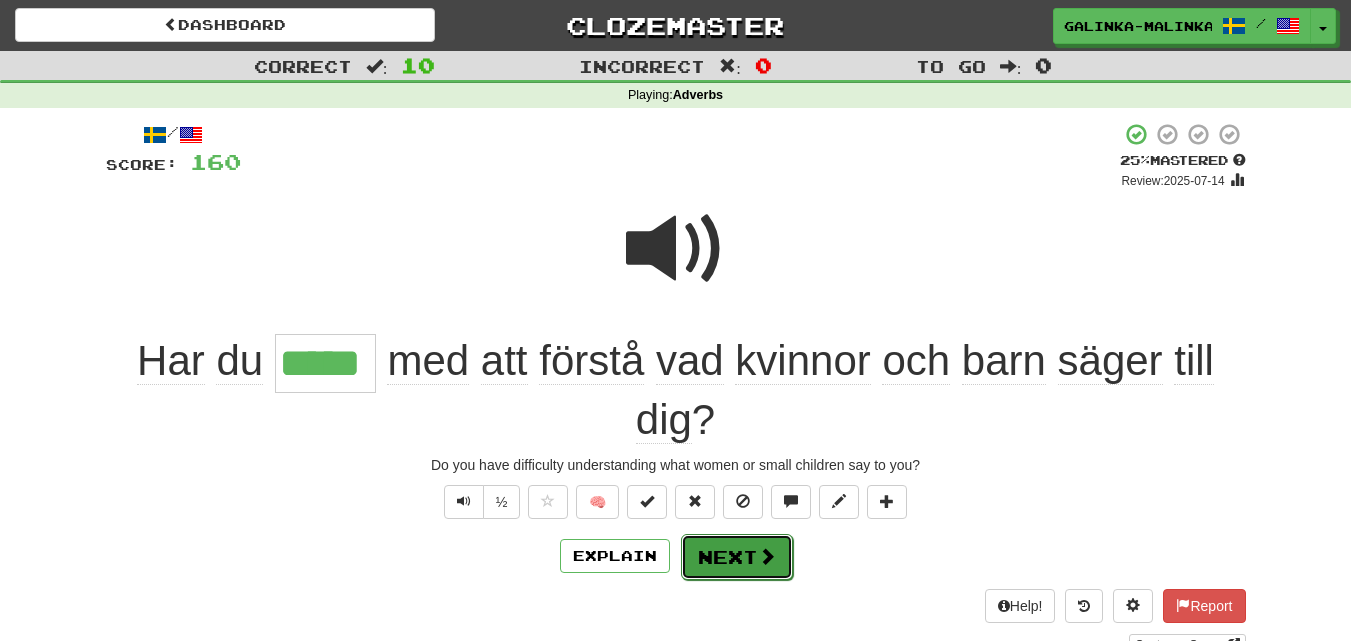 click at bounding box center (767, 556) 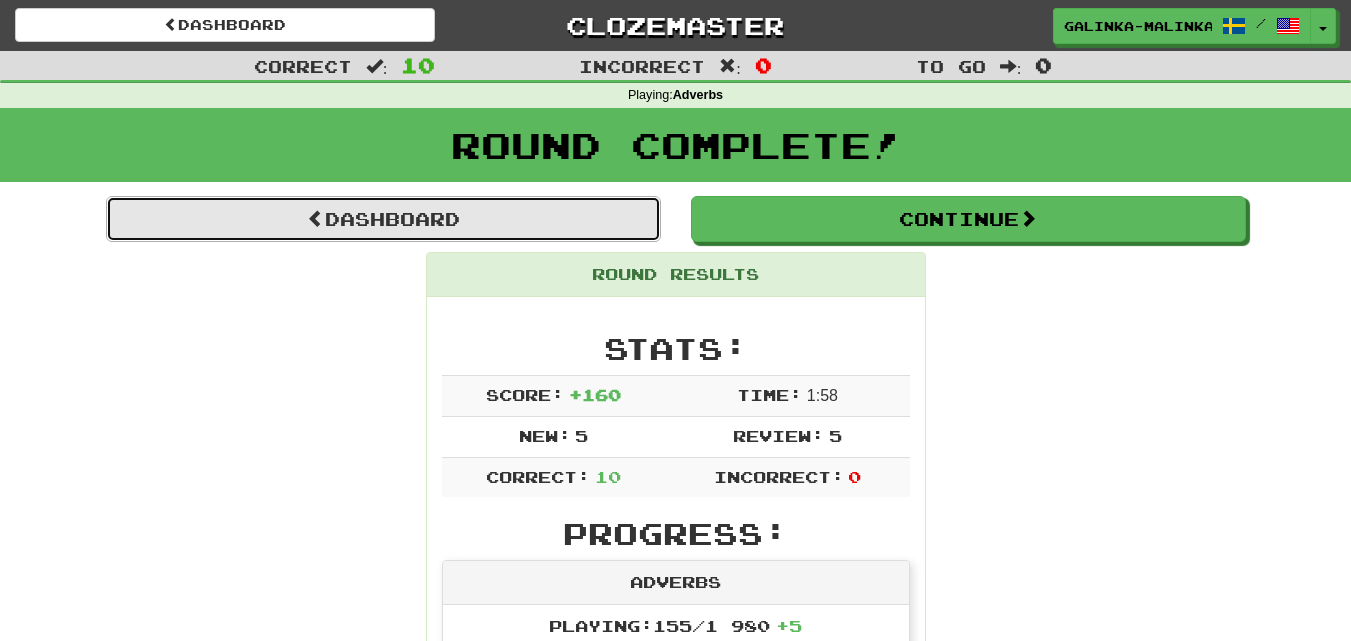click on "Dashboard" at bounding box center (383, 219) 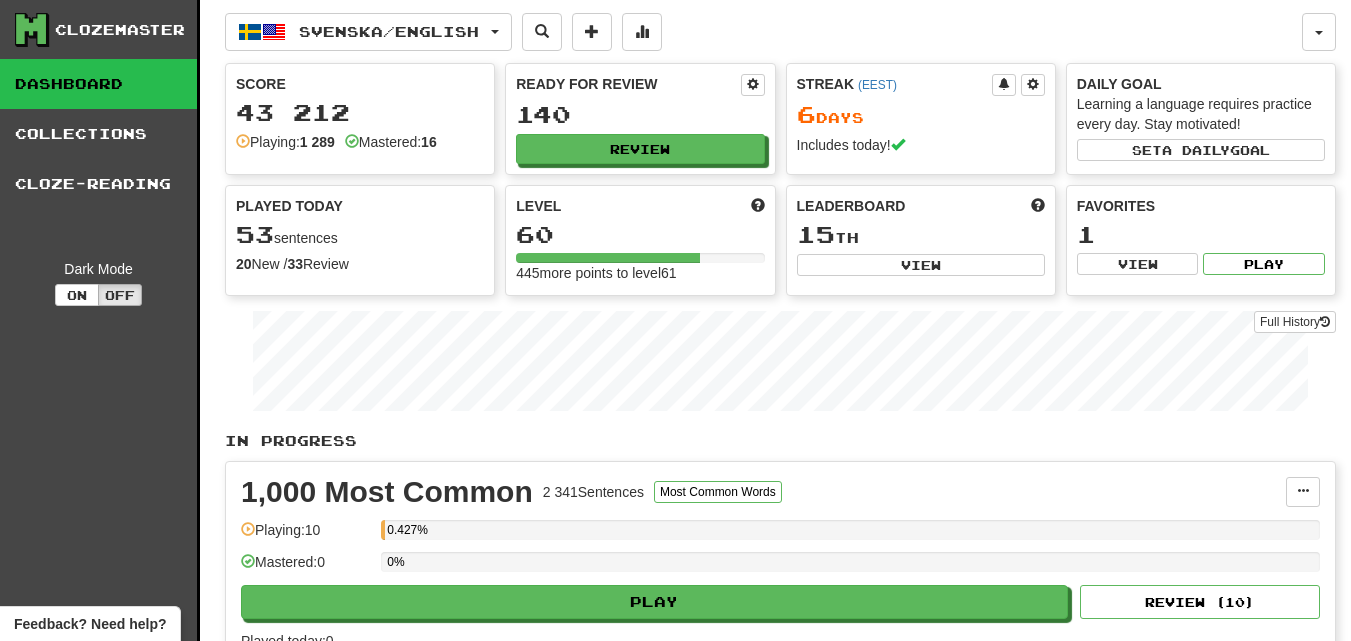 scroll, scrollTop: 0, scrollLeft: 0, axis: both 